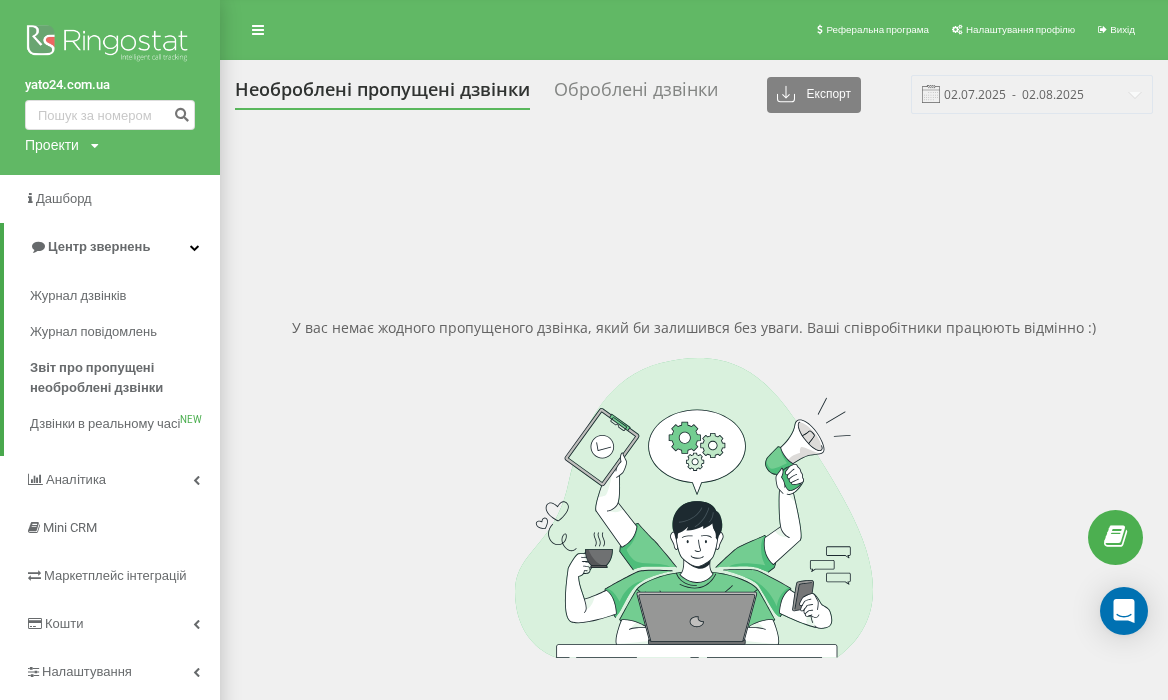 scroll, scrollTop: 0, scrollLeft: 0, axis: both 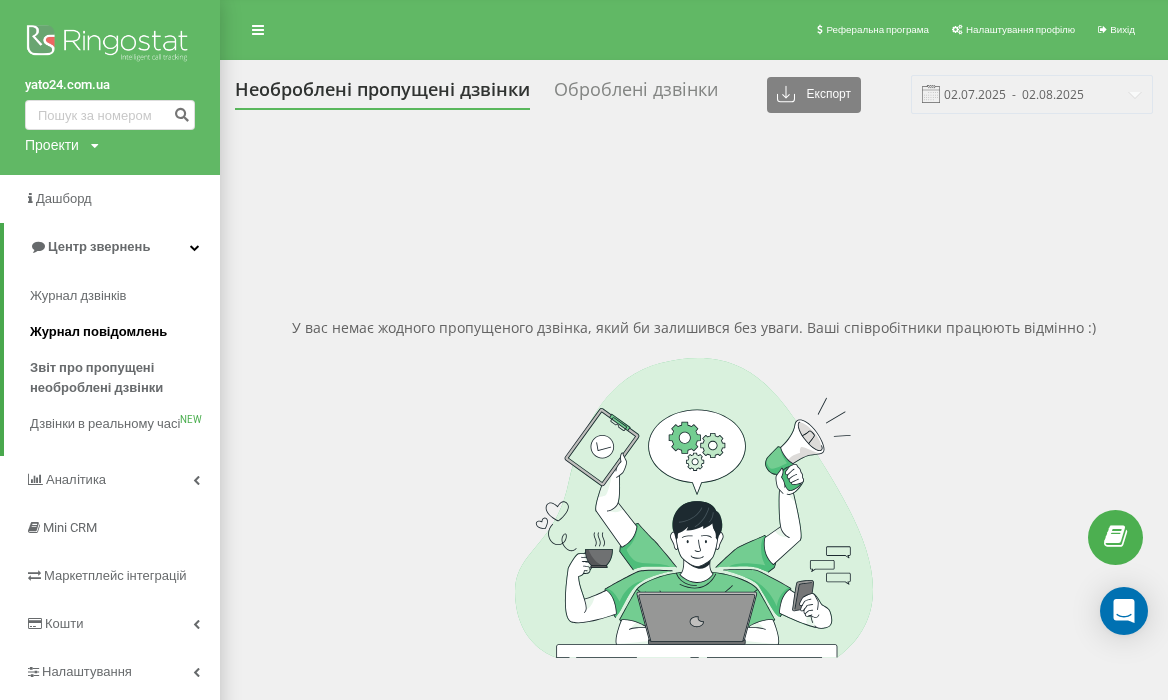 click on "Журнал повідомлень" at bounding box center [125, 332] 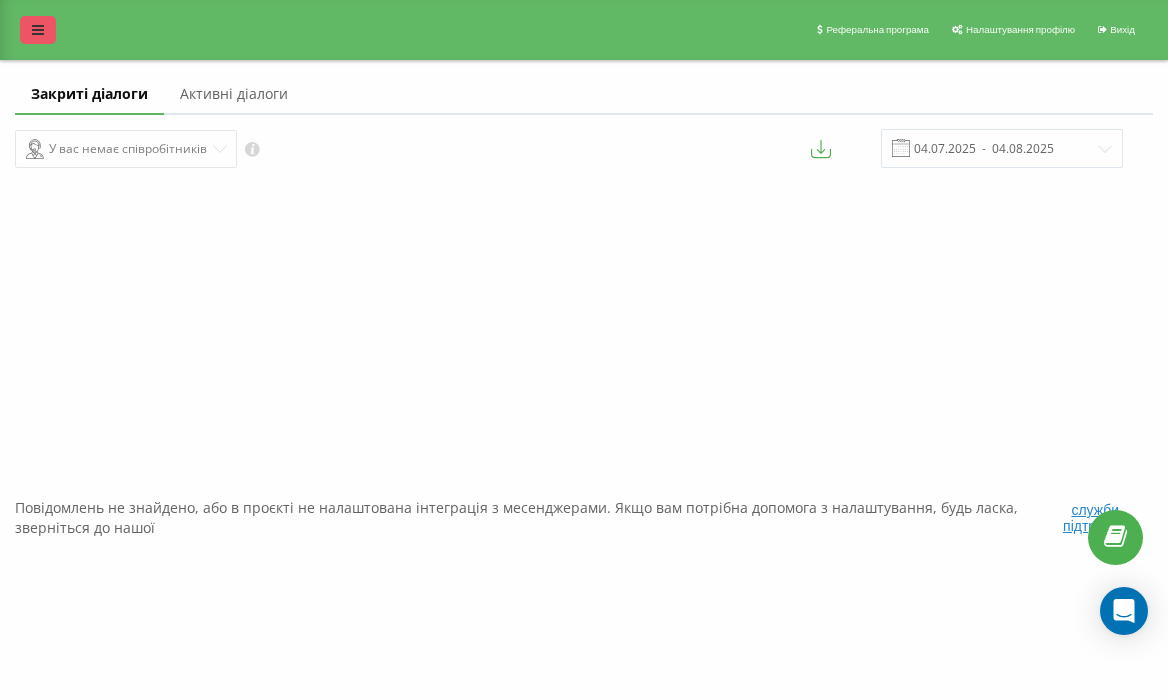 scroll, scrollTop: 0, scrollLeft: 0, axis: both 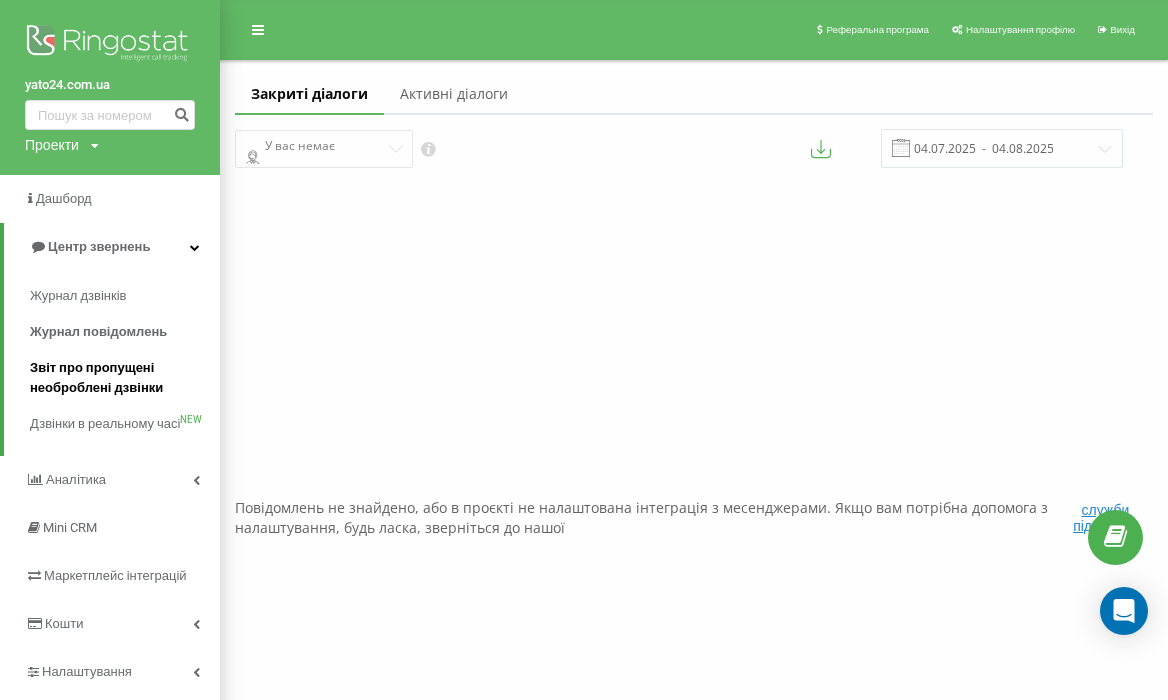 click on "Звіт про пропущені необроблені дзвінки" at bounding box center [120, 378] 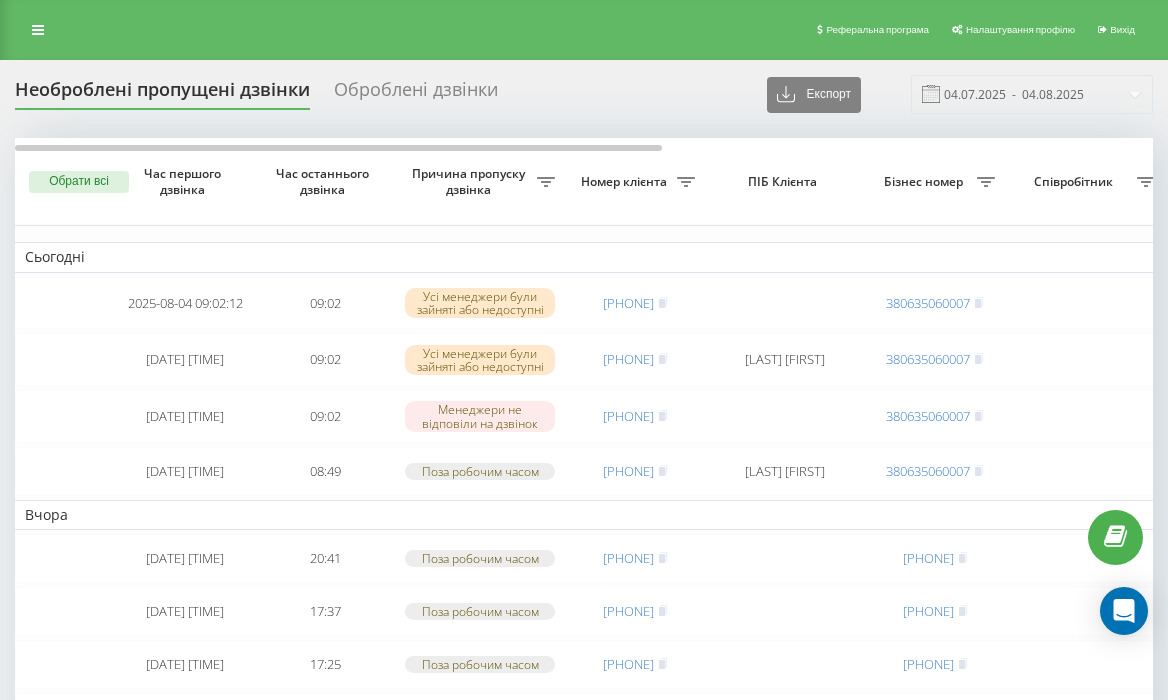 scroll, scrollTop: 0, scrollLeft: 0, axis: both 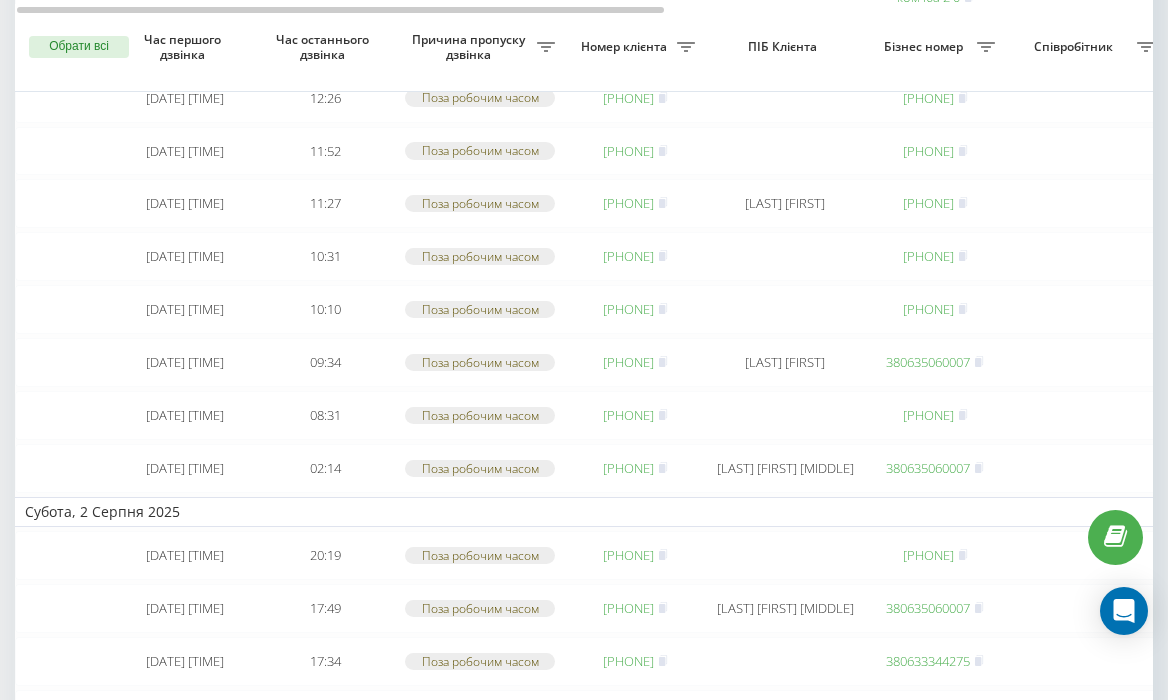 click at bounding box center (137, 1673) 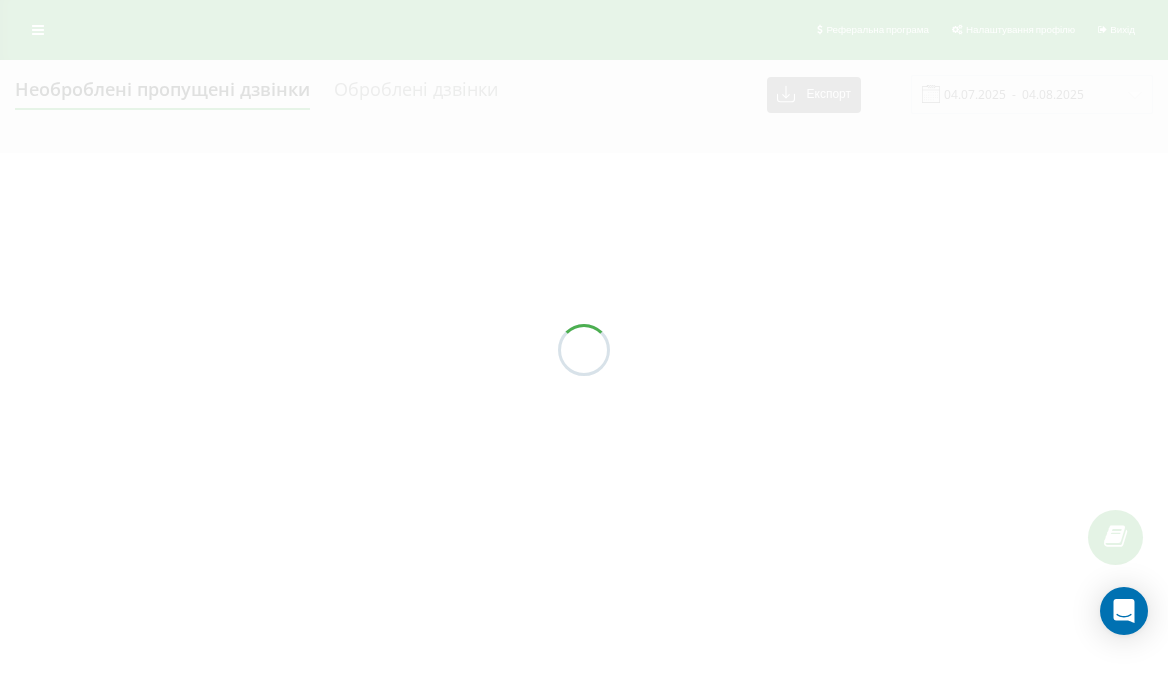 scroll, scrollTop: 0, scrollLeft: 0, axis: both 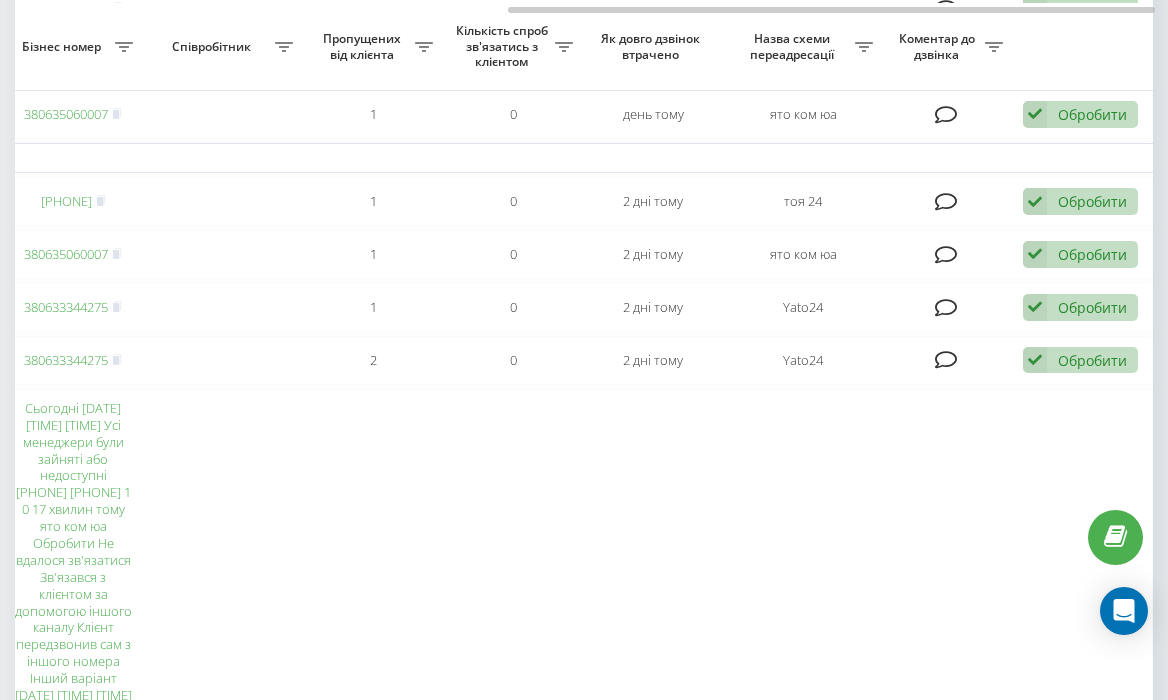 click on "Обробити Не вдалося зв'язатися Зв'язався з клієнтом за допомогою іншого каналу Клієнт передзвонив сам з іншого номера Інший варіант" at bounding box center (1080, 2069) 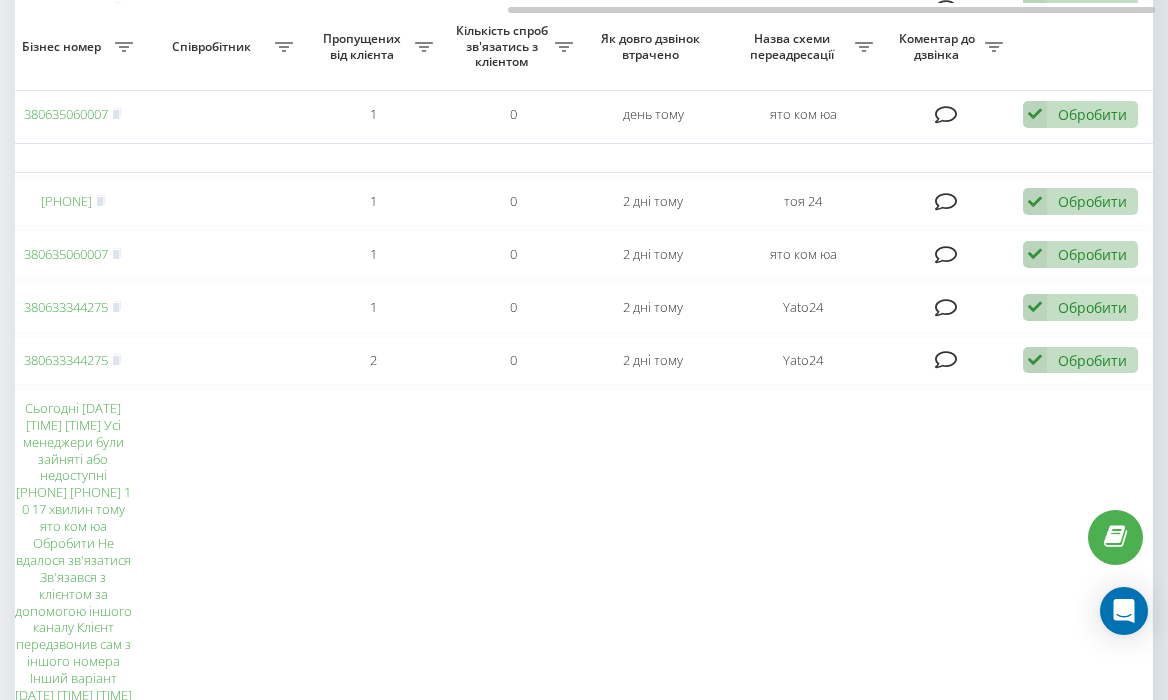 click on "Сьогодні 2025-08-04 09:02:12 09:02 Усі менеджери були зайняті або недоступні 380684544350 380635060007 1 0 17 хвилин тому ято ком юа Обробити Не вдалося зв'язатися Зв'язався з клієнтом за допомогою іншого каналу Клієнт передзвонив сам з іншого номера Інший варіант 2025-08-03 11:44:50 09:02 Усі менеджери були зайняті або недоступні 380961542002 руслан гончарук 380635060007 2 0 день тому ято ком юа Обробити Не вдалося зв'язатися Зв'язався з клієнтом за допомогою іншого каналу Клієнт передзвонив сам з іншого номера Інший варіант 2025-08-04 09:02:09 09:02 Менеджери не відповіли на дзвінок 380989641846 380635060007 1 0 ято ком юа 2 0" at bounding box center (153, 280) 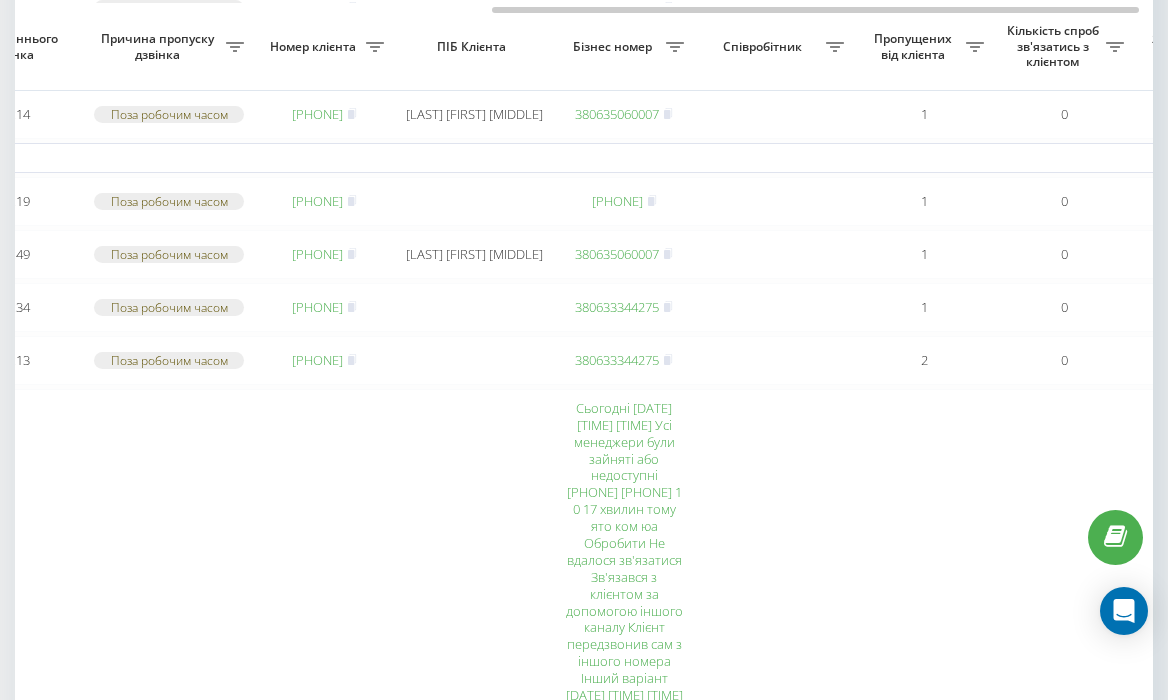 scroll, scrollTop: 0, scrollLeft: 862, axis: horizontal 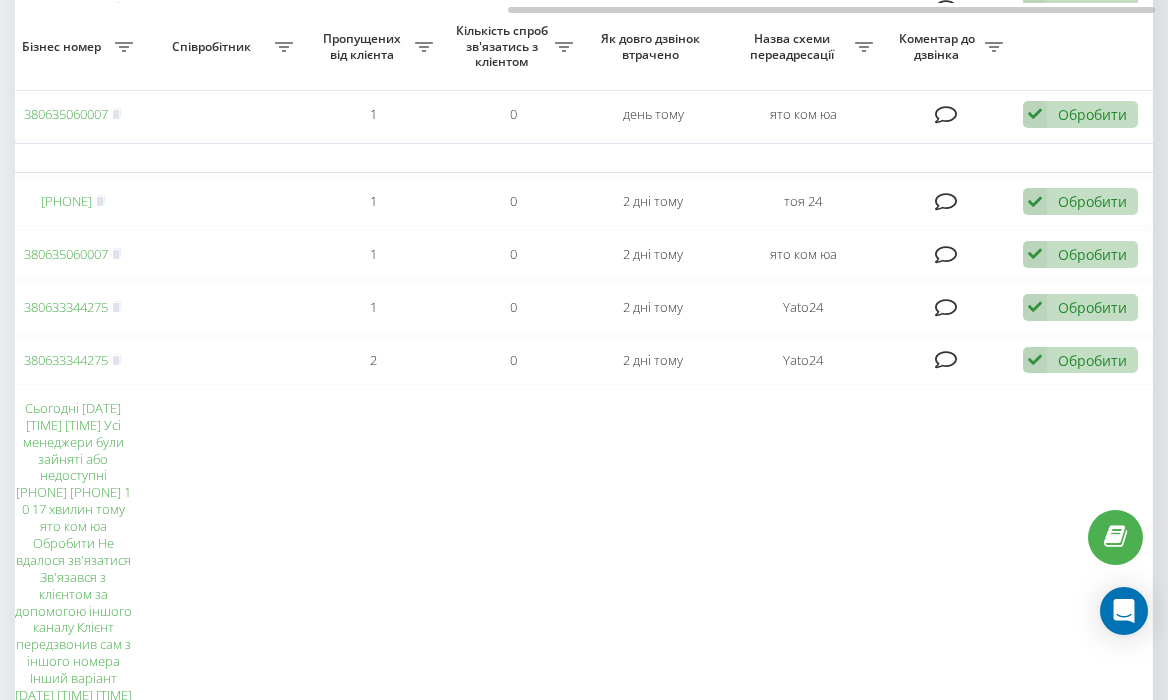 click on "Обробити Не вдалося зв'язатися Зв'язався з клієнтом за допомогою іншого каналу Клієнт передзвонив сам з іншого номера Інший варіант" at bounding box center [1080, 2069] 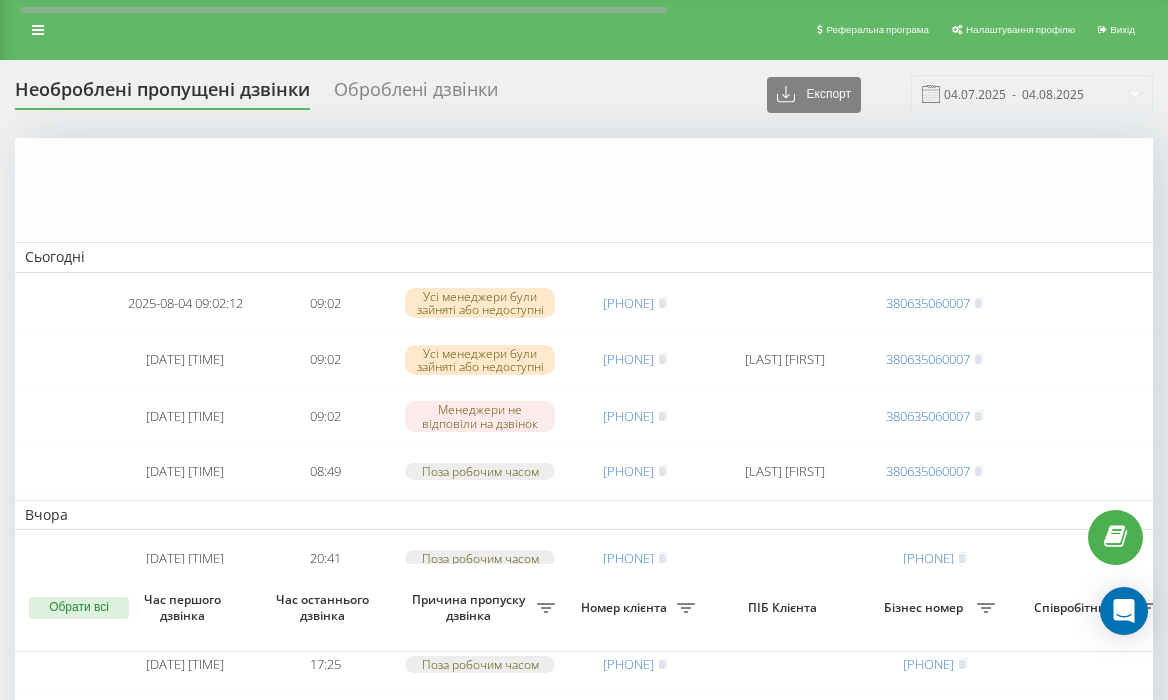scroll, scrollTop: 1371, scrollLeft: 0, axis: vertical 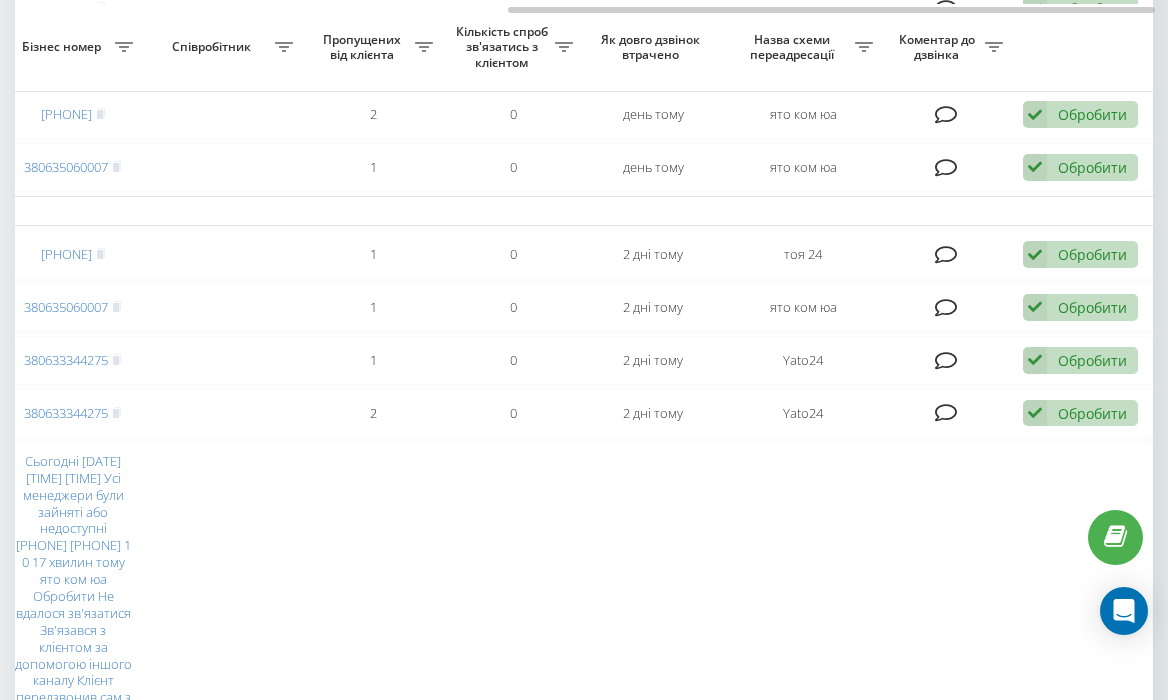 click on "Обробити Не вдалося зв'язатися Зв'язався з клієнтом за допомогою іншого каналу Клієнт передзвонив сам з іншого номера Інший варіант" at bounding box center [1083, 1751] 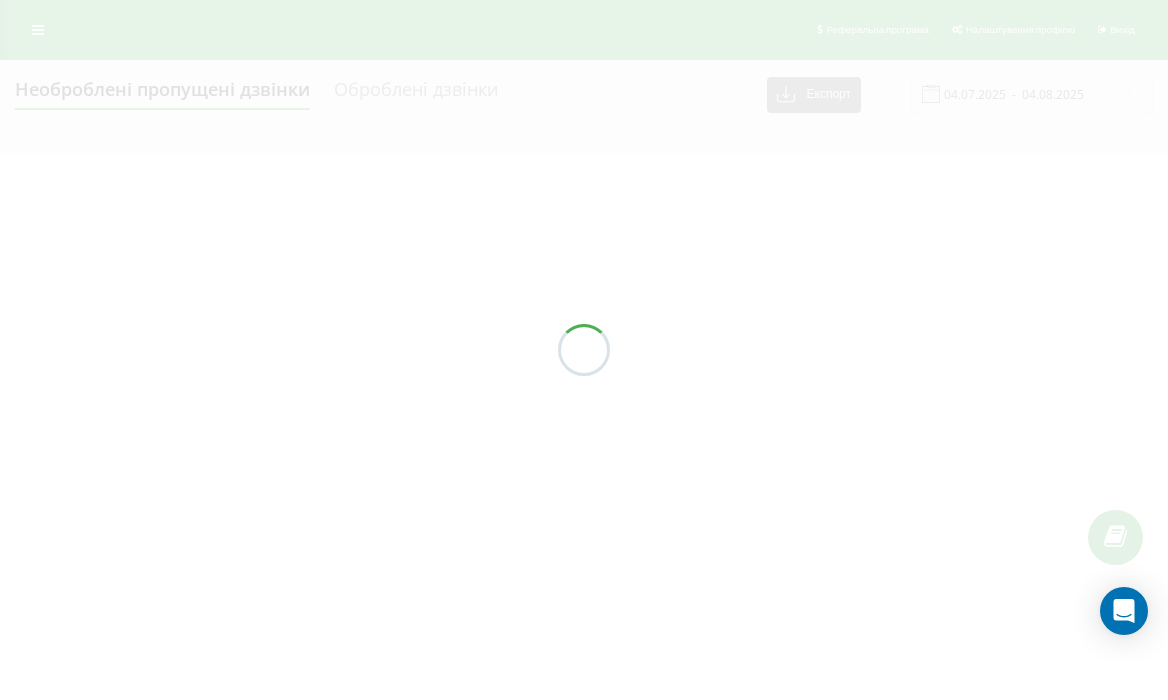 scroll, scrollTop: 0, scrollLeft: 0, axis: both 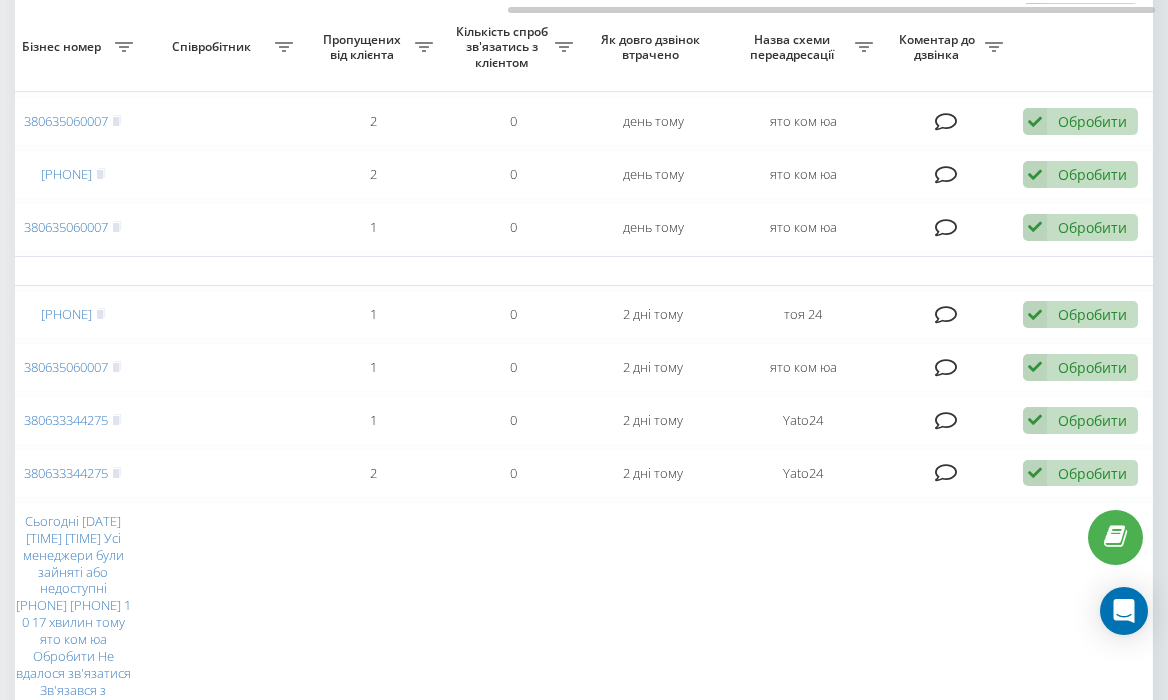 click on "Обробити Не вдалося зв'язатися Зв'язався з клієнтом за допомогою іншого каналу Клієнт передзвонив сам з іншого номера Інший варіант" at bounding box center (1080, 1440) 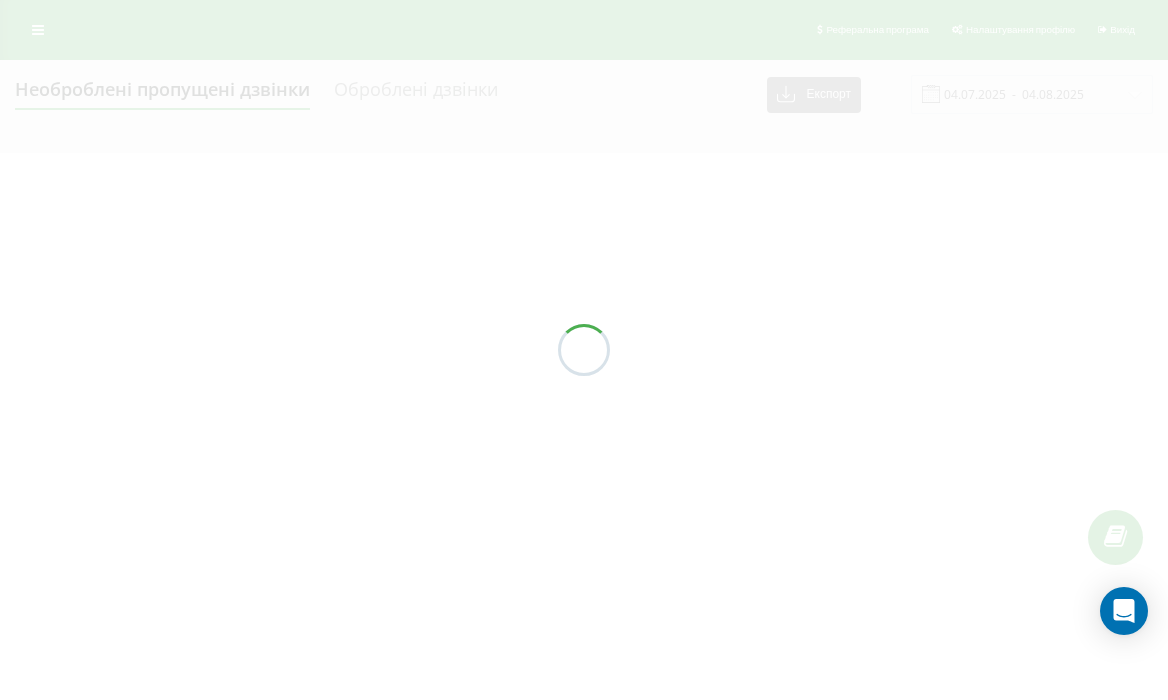 scroll, scrollTop: 0, scrollLeft: 0, axis: both 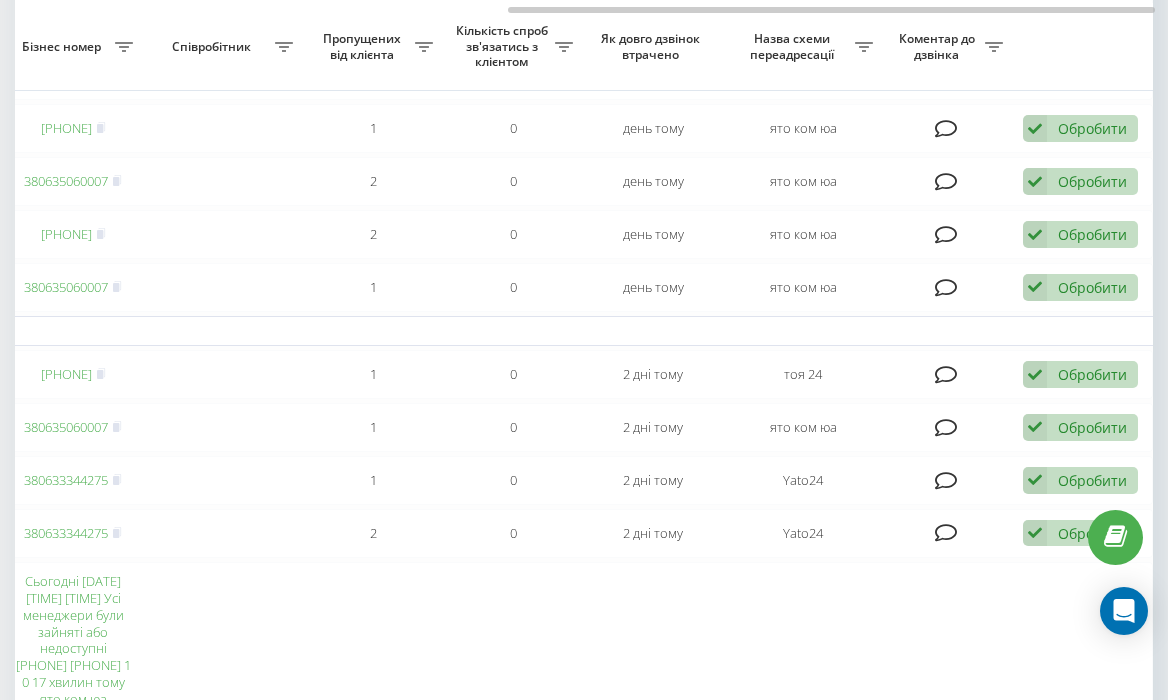 click on "Обробити" at bounding box center [1092, 1443] 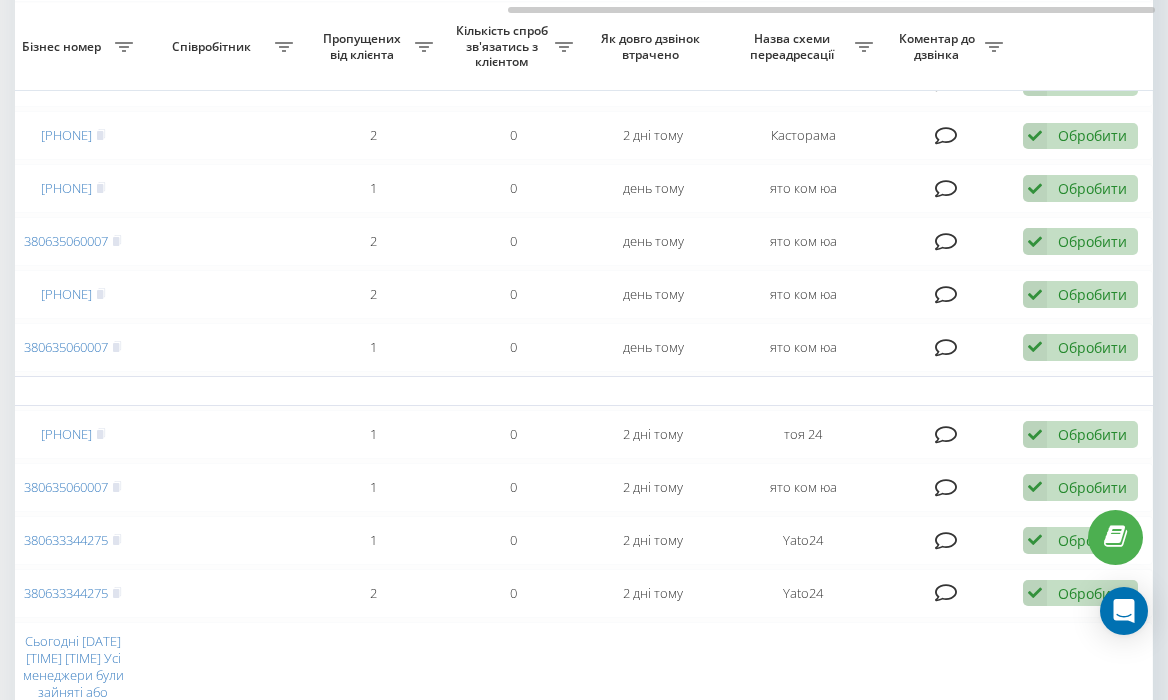 click on "Обробити Не вдалося зв'язатися Зв'язався з клієнтом за допомогою іншого каналу Клієнт передзвонив сам з іншого номера Інший варіант" at bounding box center (1080, 1447) 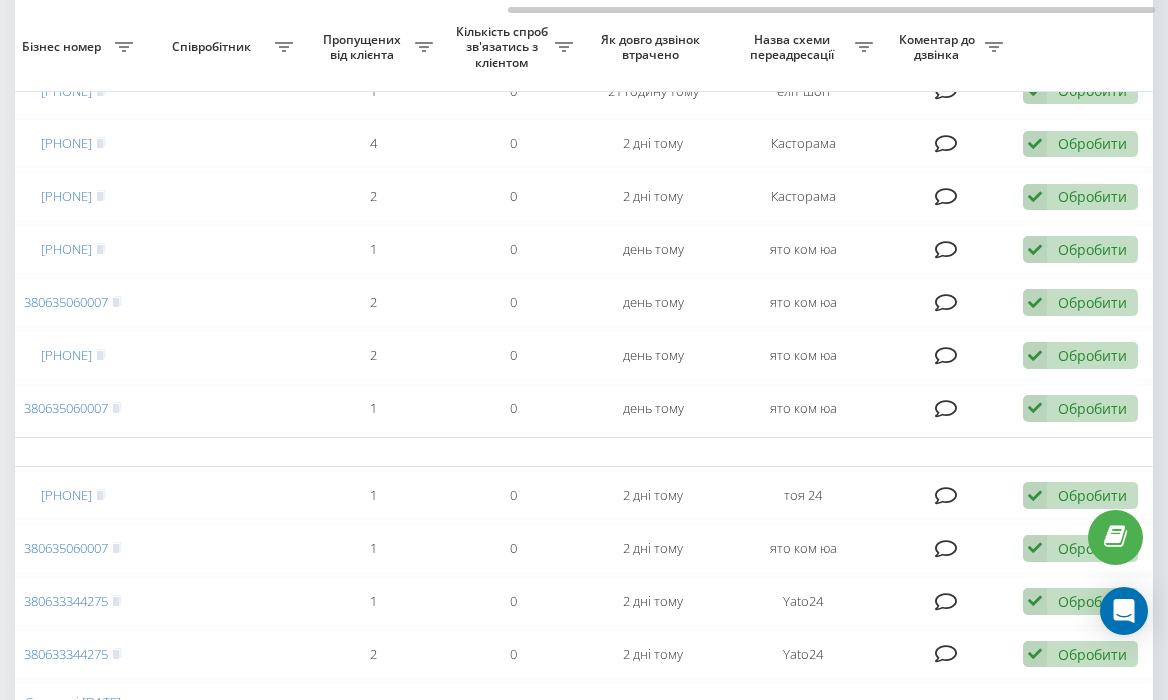 click on "Обробити" at bounding box center (1092, 1451) 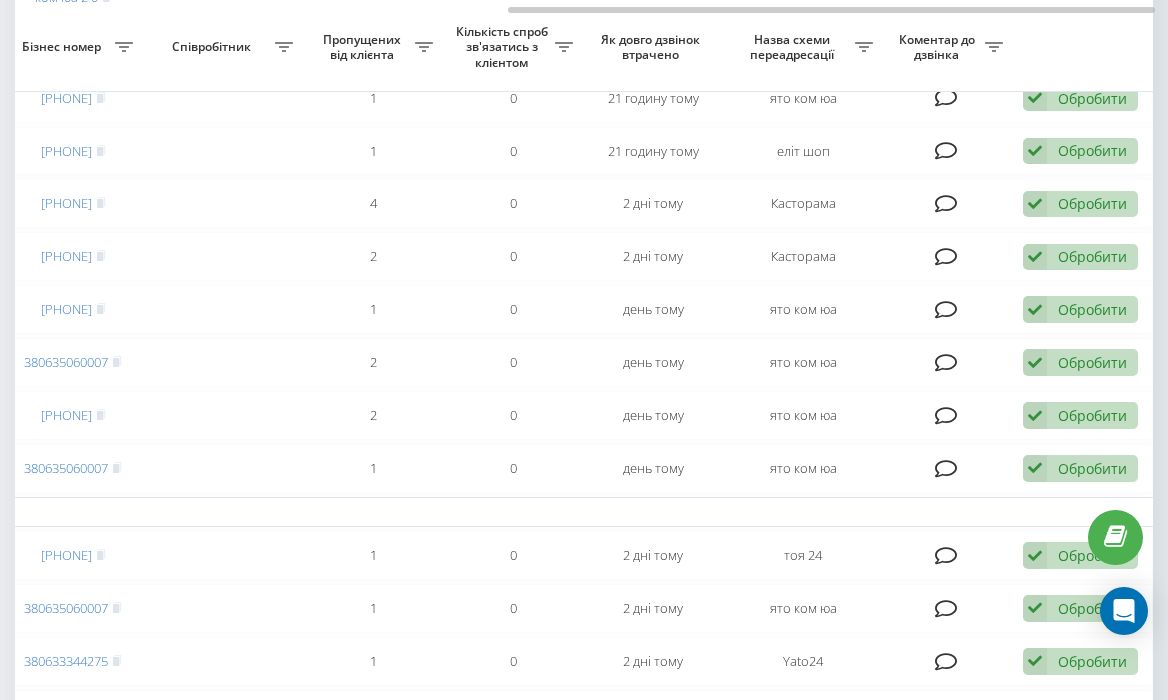 click on "Обробити" at bounding box center [1092, 1454] 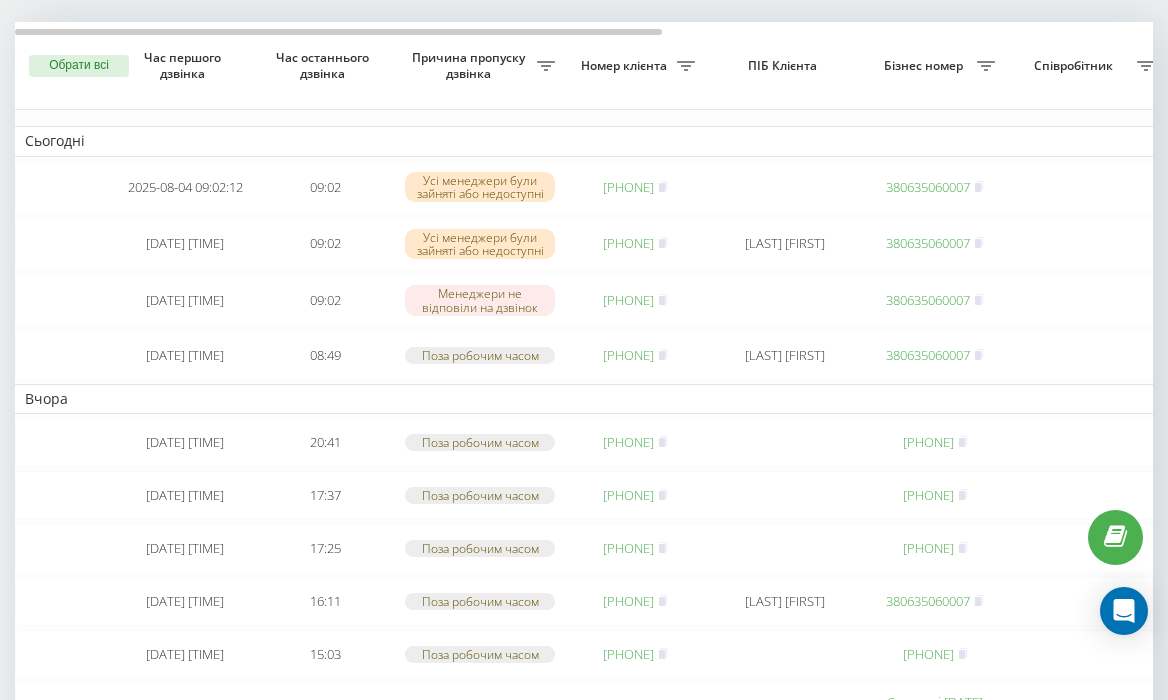 scroll, scrollTop: 0, scrollLeft: 0, axis: both 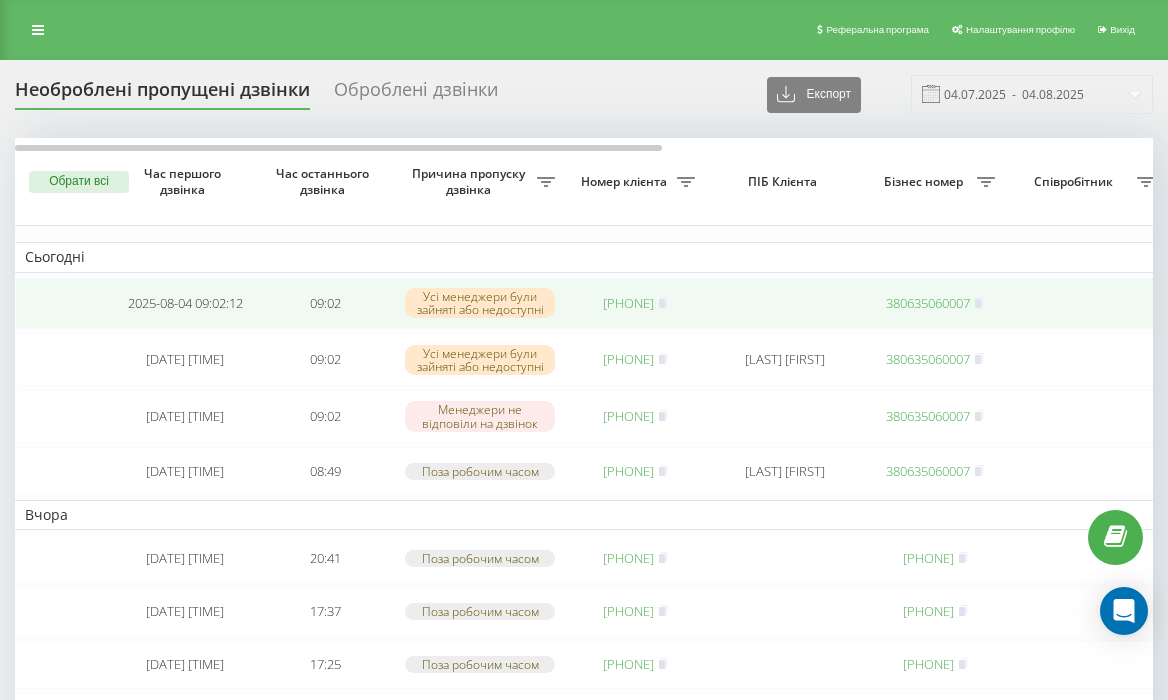 click on "380684544350" at bounding box center (628, 303) 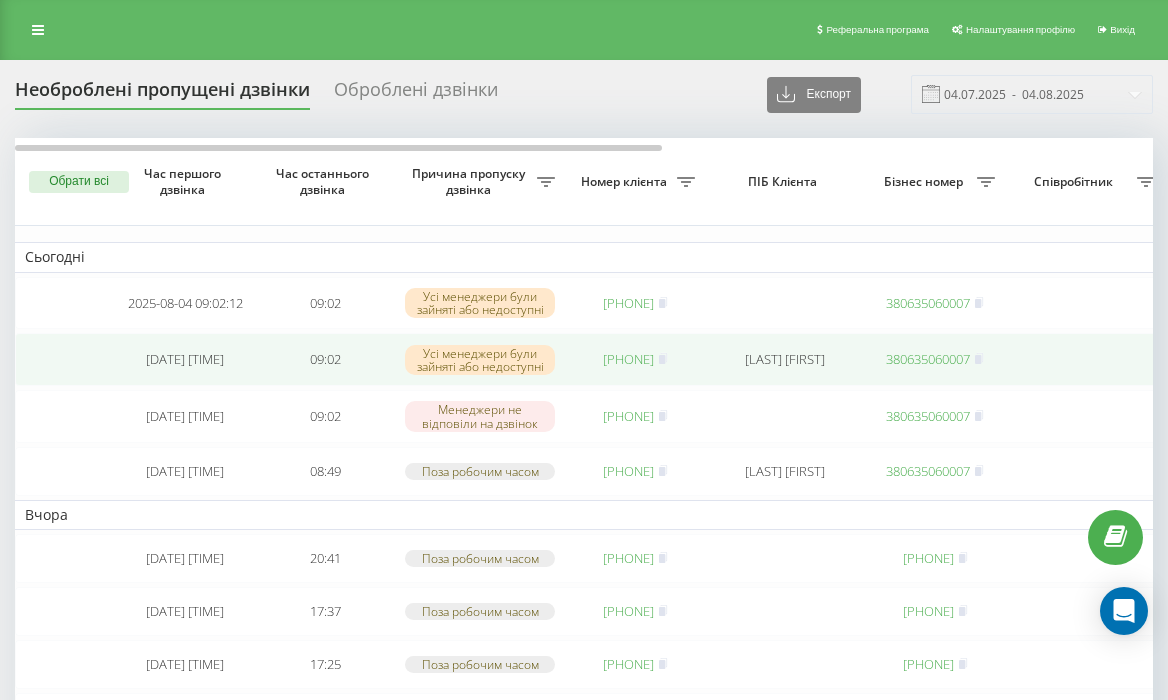 click on "380961542002" at bounding box center [628, 359] 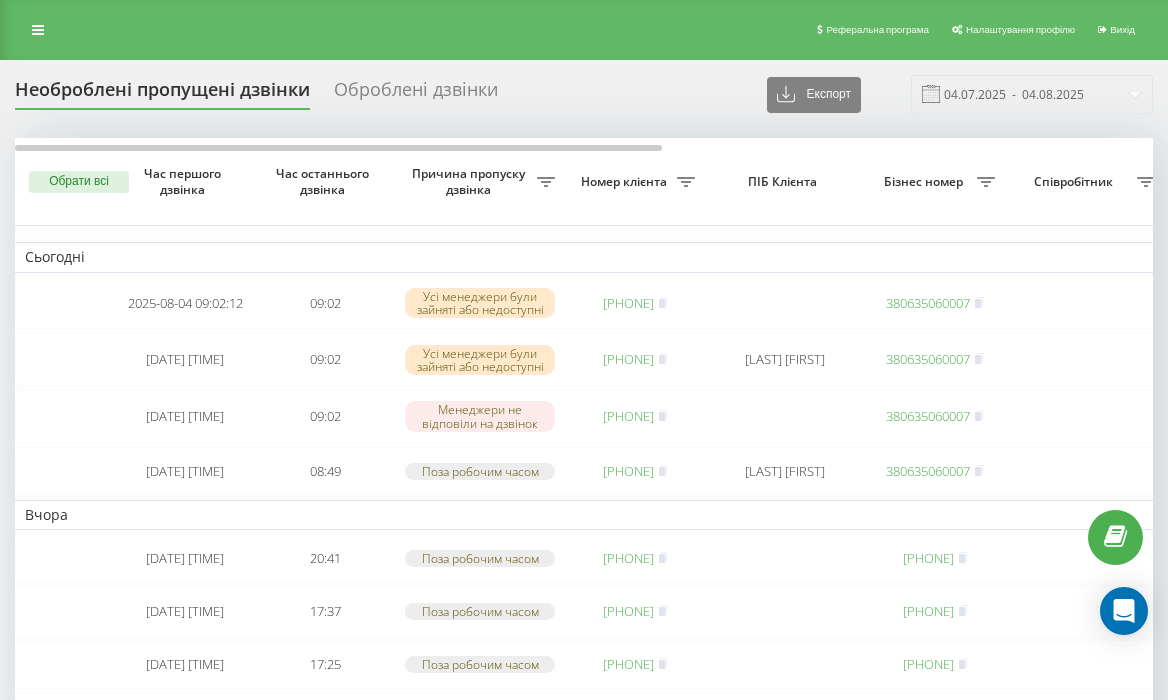 click on "Сьогодні" at bounding box center (1015, 257) 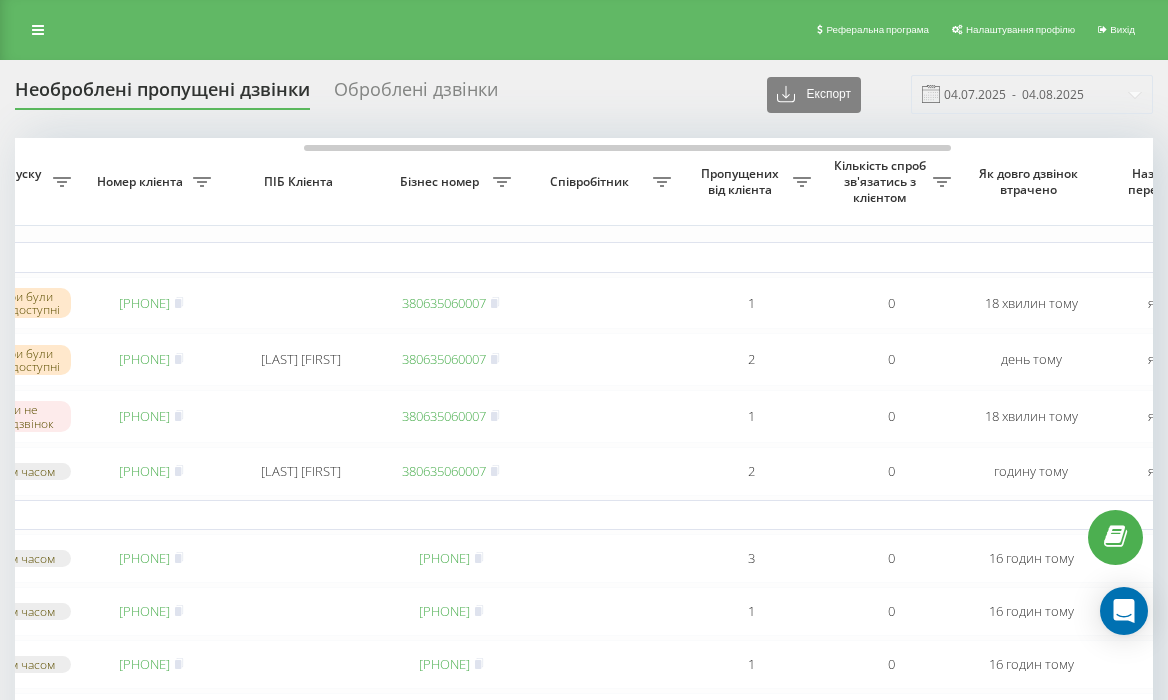 scroll, scrollTop: 0, scrollLeft: 494, axis: horizontal 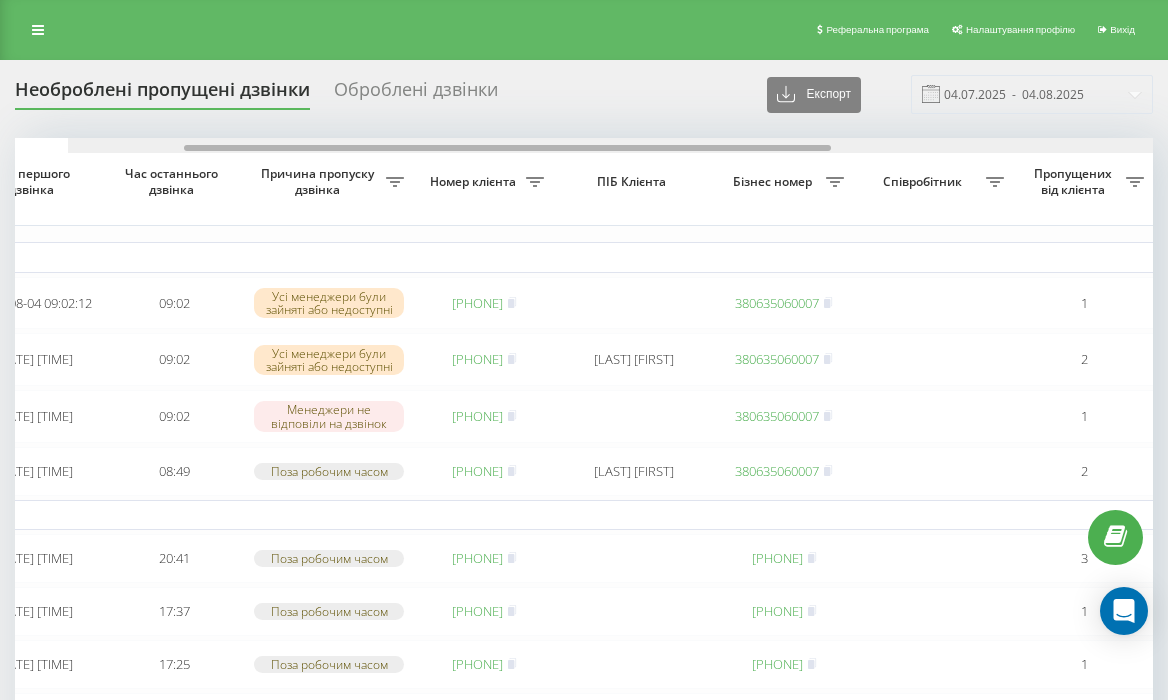 drag, startPoint x: 720, startPoint y: 146, endPoint x: 455, endPoint y: 168, distance: 265.91165 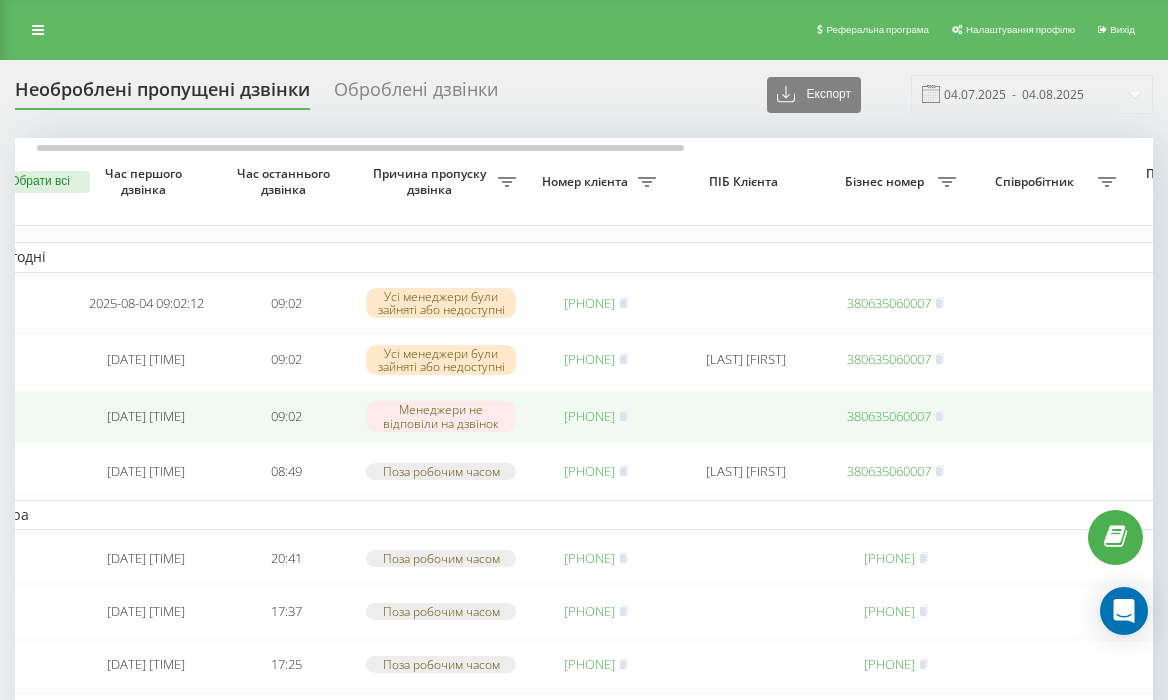 click on "380989641846" at bounding box center (589, 416) 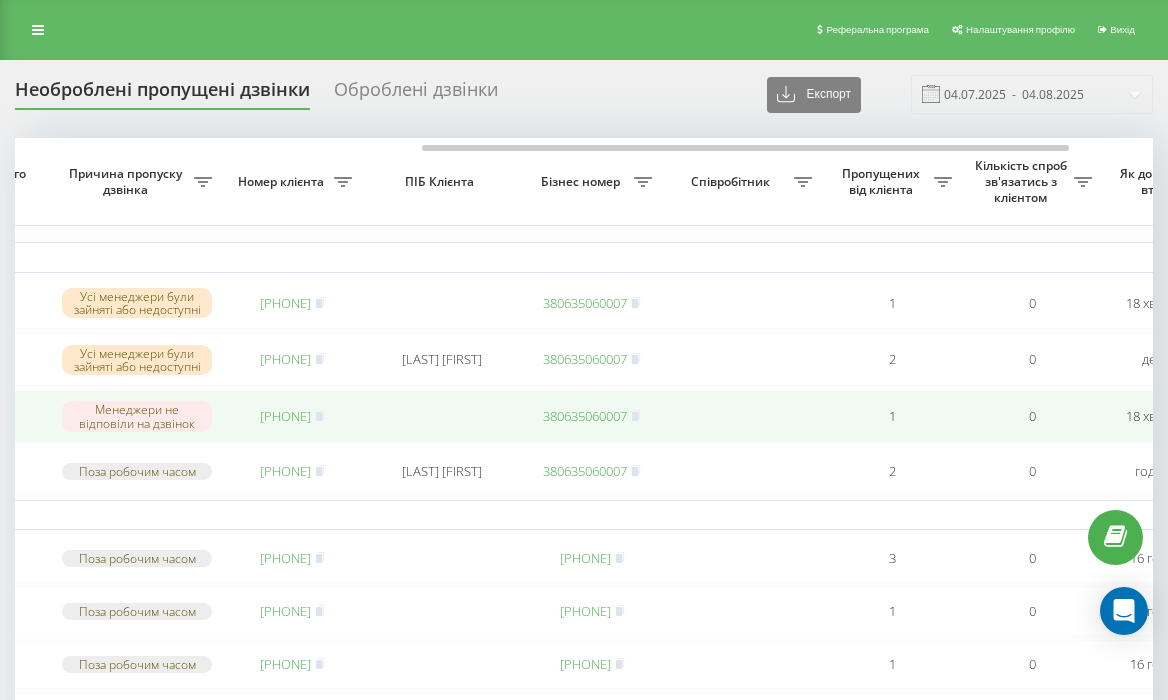 scroll, scrollTop: 0, scrollLeft: 862, axis: horizontal 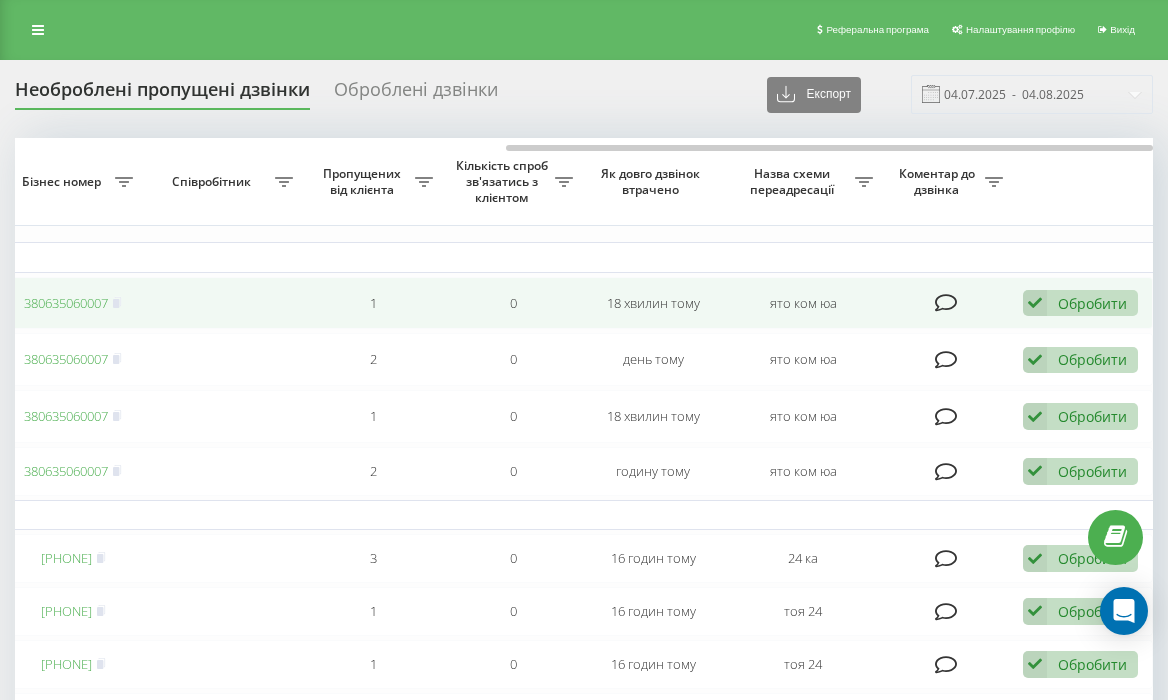 click on "Обробити" at bounding box center [1092, 303] 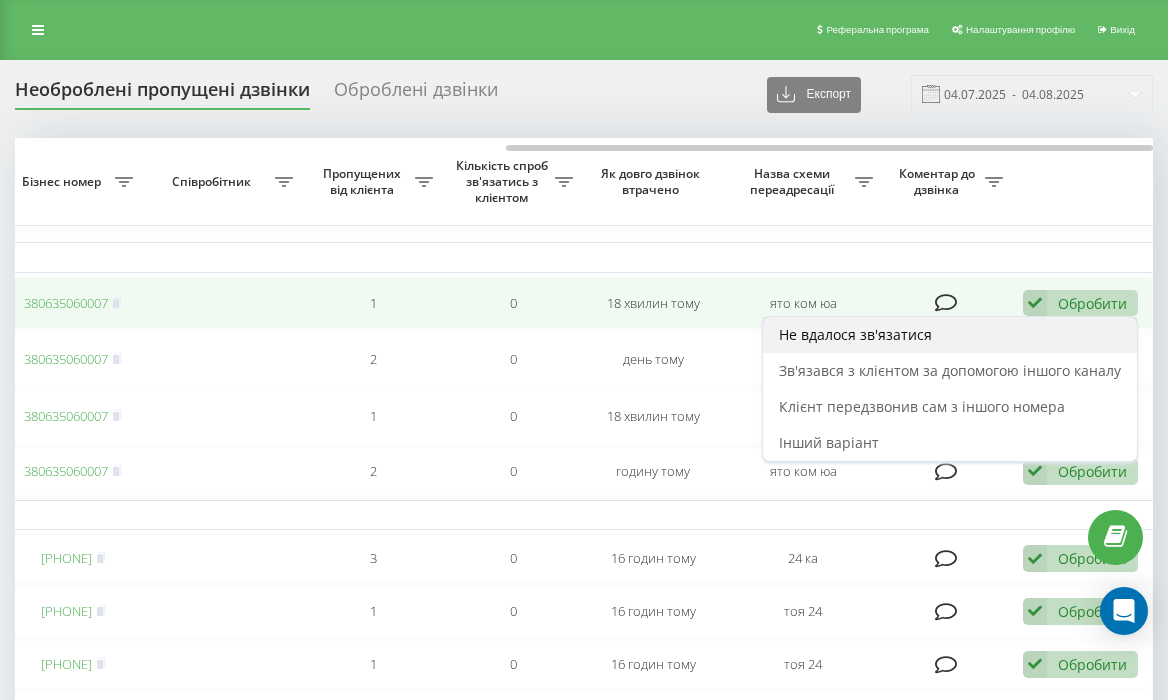click on "Не вдалося зв'язатися" at bounding box center (950, 335) 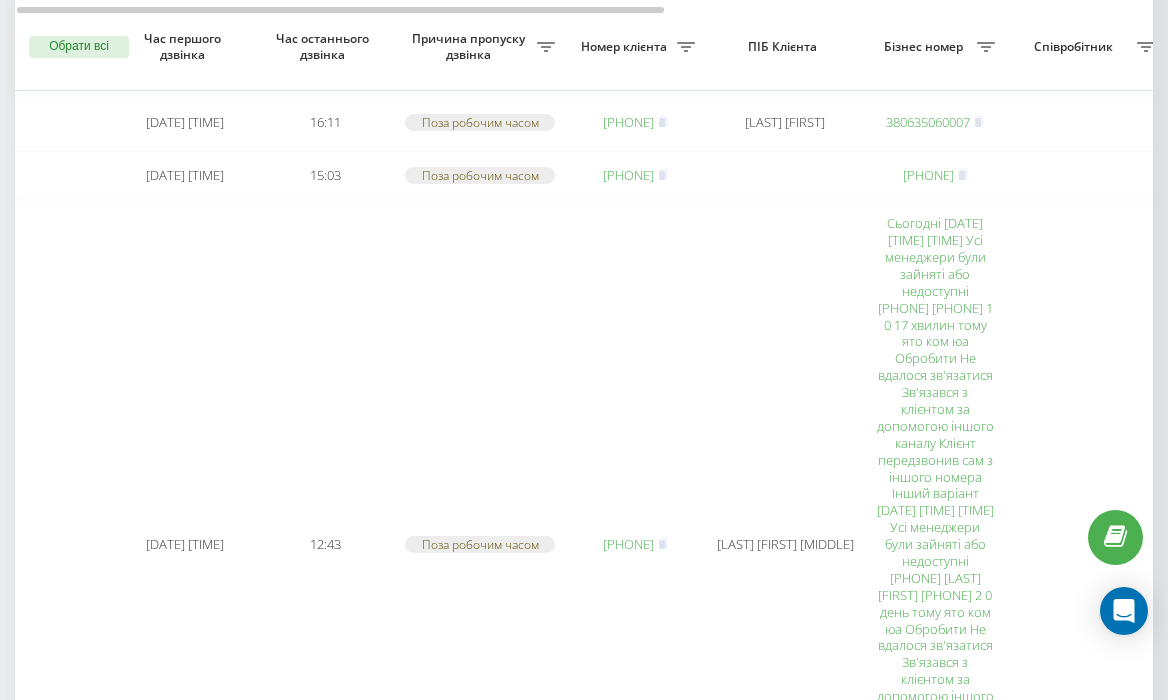 scroll, scrollTop: 473, scrollLeft: 0, axis: vertical 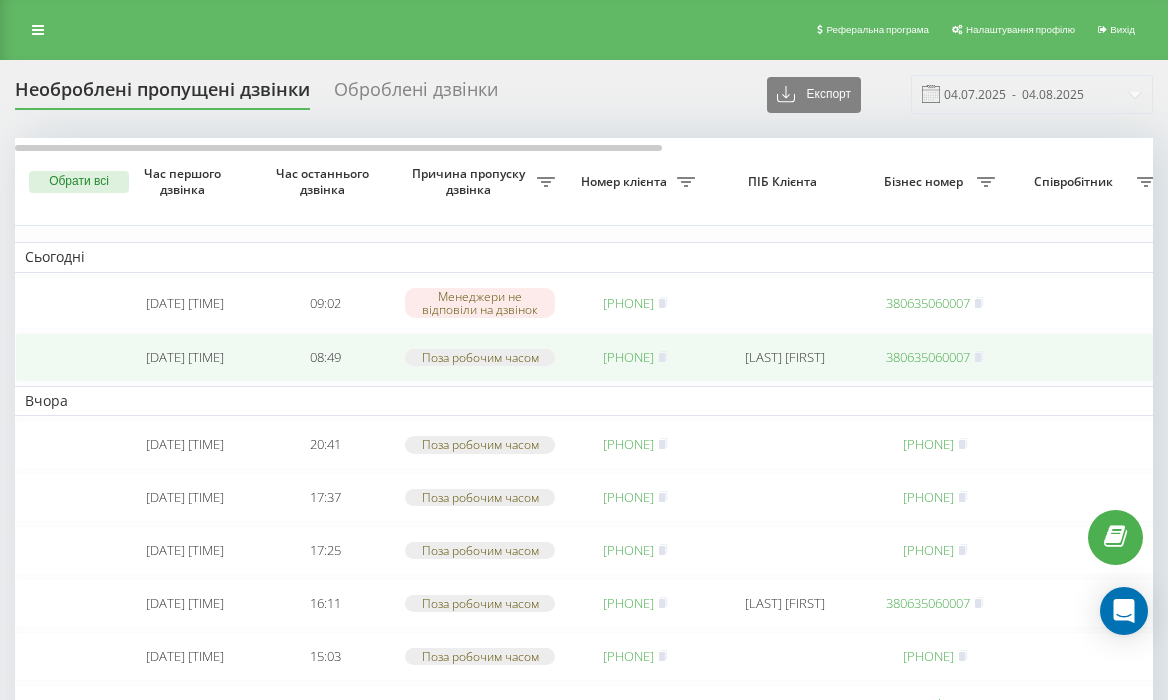 click on "380997509290" at bounding box center [628, 357] 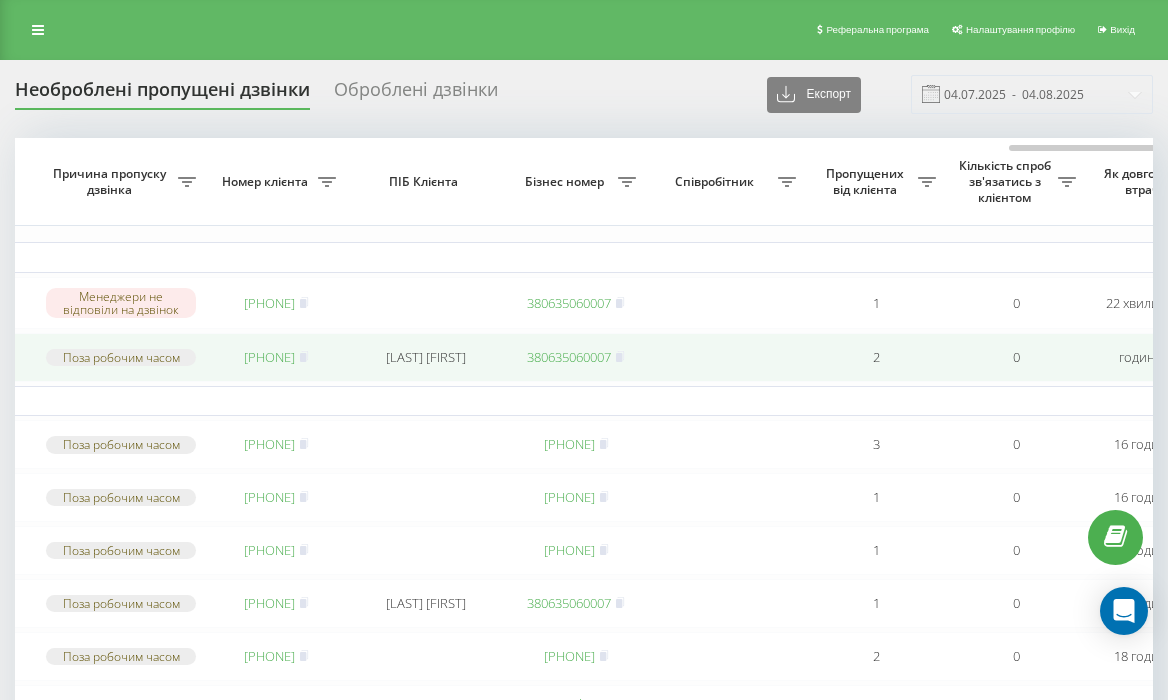 scroll, scrollTop: 0, scrollLeft: 862, axis: horizontal 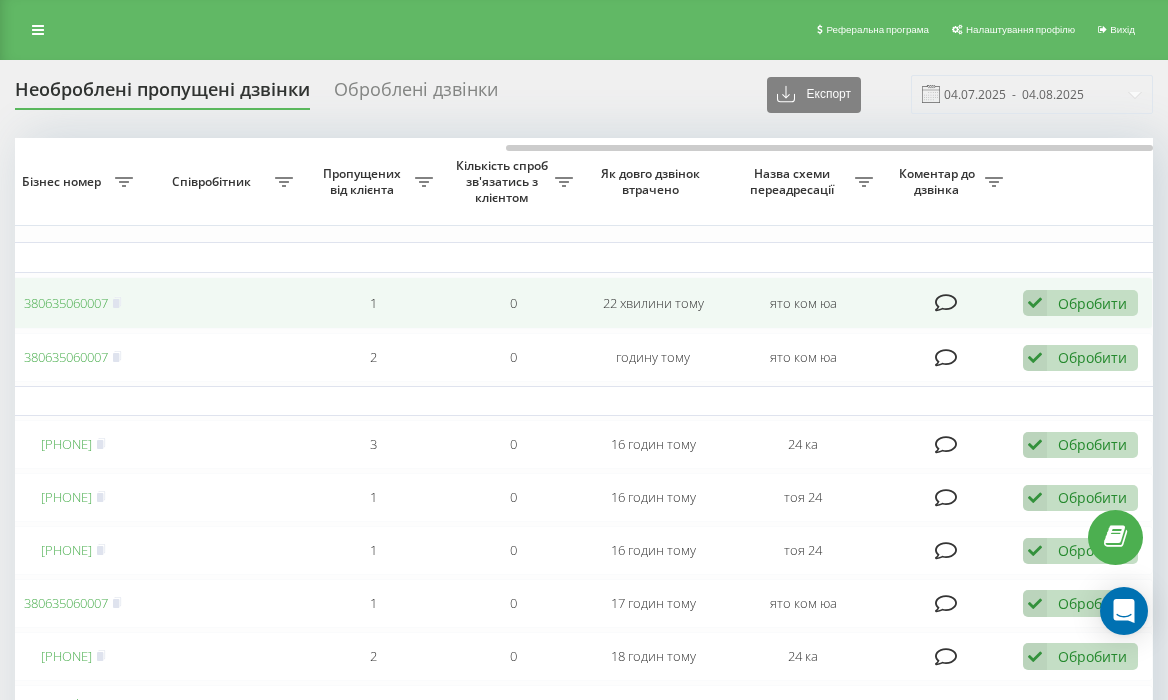 click on "Обробити" at bounding box center [1092, 303] 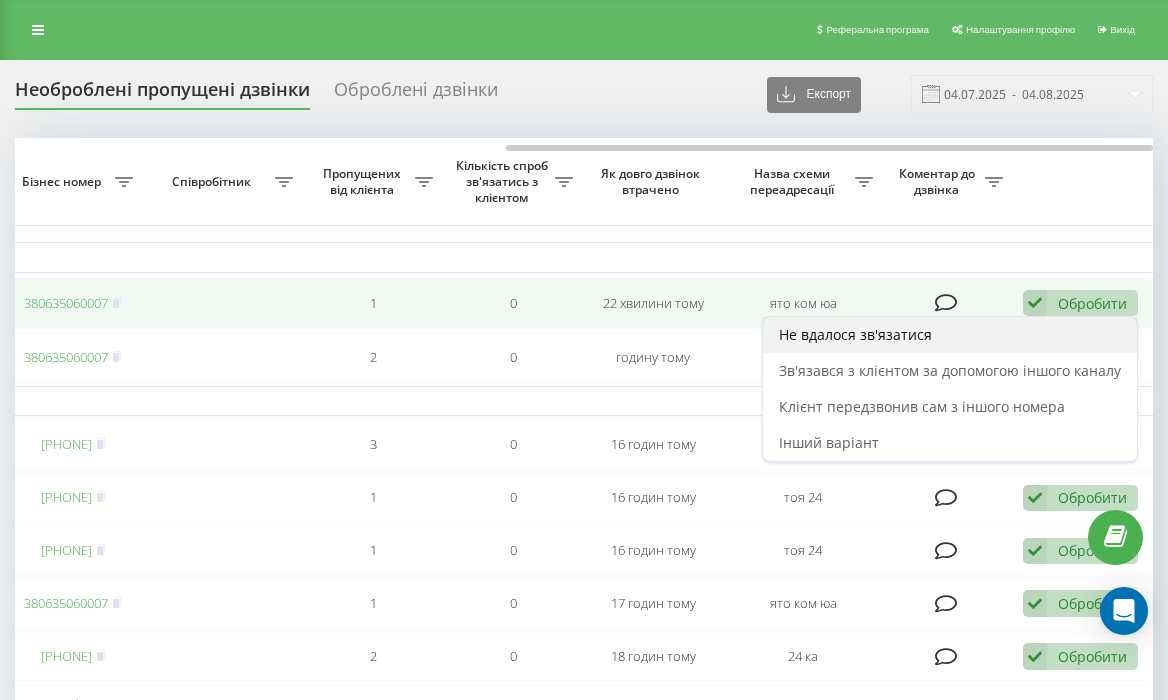 click on "Не вдалося зв'язатися" at bounding box center (950, 335) 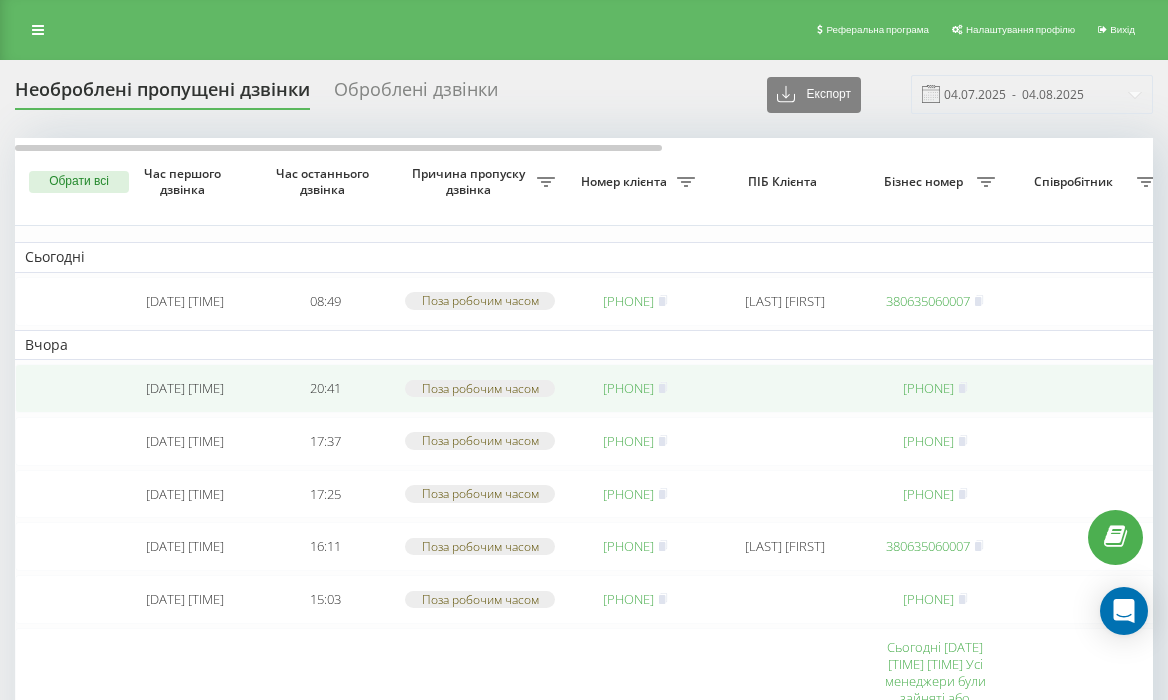 click on "380680240611" at bounding box center [628, 388] 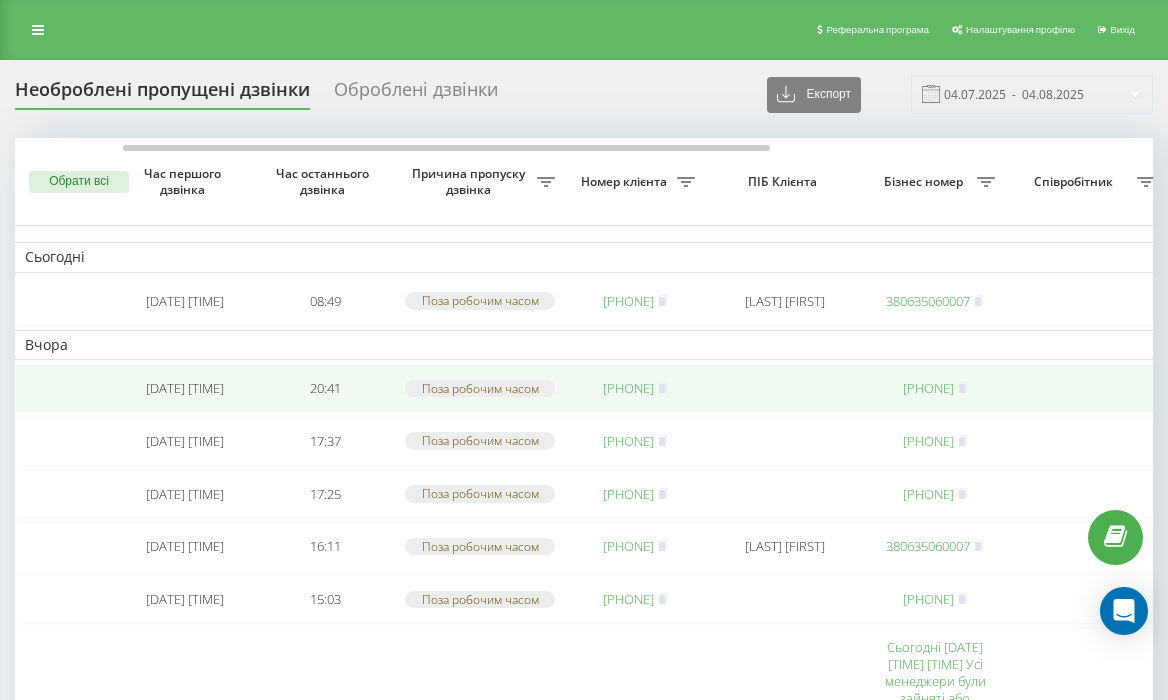 scroll, scrollTop: 0, scrollLeft: 862, axis: horizontal 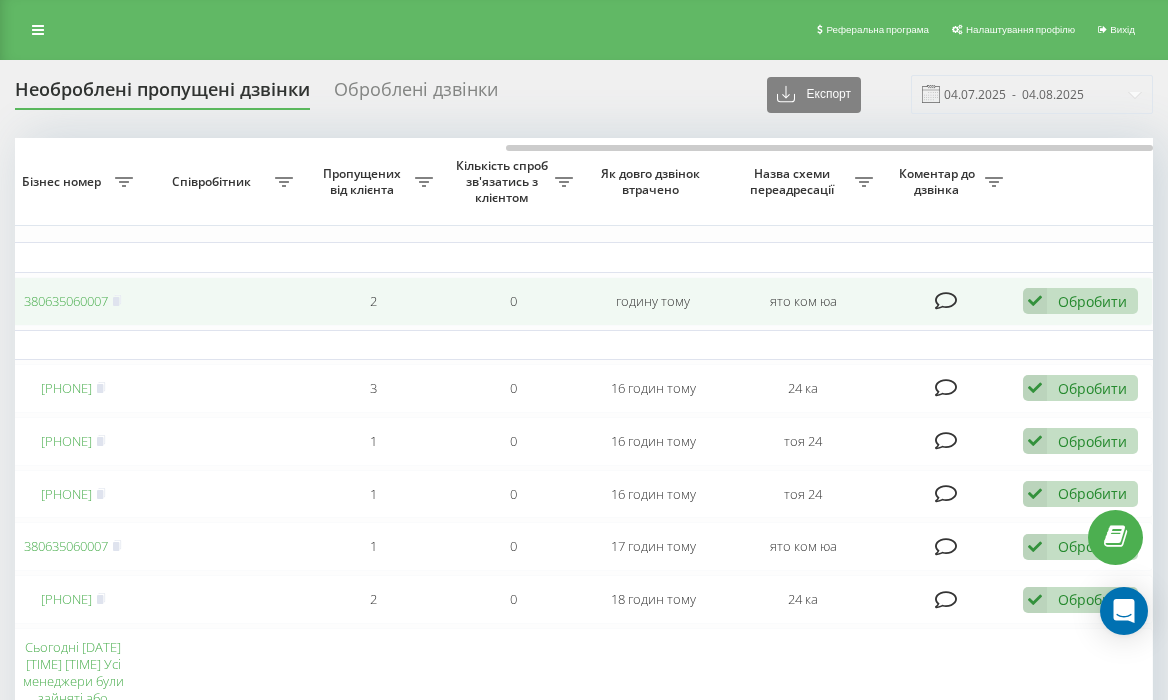 click on "Обробити" at bounding box center [1092, 301] 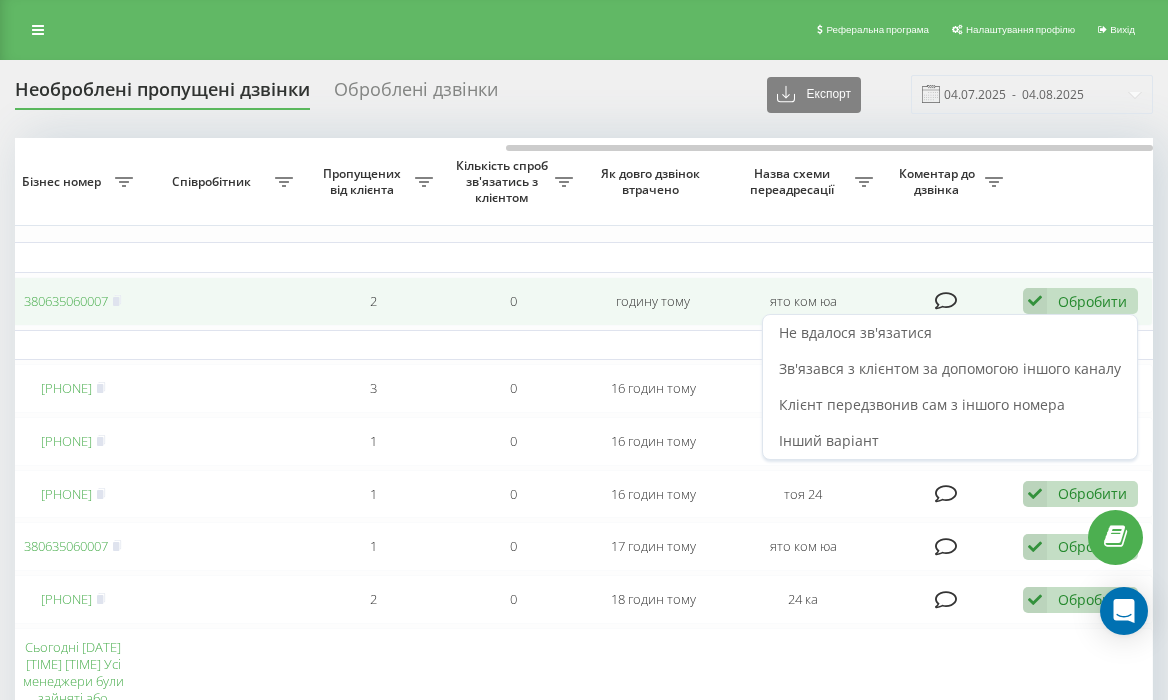 click on "Обробити" at bounding box center (1092, 301) 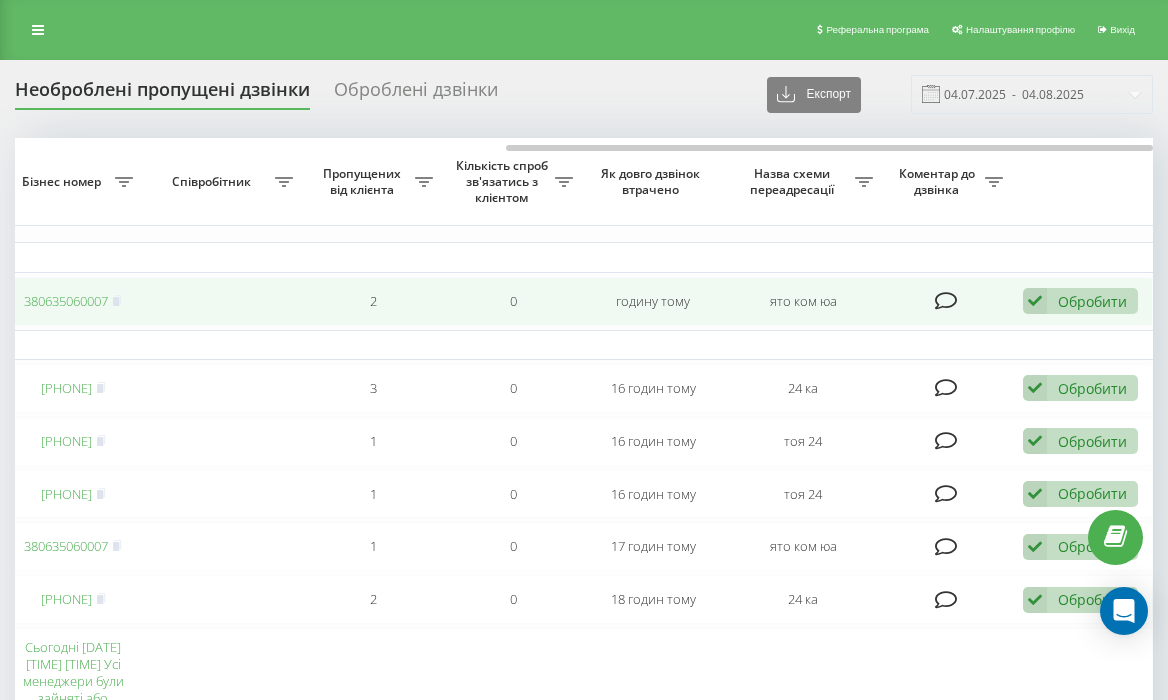 click on "Обробити" at bounding box center (1092, 301) 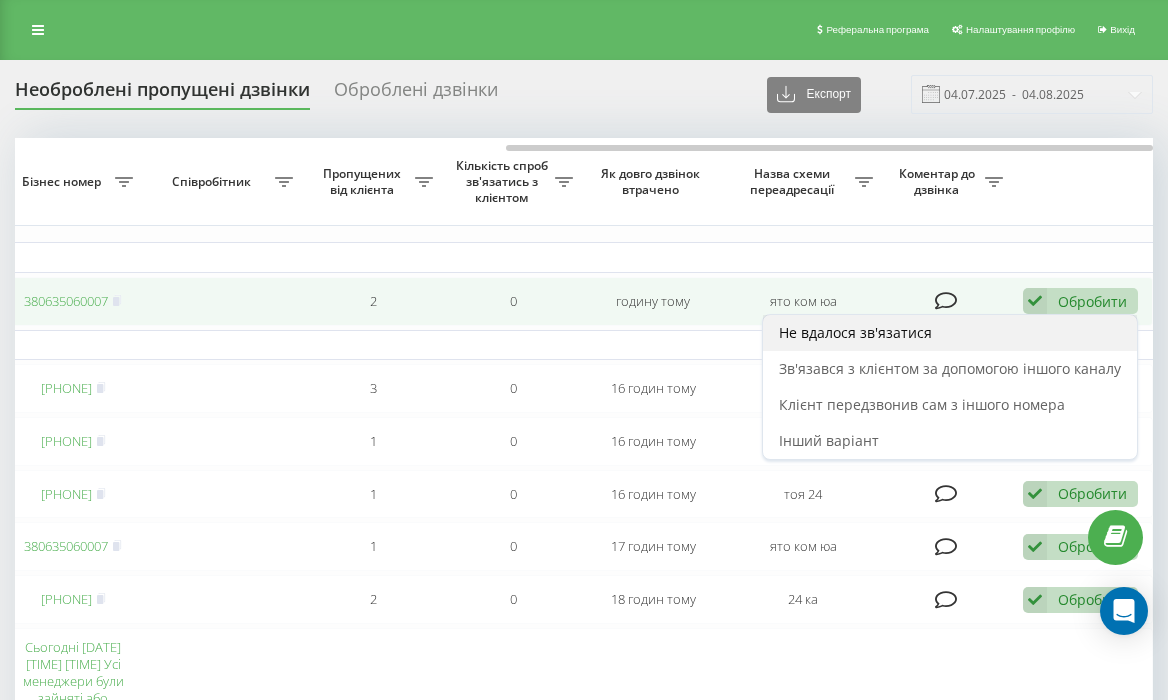 click on "Не вдалося зв'язатися" at bounding box center (950, 333) 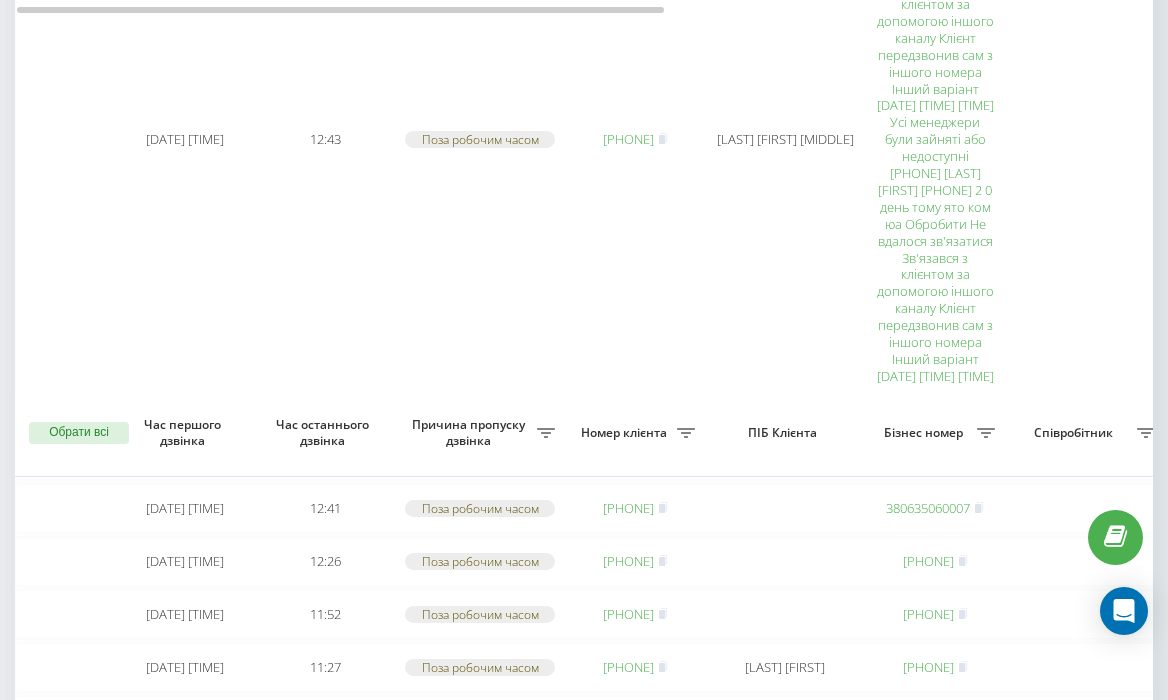 scroll, scrollTop: 0, scrollLeft: 0, axis: both 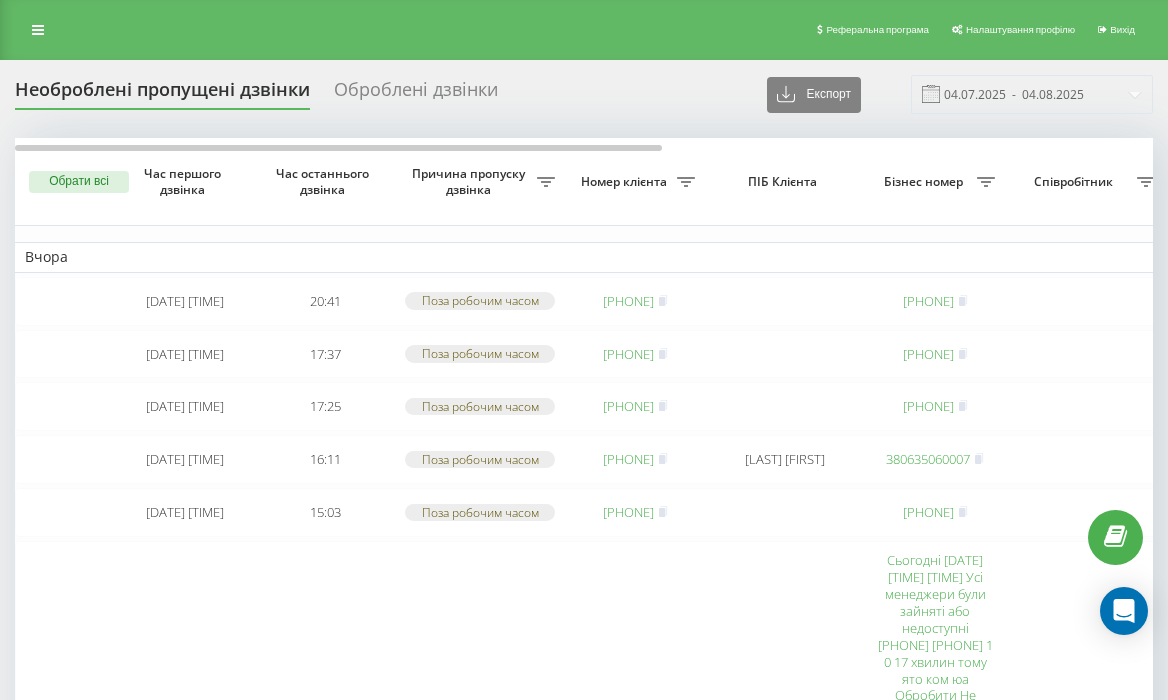 click on "Вчора 2025-08-03 17:15:52 20:41 Поза робочим часом 380680240611 380735343306 3 0 16 годин тому 24 ка Обробити Не вдалося зв'язатися Зв'язався з клієнтом за допомогою іншого каналу Клієнт передзвонив сам з іншого номера Інший варіант 2025-08-03 17:37:59 17:37 Поза робочим часом 380686236352 380639990717 1 0 16 годин тому тоя 24 Обробити Не вдалося зв'язатися Зв'язався з клієнтом за допомогою іншого каналу Клієнт передзвонив сам з іншого номера Інший варіант 2025-08-03 17:25:00 17:25 Поза робочим часом 380954571125 380639990717 1 0 16 годин тому тоя 24 Обробити Не вдалося зв'язатися Зв'язався з клієнтом за допомогою іншого каналу 16:11 1 0 2" at bounding box center [1015, 1455] 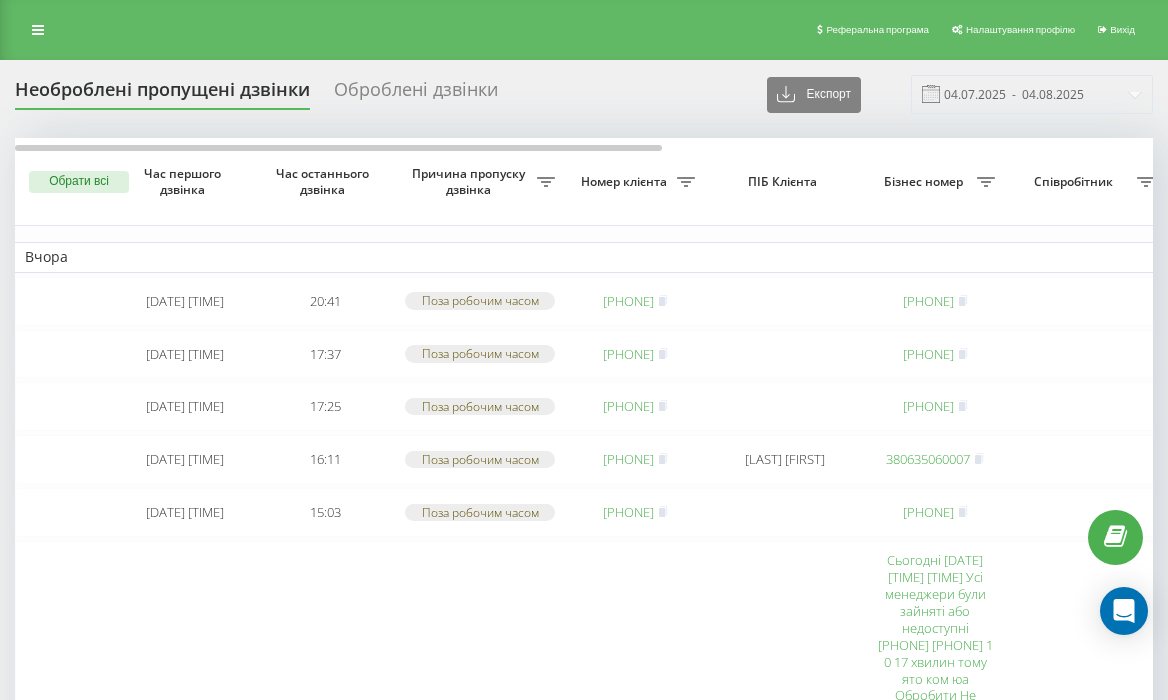 click on "Вчора 2025-08-03 17:15:52 20:41 Поза робочим часом 380680240611 380735343306 3 0 16 годин тому 24 ка Обробити Не вдалося зв'язатися Зв'язався з клієнтом за допомогою іншого каналу Клієнт передзвонив сам з іншого номера Інший варіант 2025-08-03 17:37:59 17:37 Поза робочим часом 380686236352 380639990717 1 0 16 годин тому тоя 24 Обробити Не вдалося зв'язатися Зв'язався з клієнтом за допомогою іншого каналу Клієнт передзвонив сам з іншого номера Інший варіант 2025-08-03 17:25:00 17:25 Поза робочим часом 380954571125 380639990717 1 0 16 годин тому тоя 24 Обробити Не вдалося зв'язатися Зв'язався з клієнтом за допомогою іншого каналу 16:11 1 0 2" at bounding box center [1015, 1455] 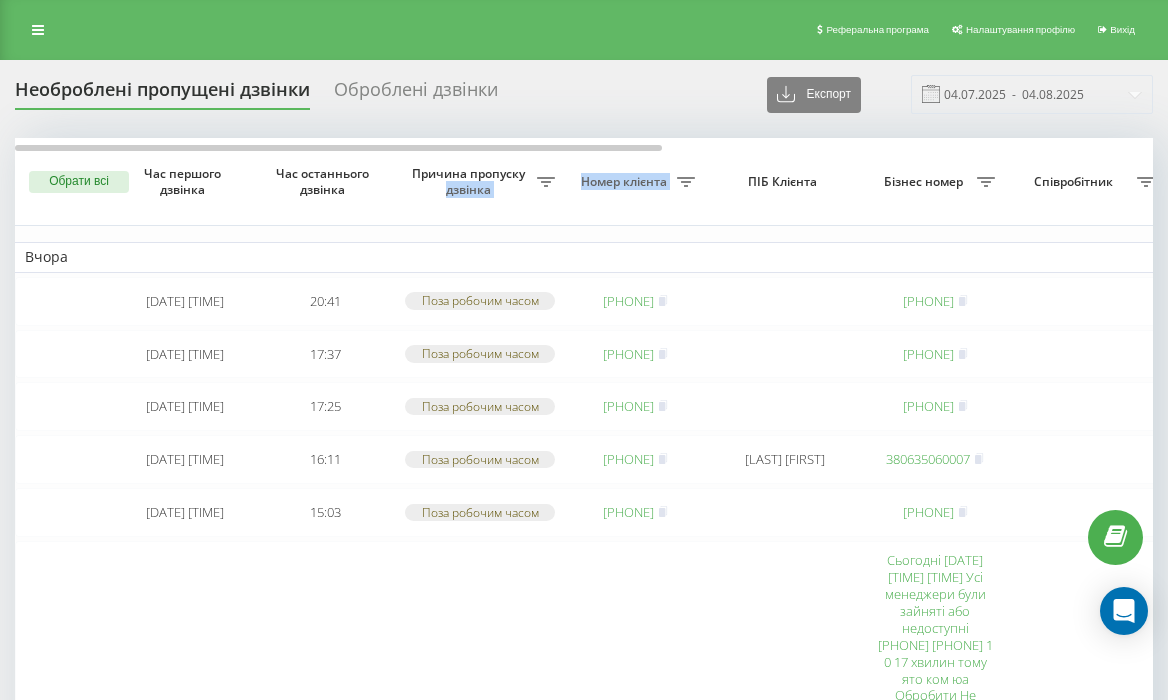 drag, startPoint x: 696, startPoint y: 182, endPoint x: 413, endPoint y: 183, distance: 283.00177 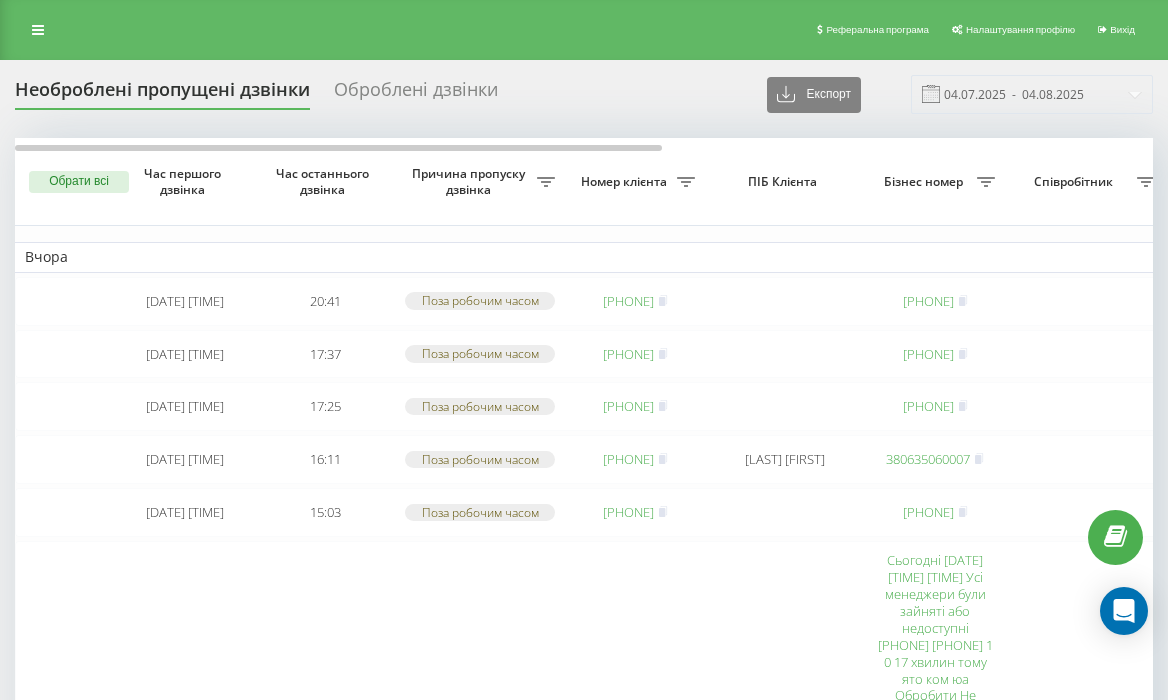 click on "Вчора" at bounding box center (1015, 257) 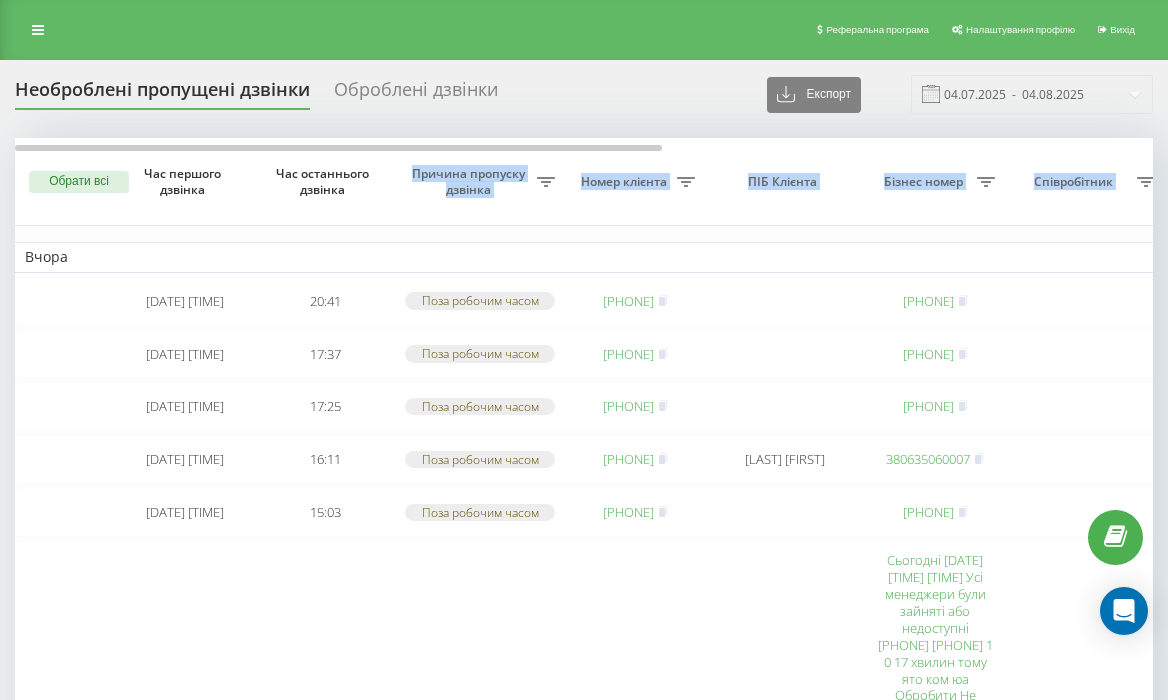 drag, startPoint x: 395, startPoint y: 164, endPoint x: 839, endPoint y: 249, distance: 452.06305 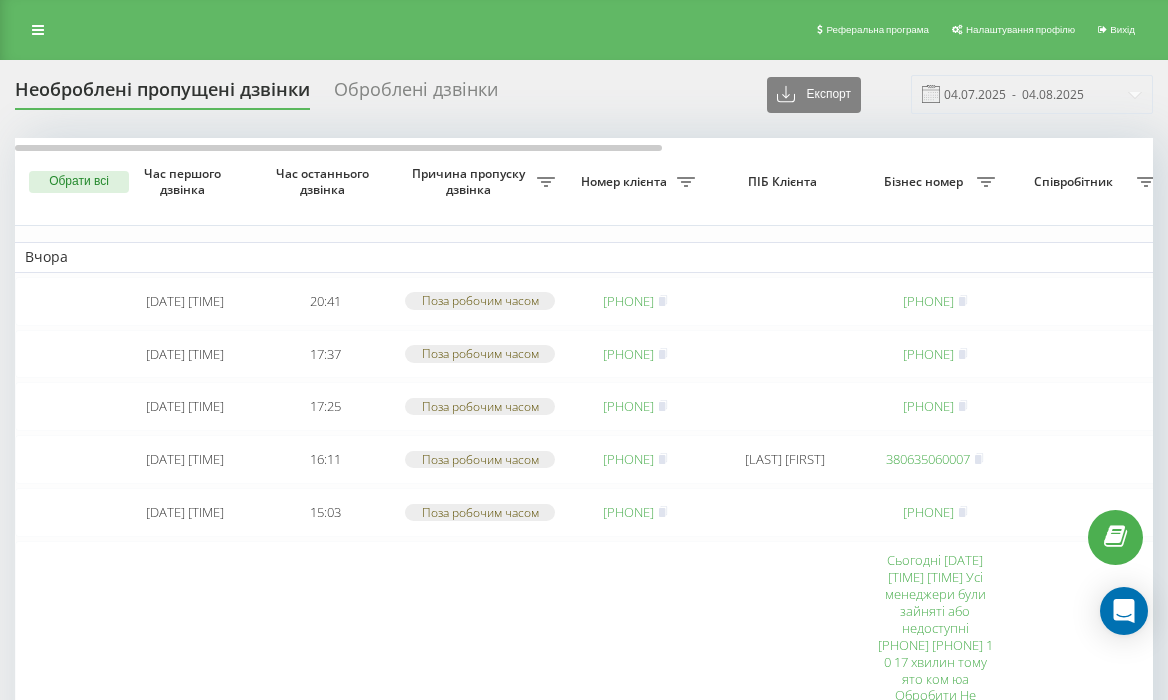 click on "Вчора" at bounding box center [1015, 257] 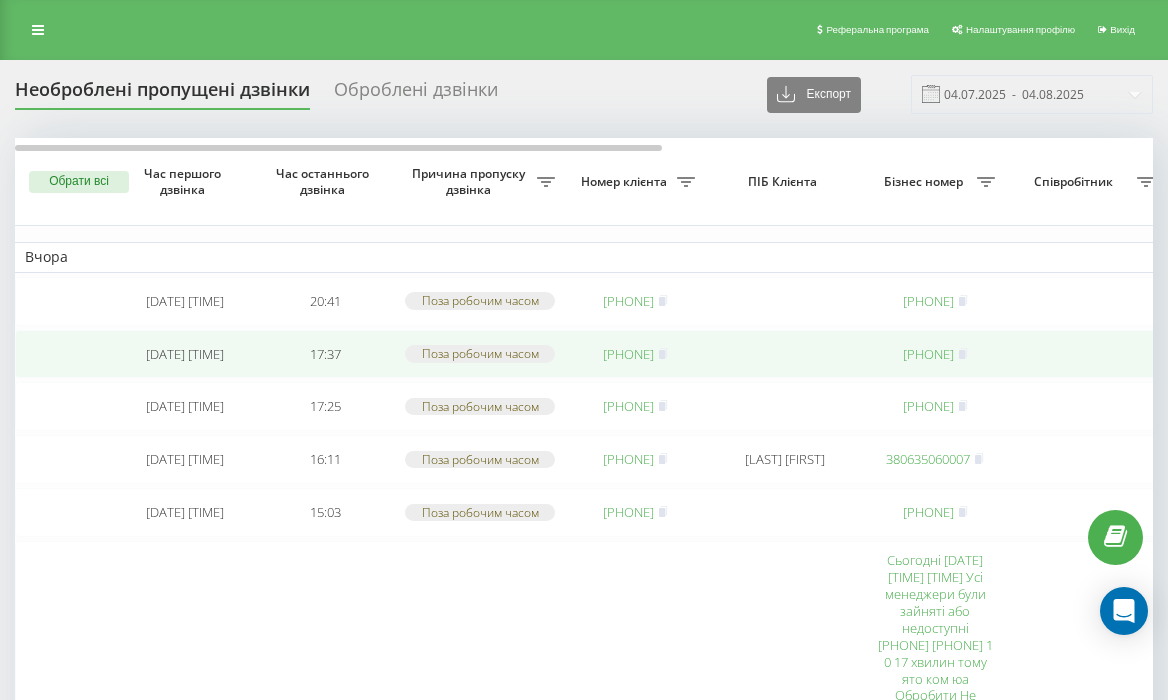 click on "380686236352" at bounding box center [628, 354] 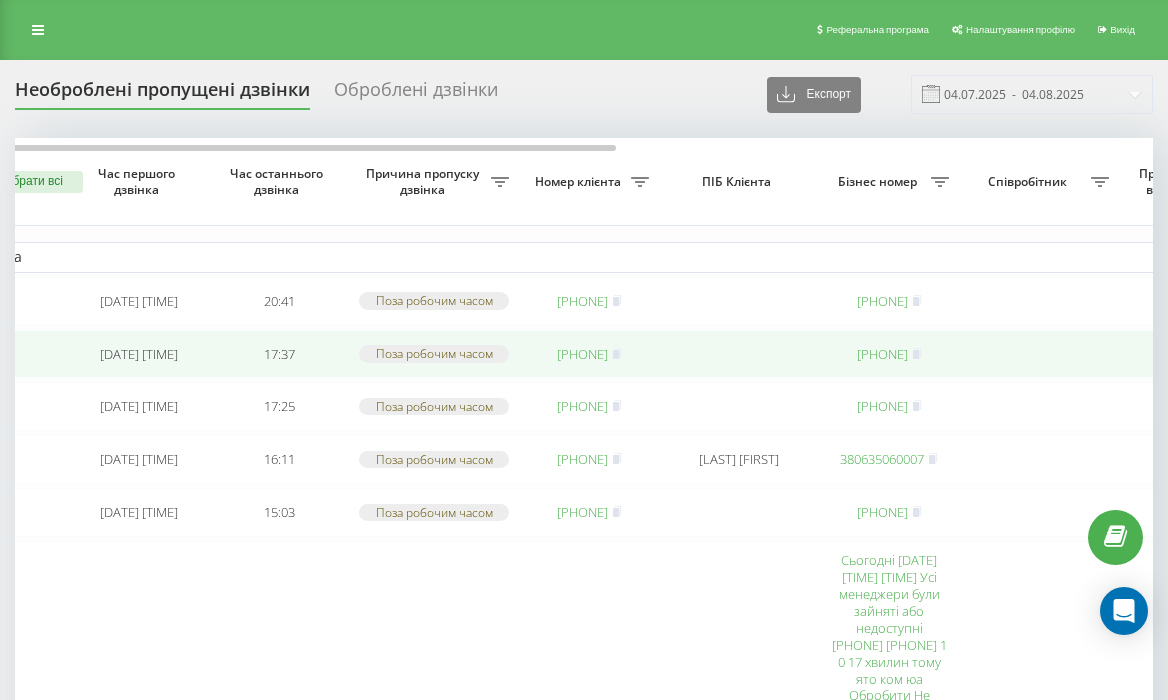 scroll, scrollTop: 0, scrollLeft: 0, axis: both 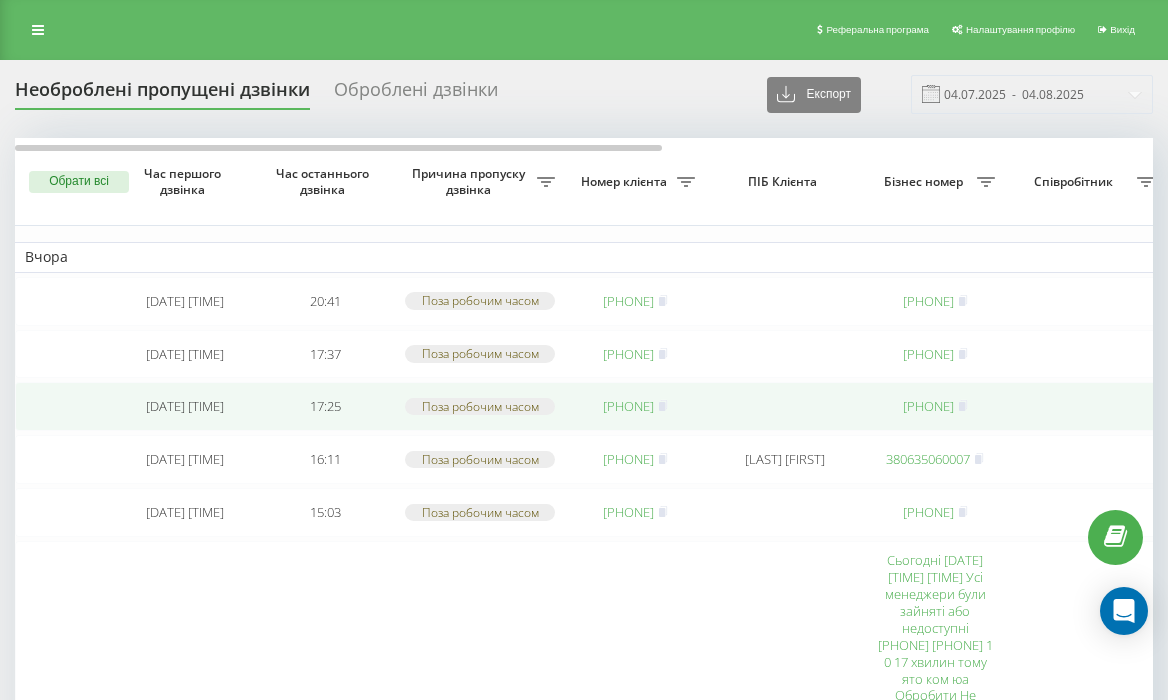 click on "380954571125" at bounding box center (628, 406) 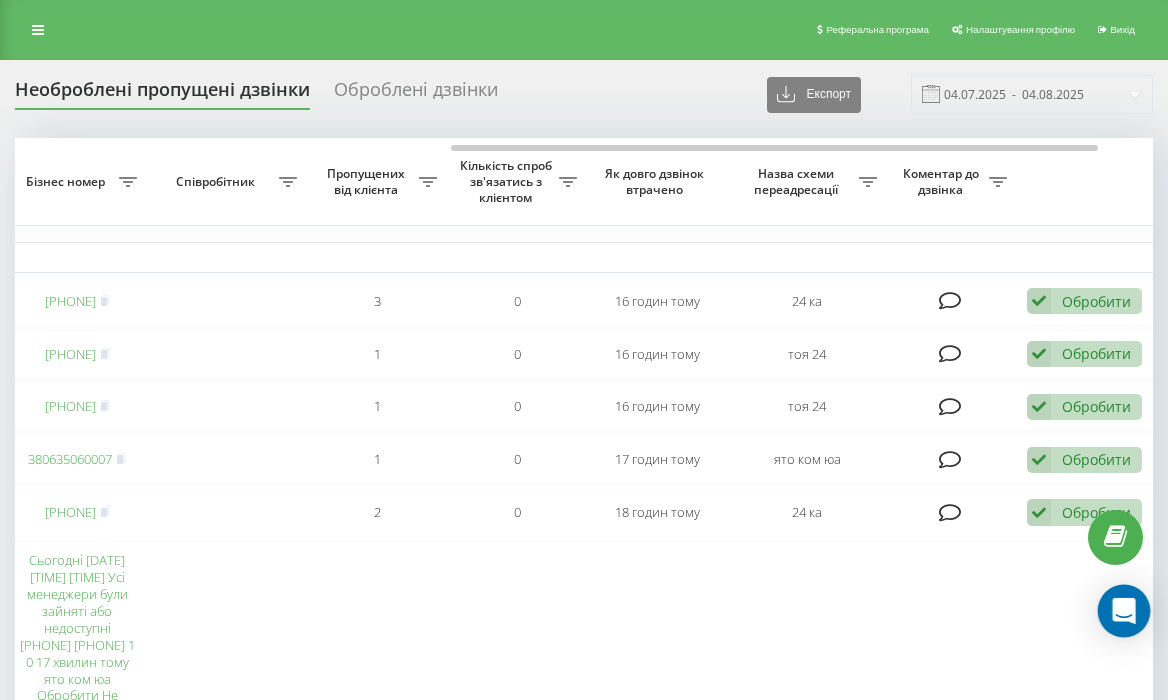 scroll, scrollTop: 0, scrollLeft: 862, axis: horizontal 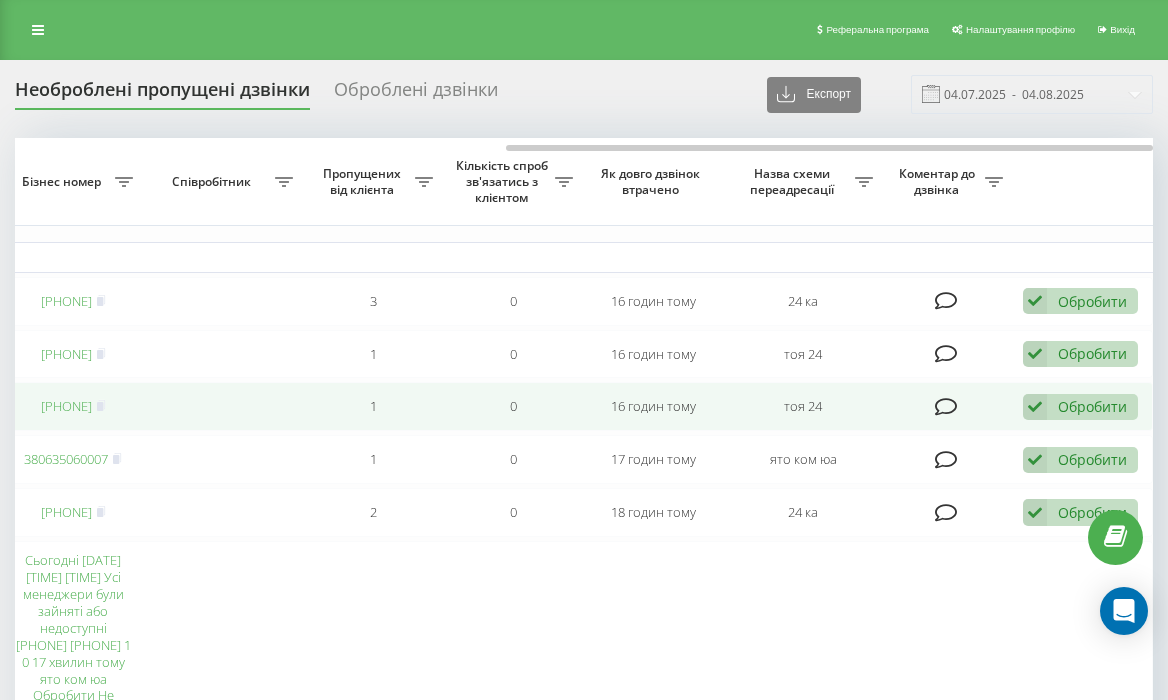 click on "Обробити" at bounding box center (1092, 406) 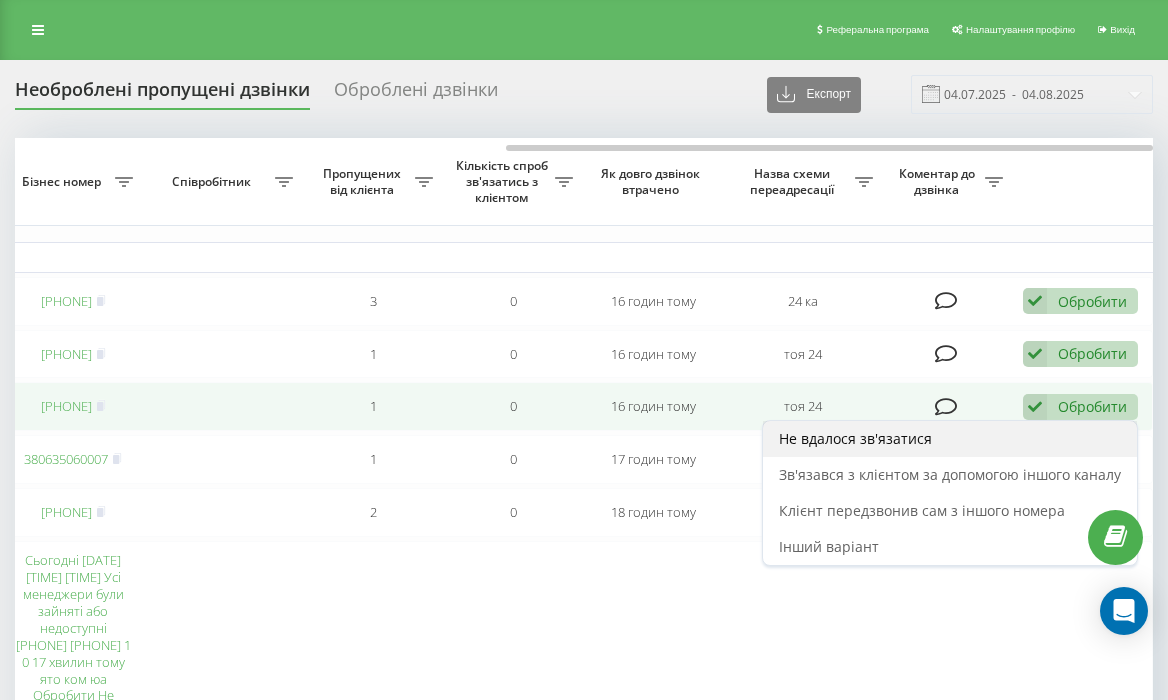 click on "Не вдалося зв'язатися" at bounding box center (950, 439) 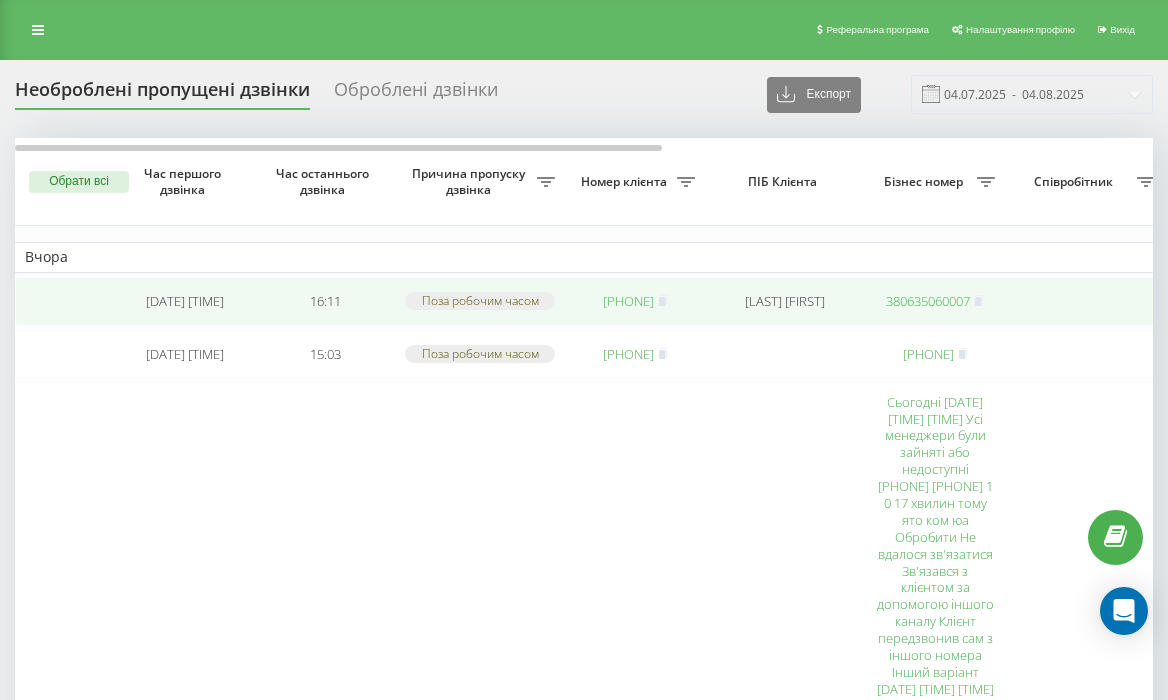 click on "380635454683" at bounding box center [628, 301] 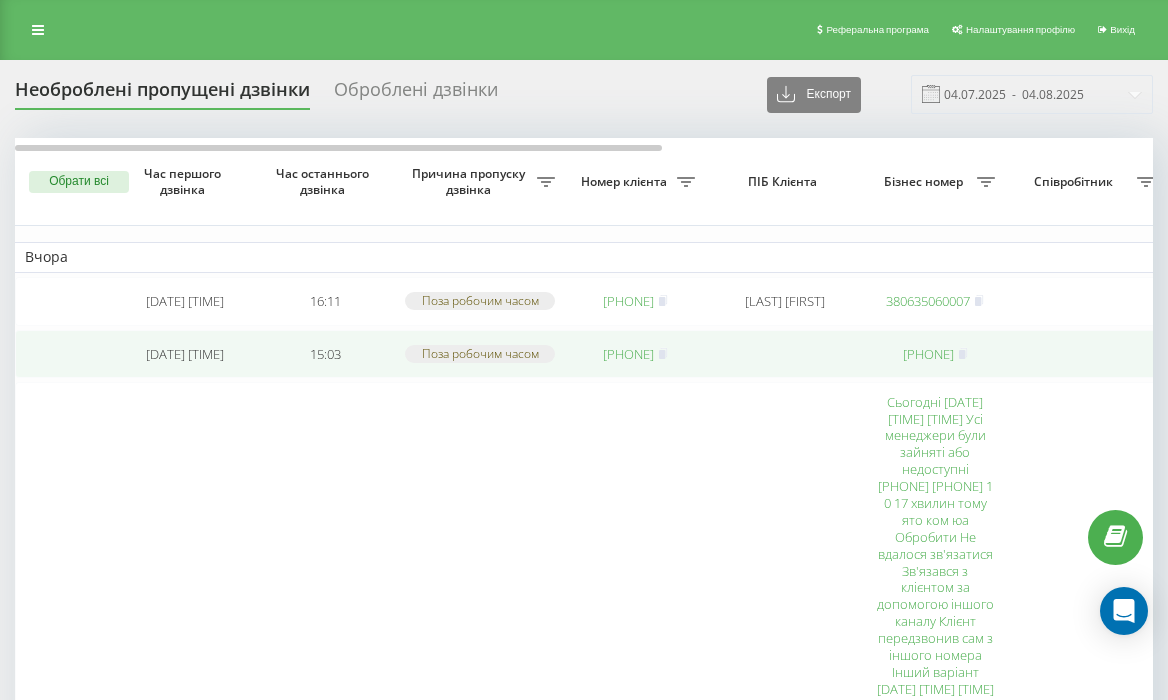 click on "380681946352" at bounding box center (628, 354) 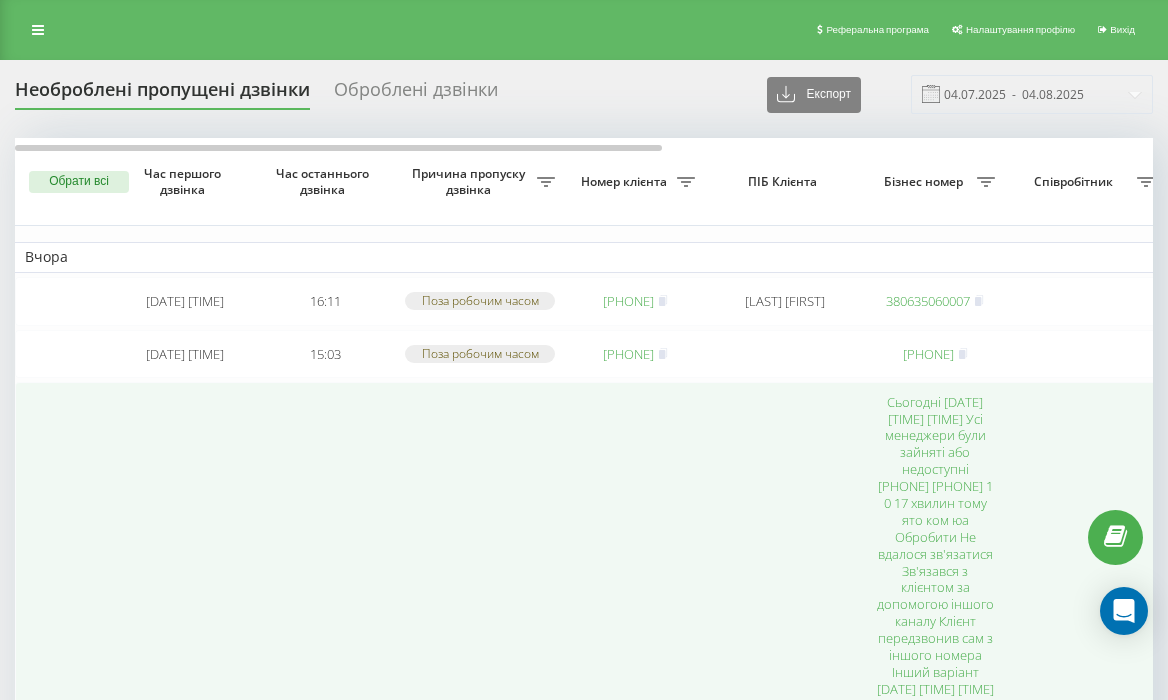click on "380679359224" at bounding box center [628, 723] 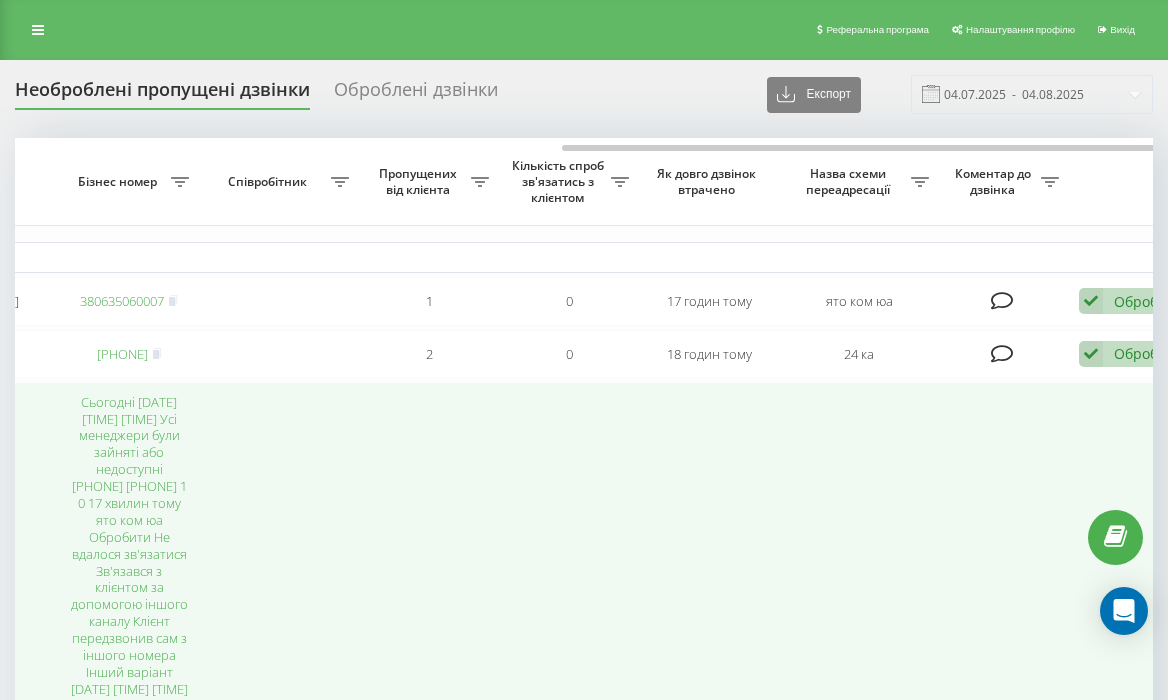scroll, scrollTop: 0, scrollLeft: 862, axis: horizontal 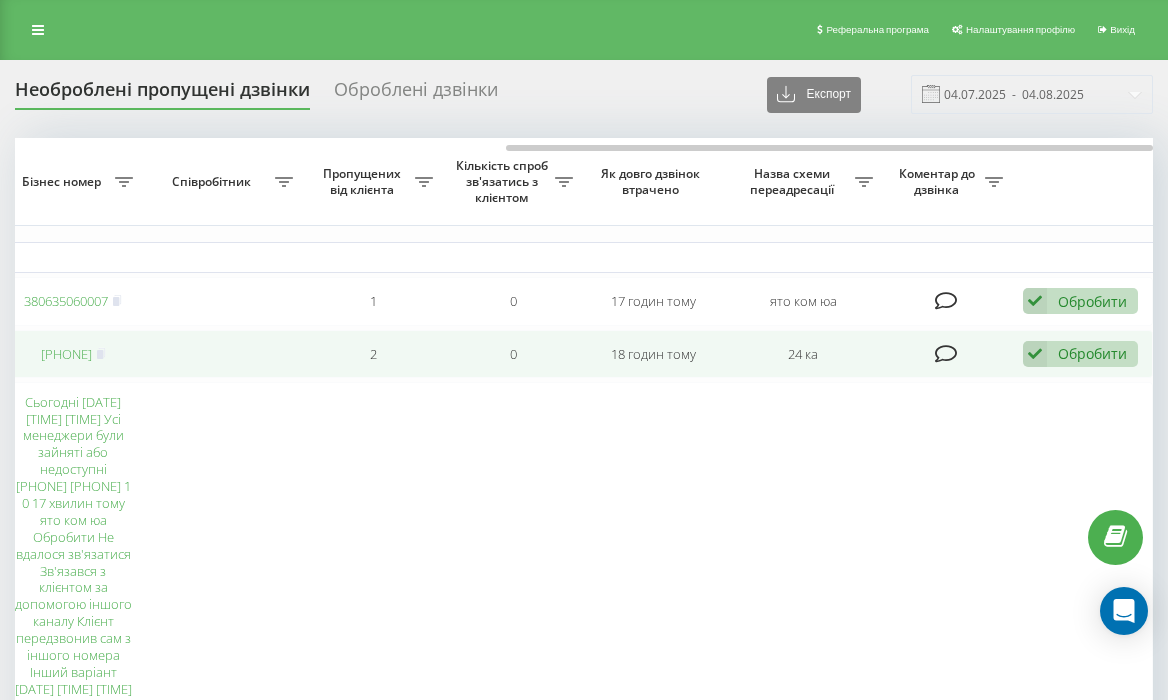 click on "Обробити Не вдалося зв'язатися Зв'язався з клієнтом за допомогою іншого каналу Клієнт передзвонив сам з іншого номера Інший варіант" at bounding box center [1080, 354] 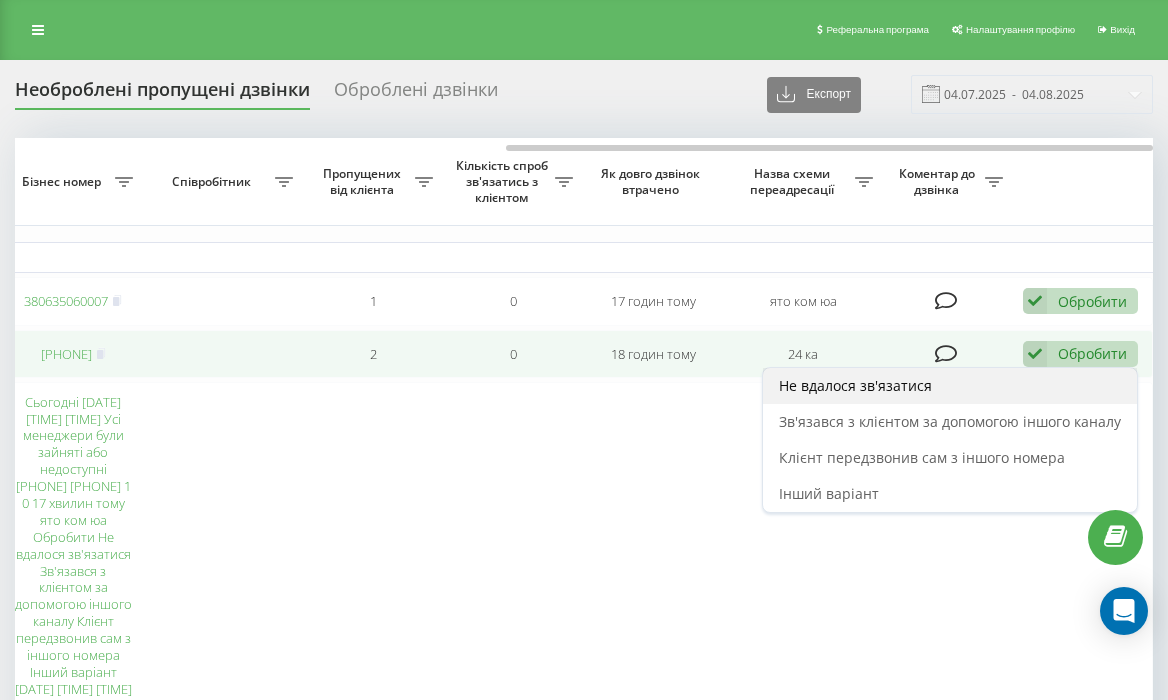 click on "Не вдалося зв'язатися" at bounding box center [950, 386] 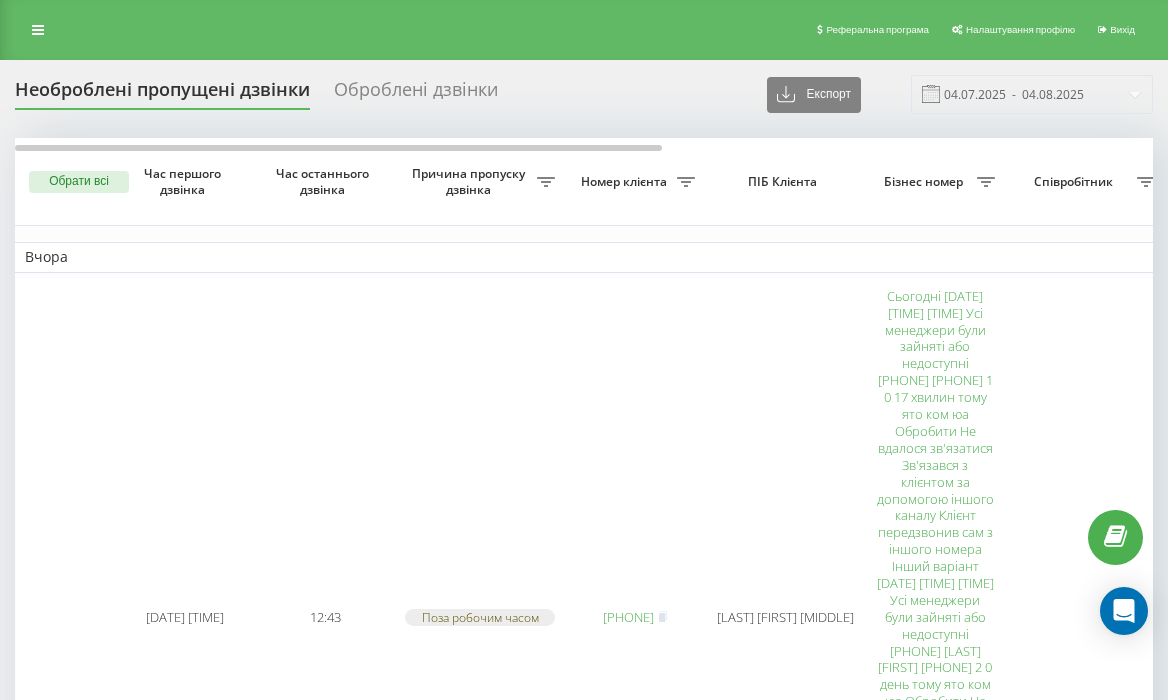 click on "380994240385" at bounding box center [628, 986] 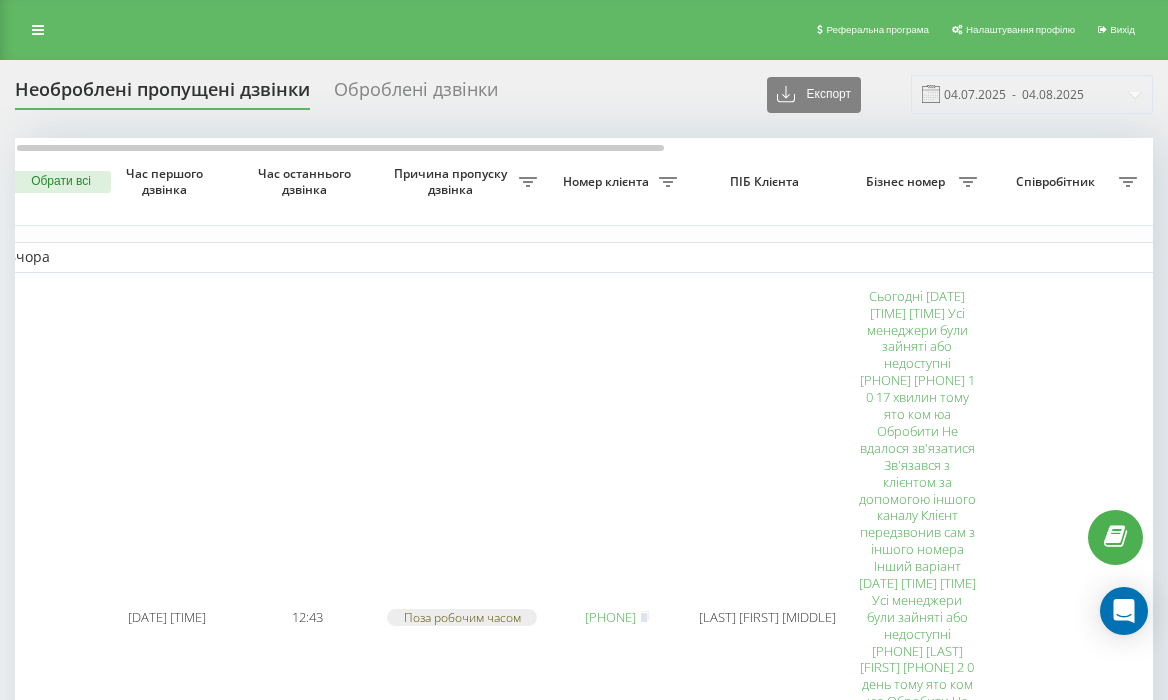 scroll, scrollTop: 0, scrollLeft: 0, axis: both 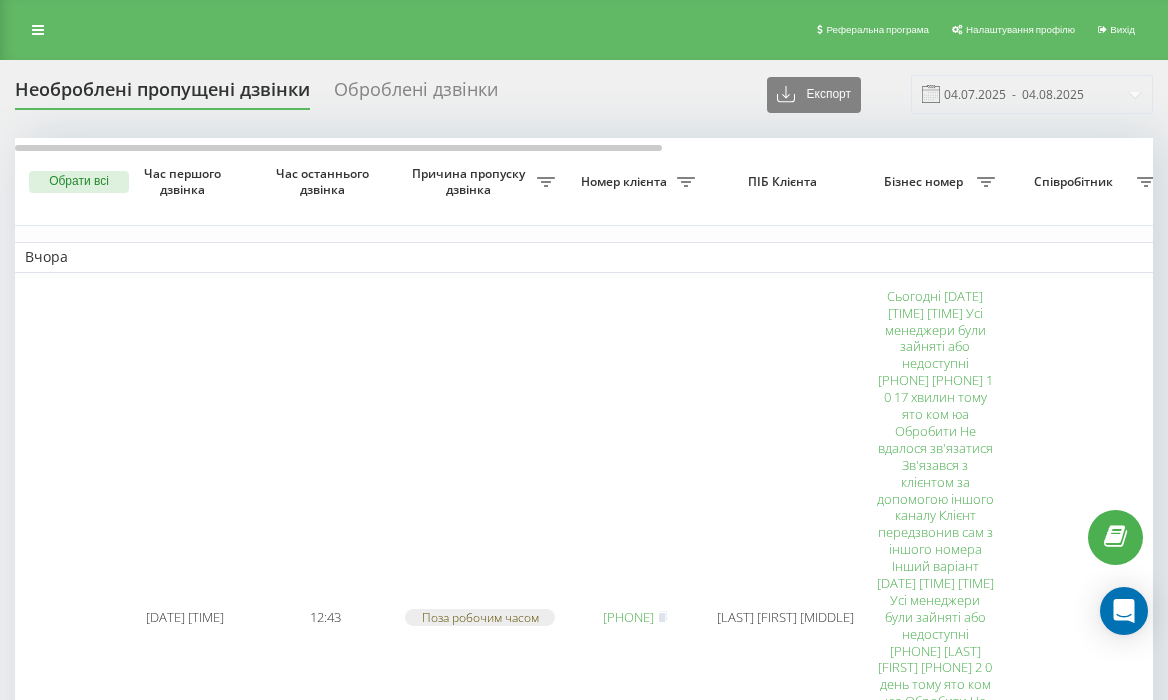 click on "380677018472" at bounding box center (628, 1039) 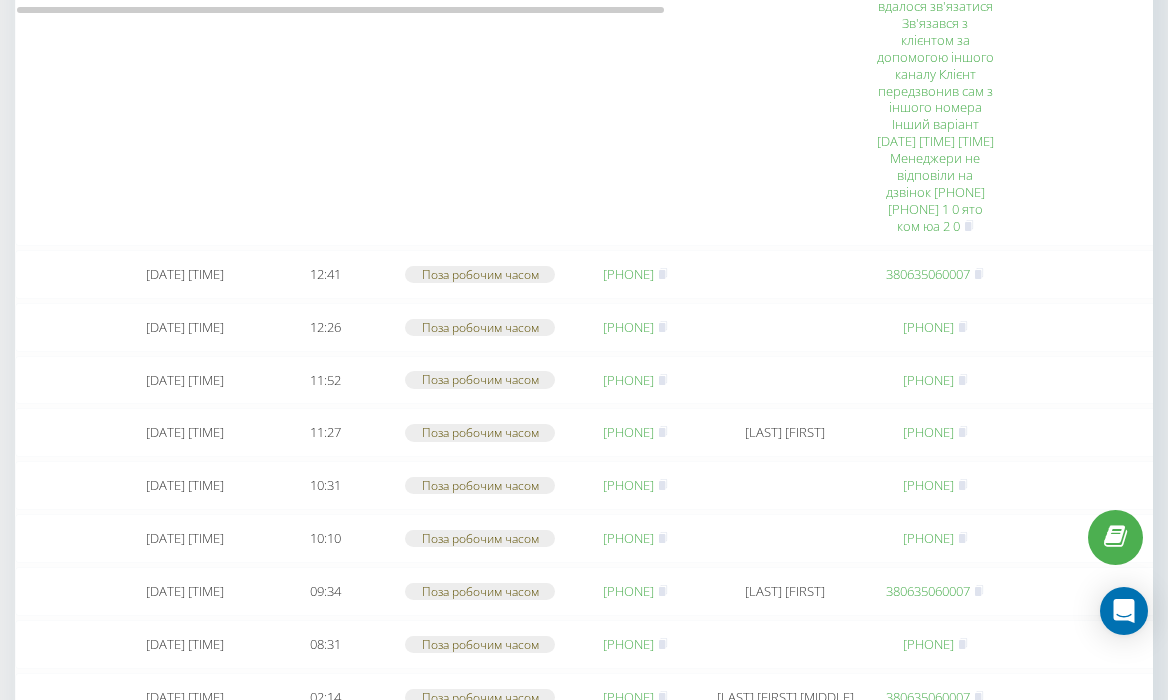 scroll, scrollTop: 767, scrollLeft: 0, axis: vertical 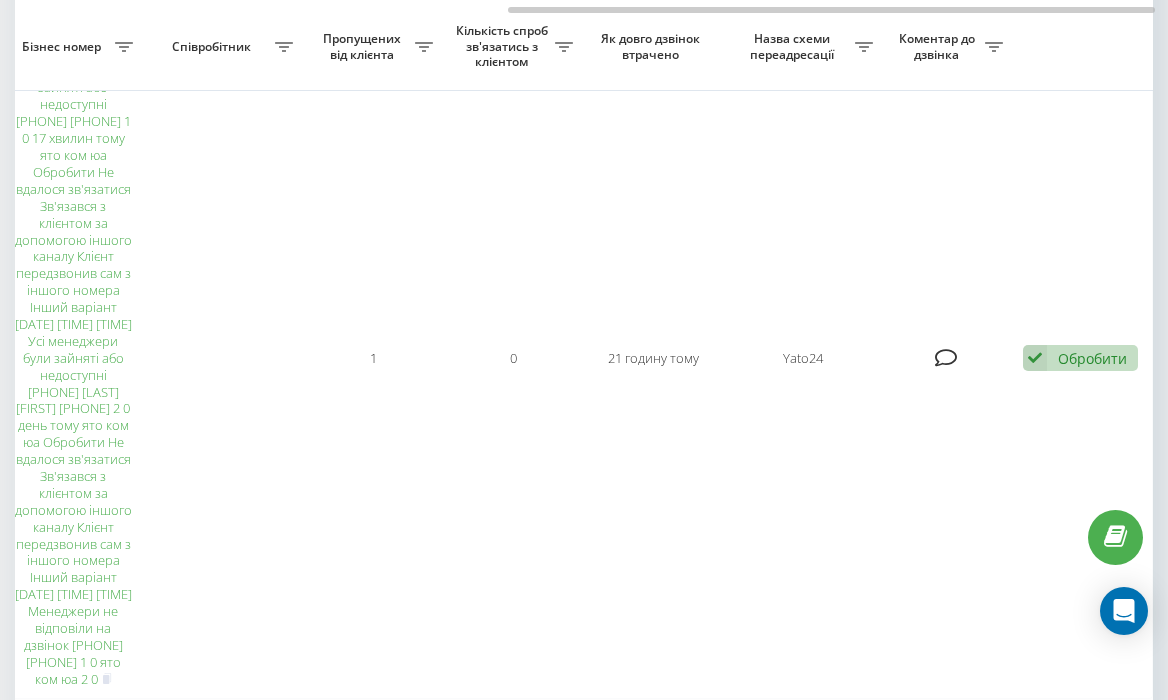 click on "Обробити" at bounding box center (1092, 780) 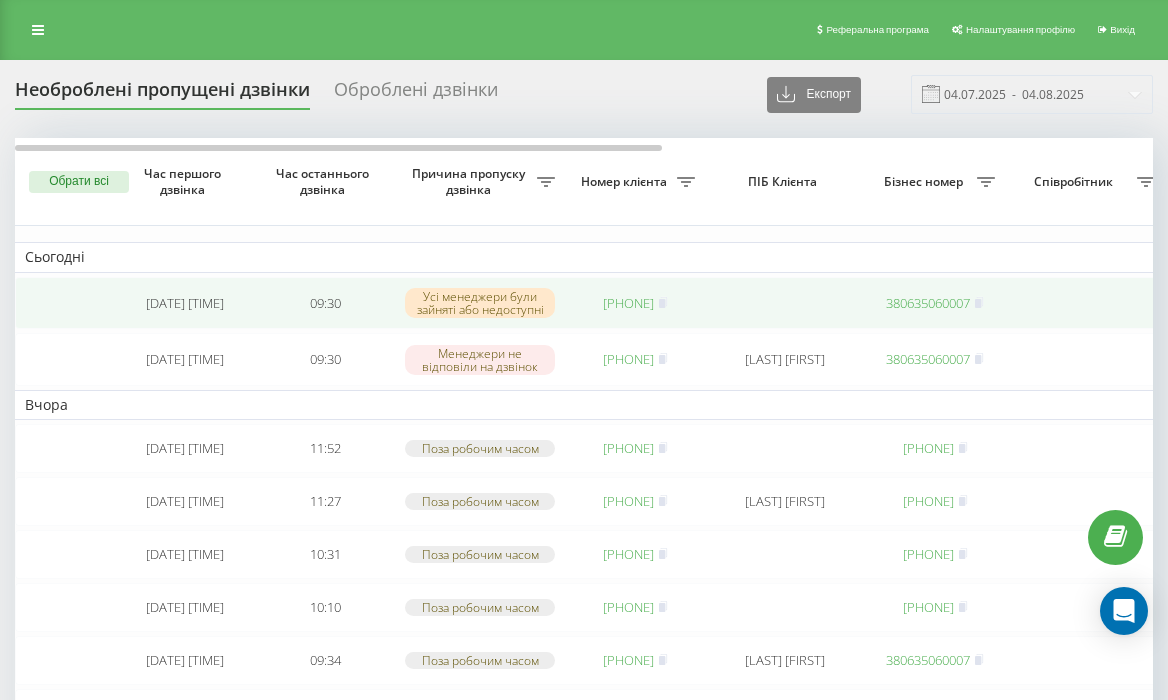 click on "380972797133" at bounding box center [628, 303] 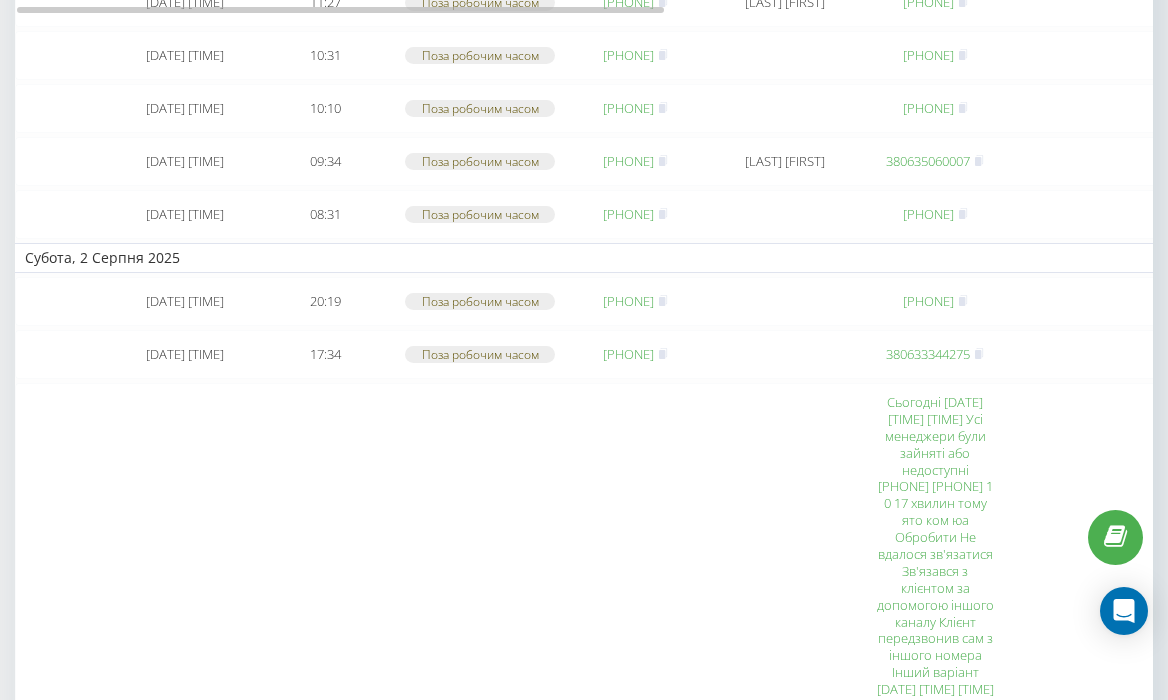 scroll, scrollTop: 620, scrollLeft: 0, axis: vertical 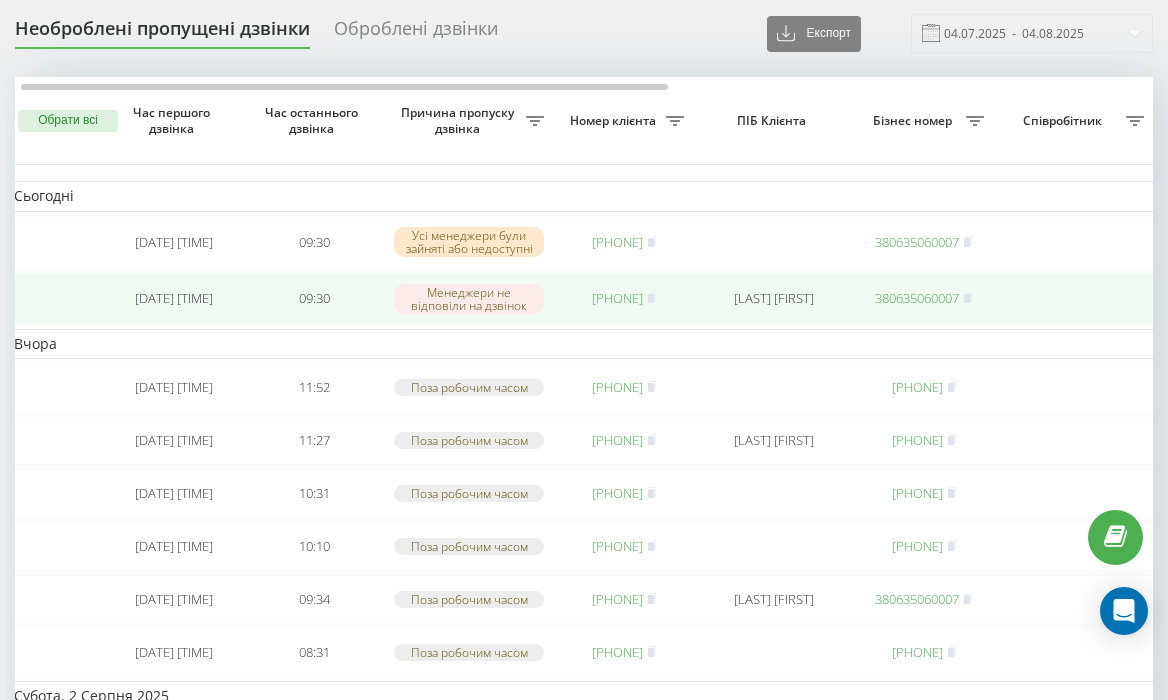 click on "380681946352" at bounding box center (617, 298) 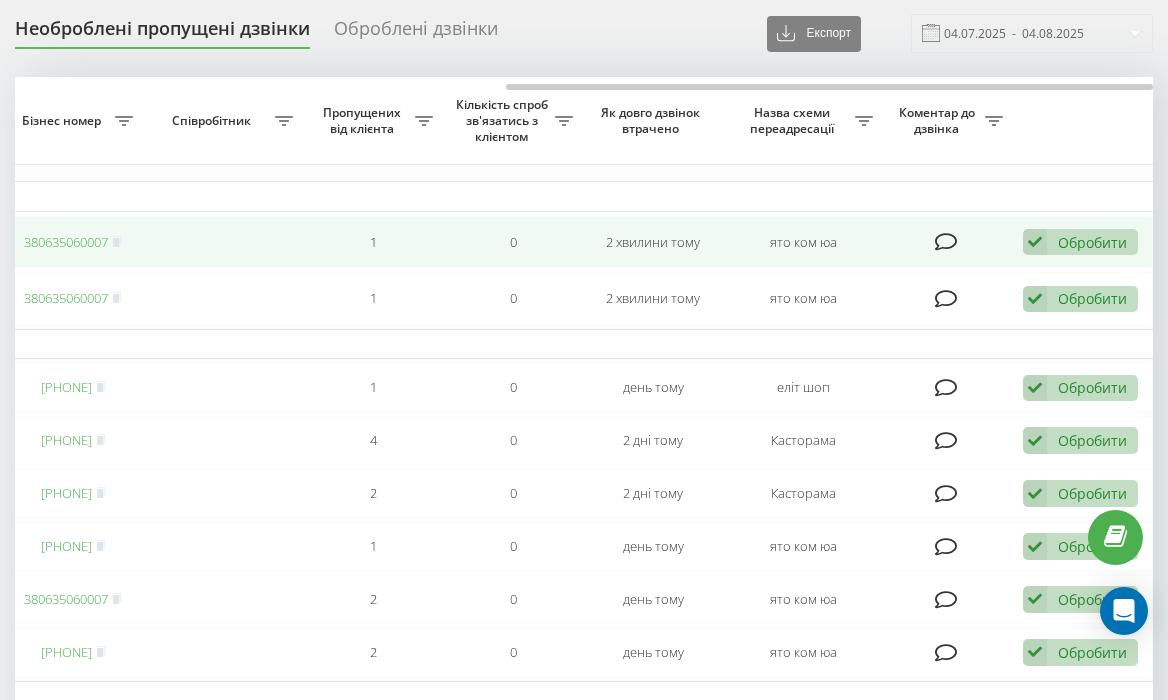 click on "Обробити" at bounding box center (1092, 242) 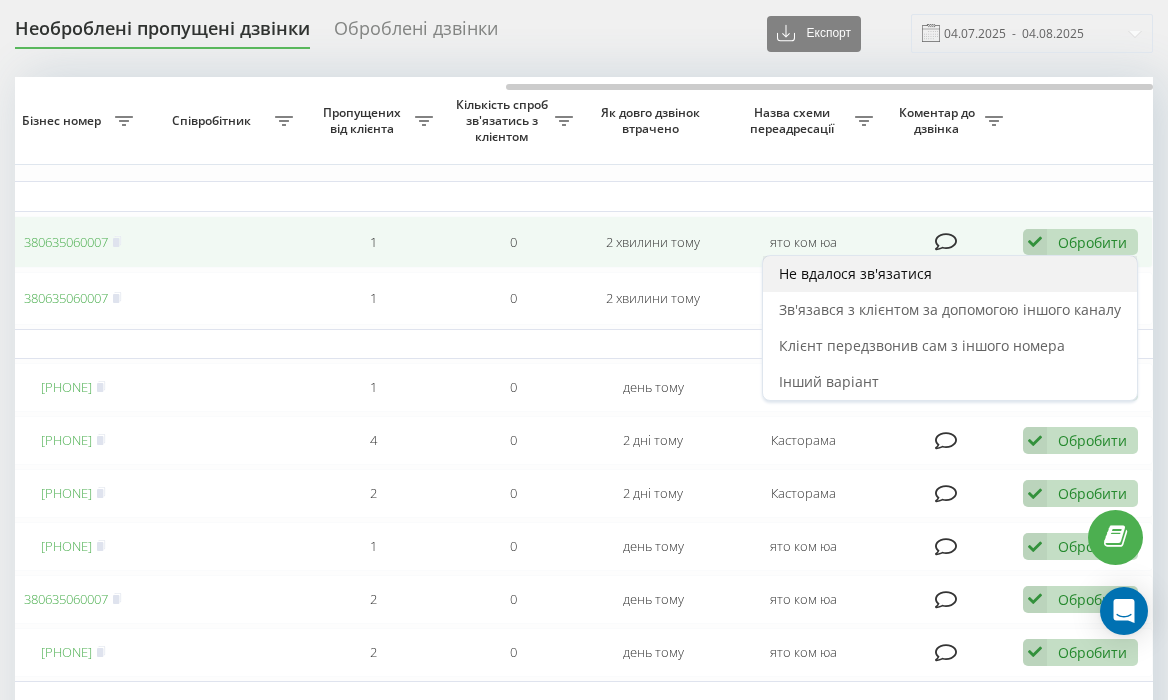 click on "Не вдалося зв'язатися" at bounding box center [950, 274] 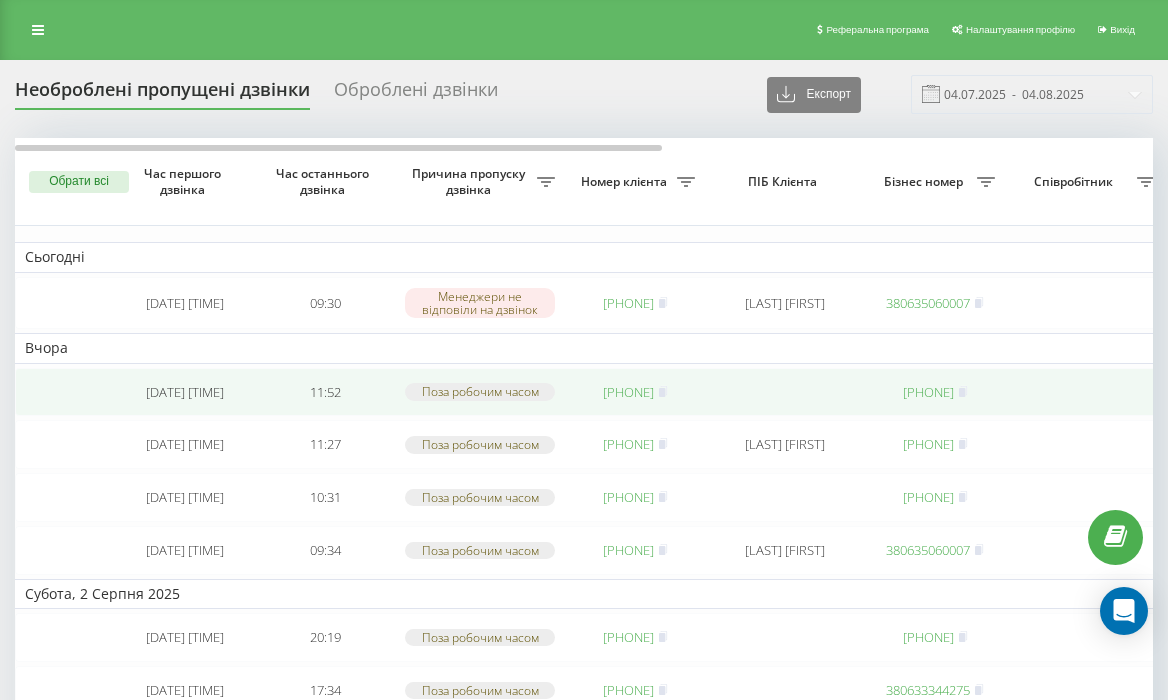 click on "380951178859" at bounding box center [635, 392] 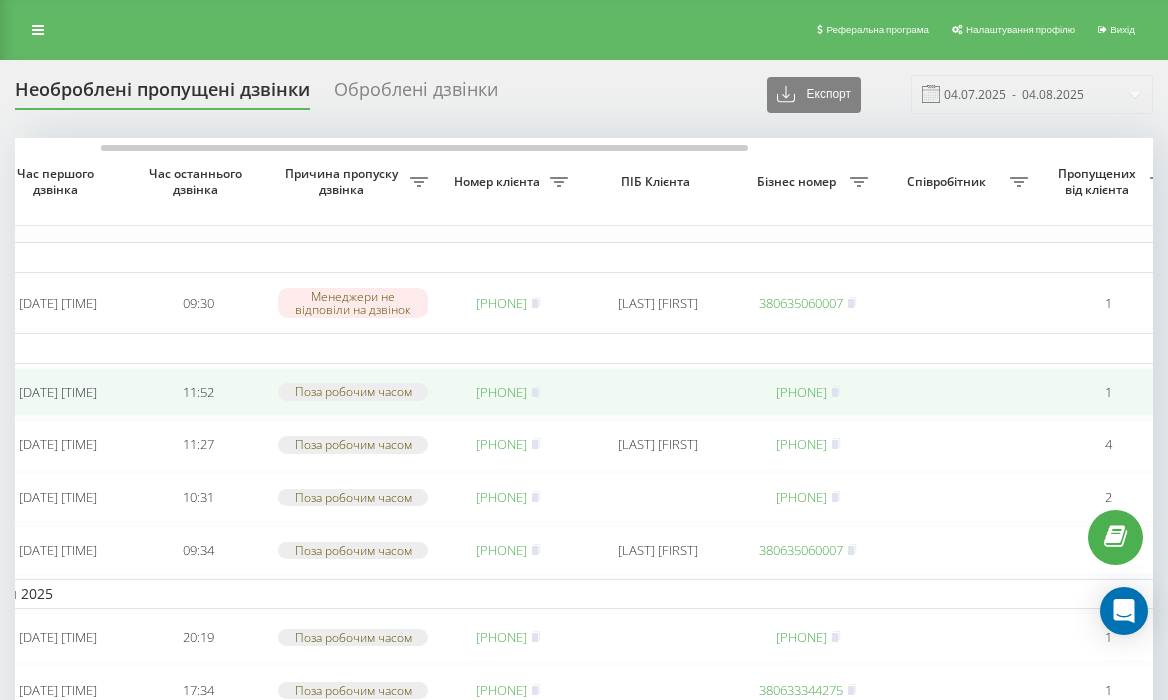 scroll, scrollTop: 0, scrollLeft: 121, axis: horizontal 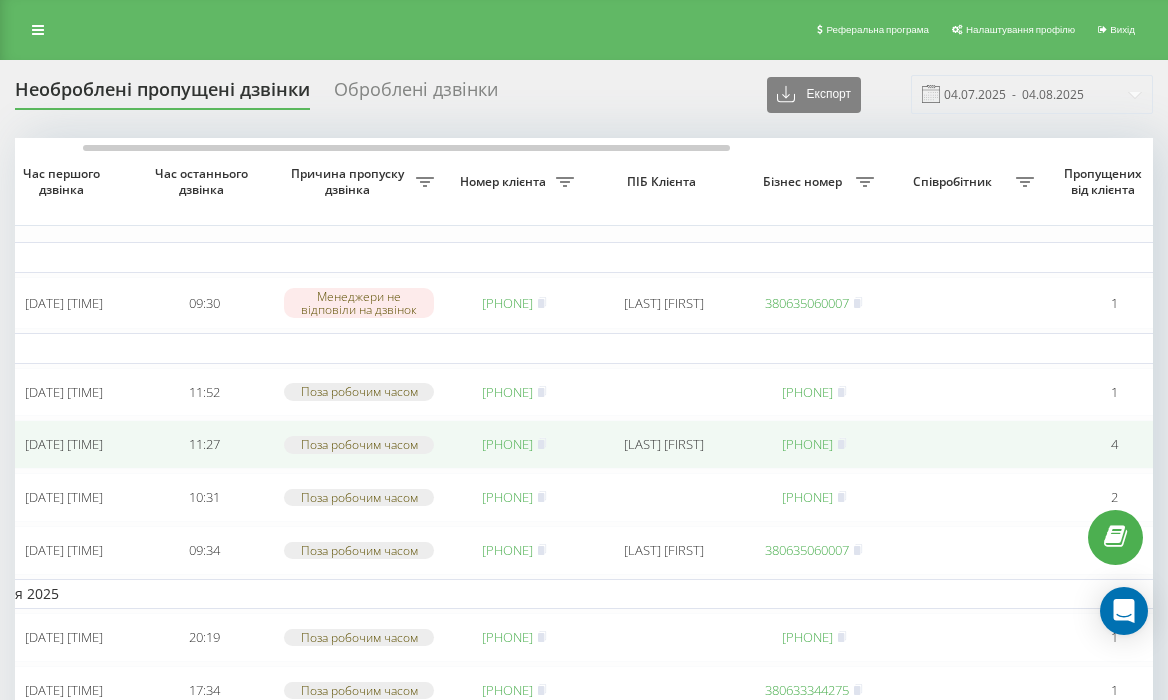 click on "380662206644" at bounding box center (507, 444) 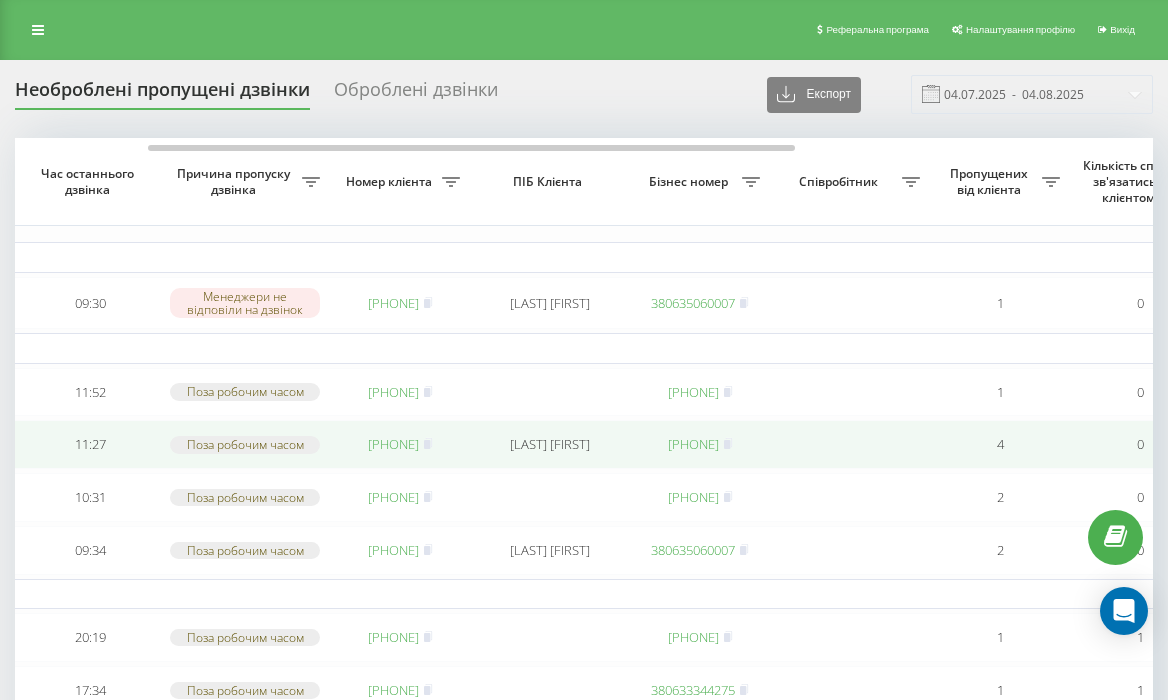 scroll, scrollTop: 0, scrollLeft: 229, axis: horizontal 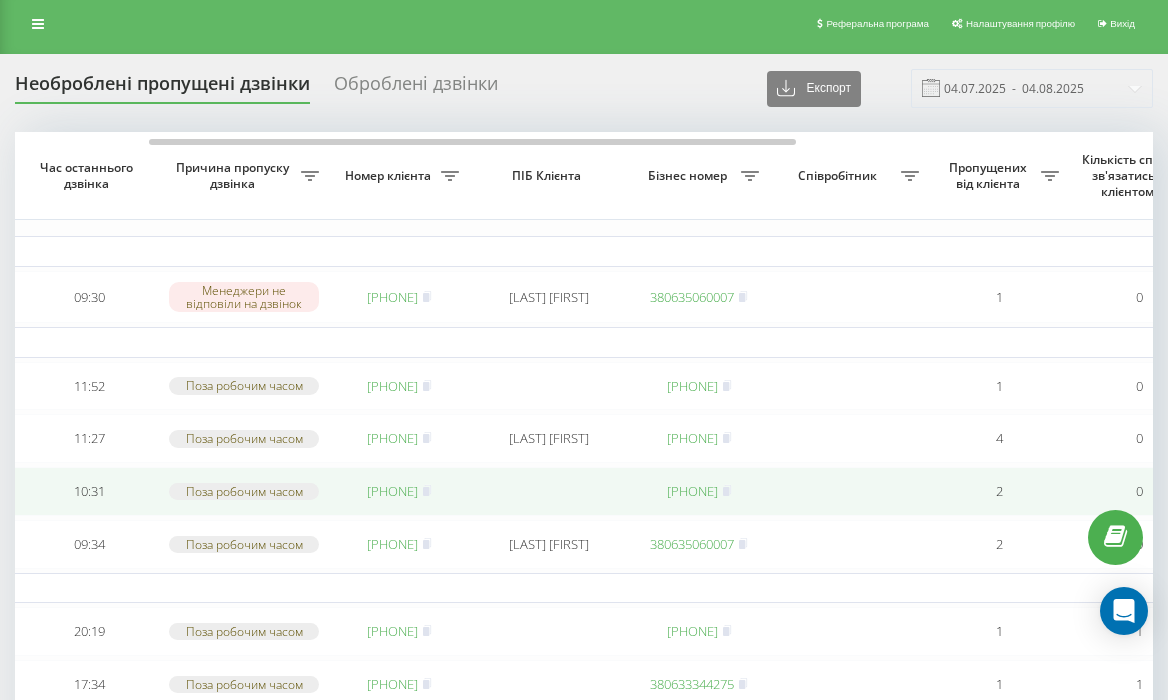 click on "380678589533" at bounding box center [392, 491] 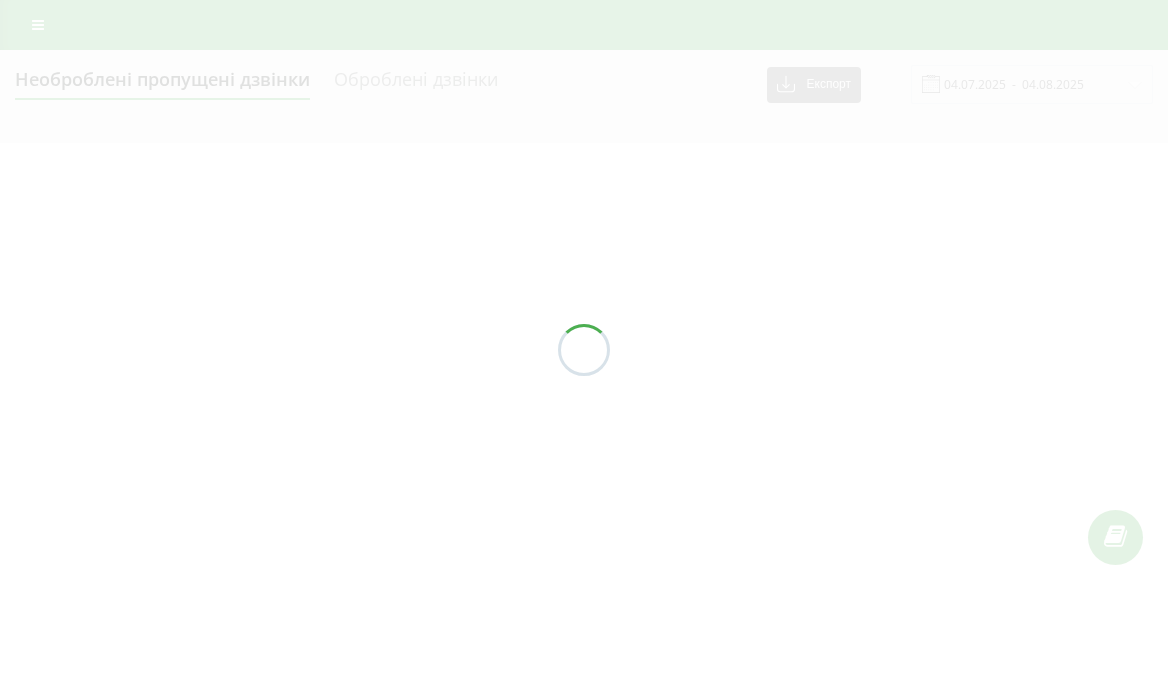 scroll, scrollTop: 0, scrollLeft: 0, axis: both 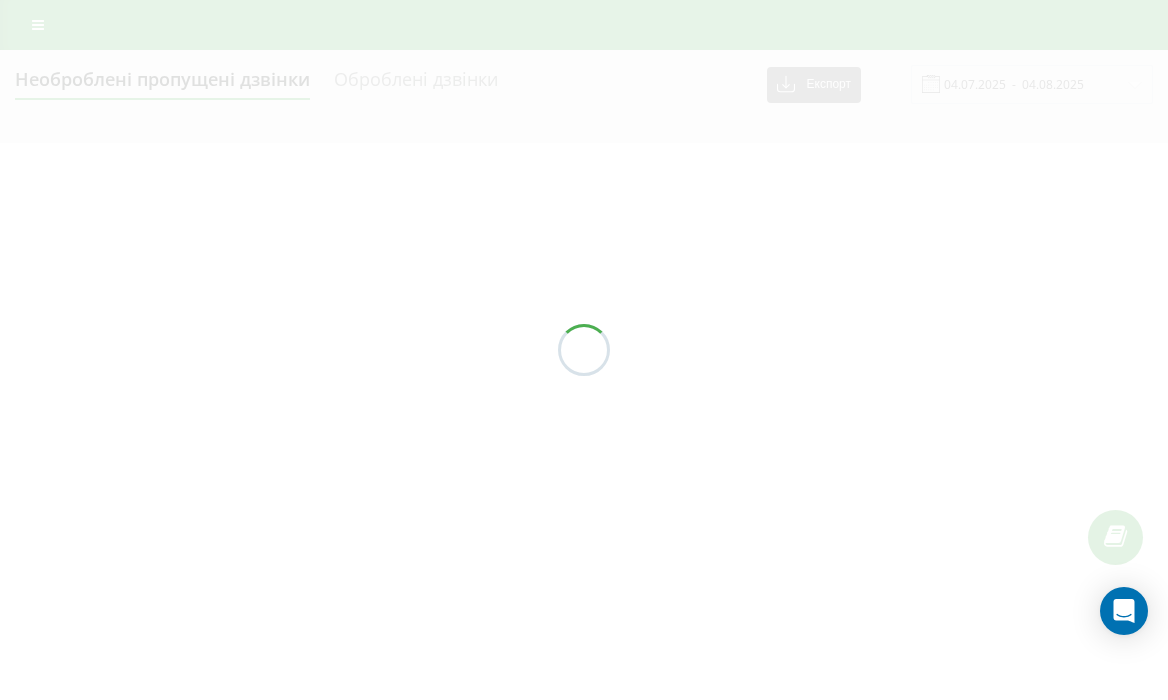 click at bounding box center [584, 350] 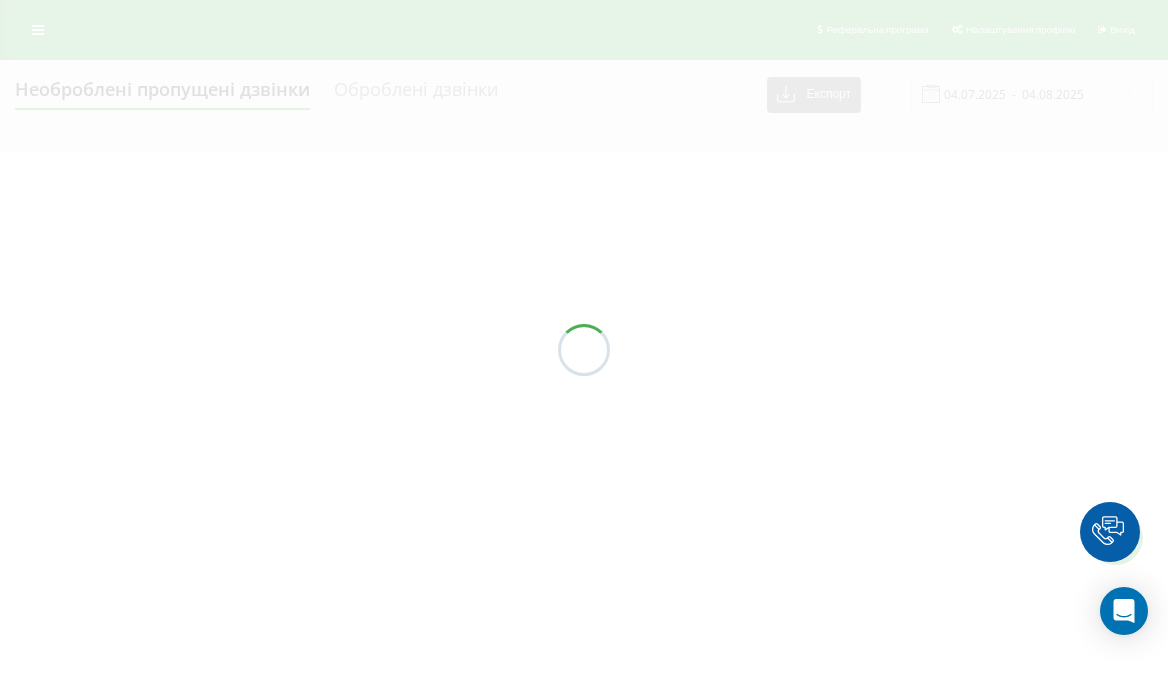 scroll, scrollTop: 0, scrollLeft: 0, axis: both 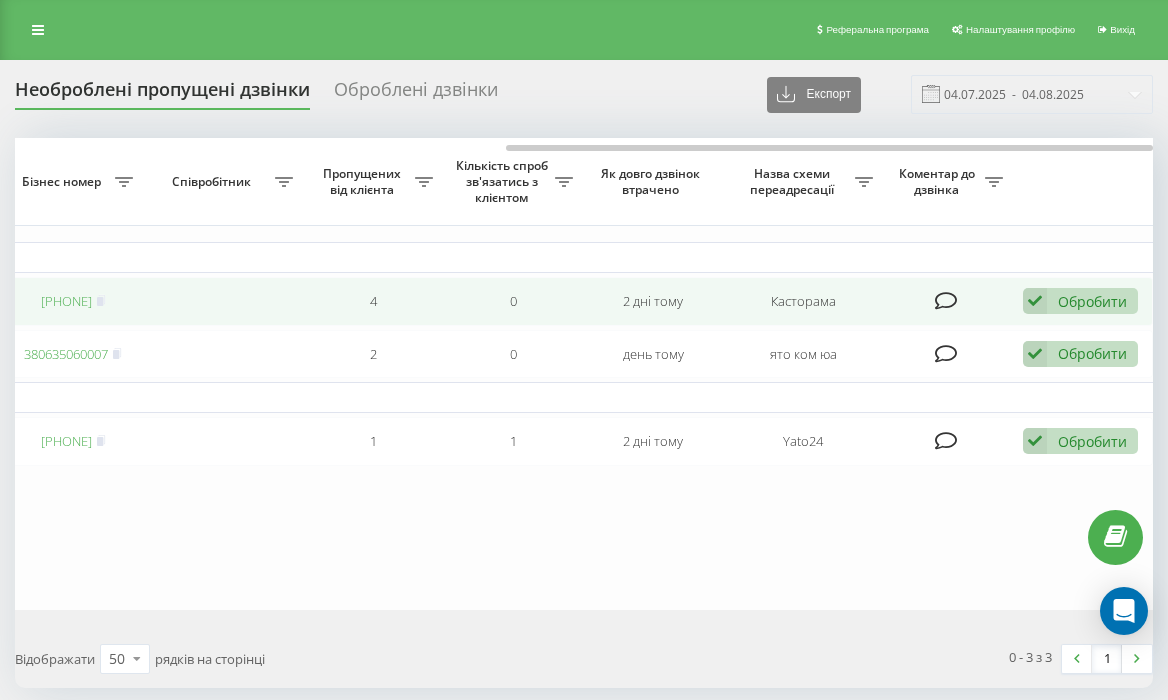 click on "Обробити" at bounding box center (1092, 301) 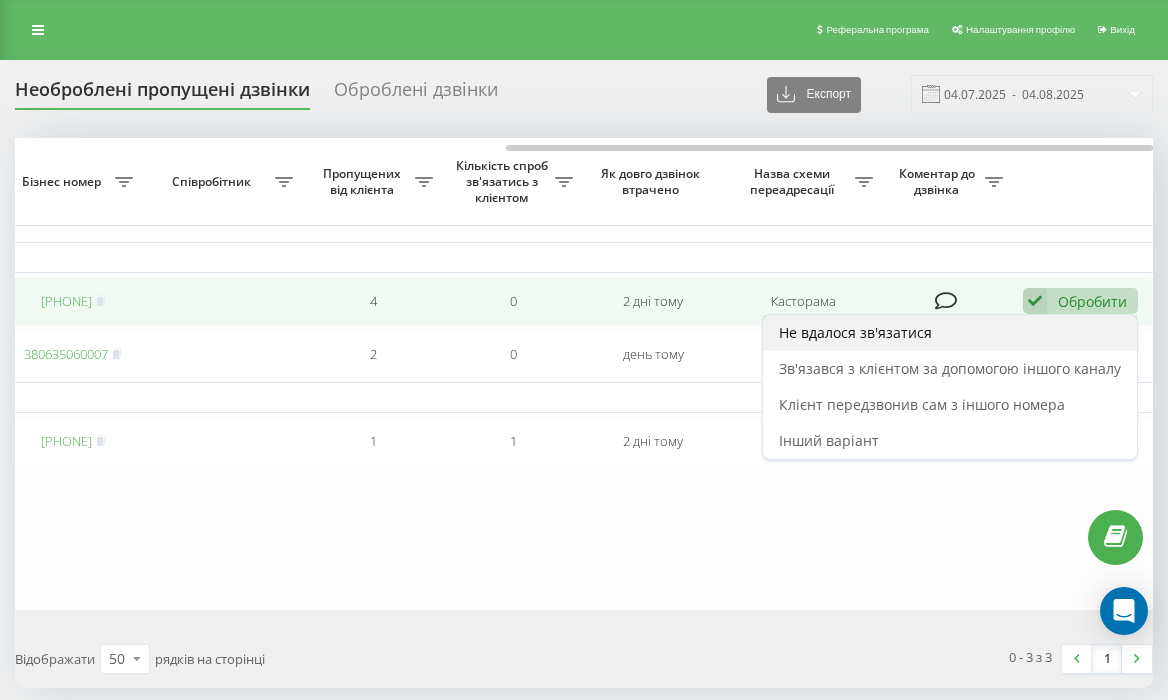 click on "Не вдалося зв'язатися" at bounding box center (950, 333) 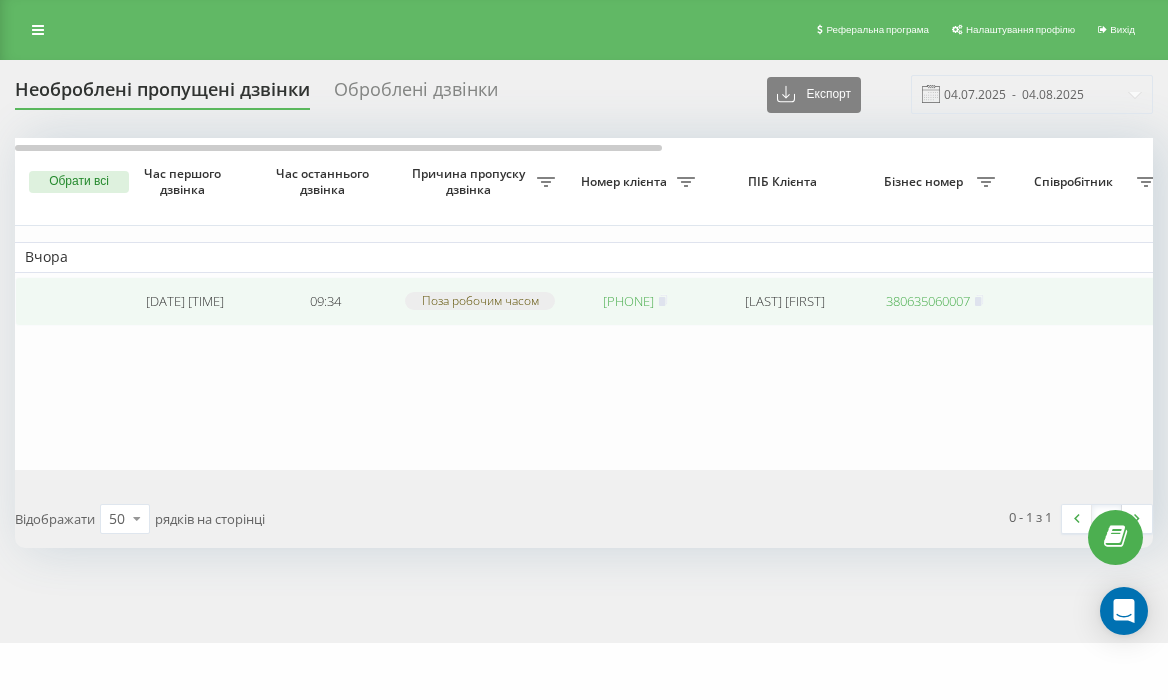 drag, startPoint x: 858, startPoint y: 311, endPoint x: 703, endPoint y: 309, distance: 155.01291 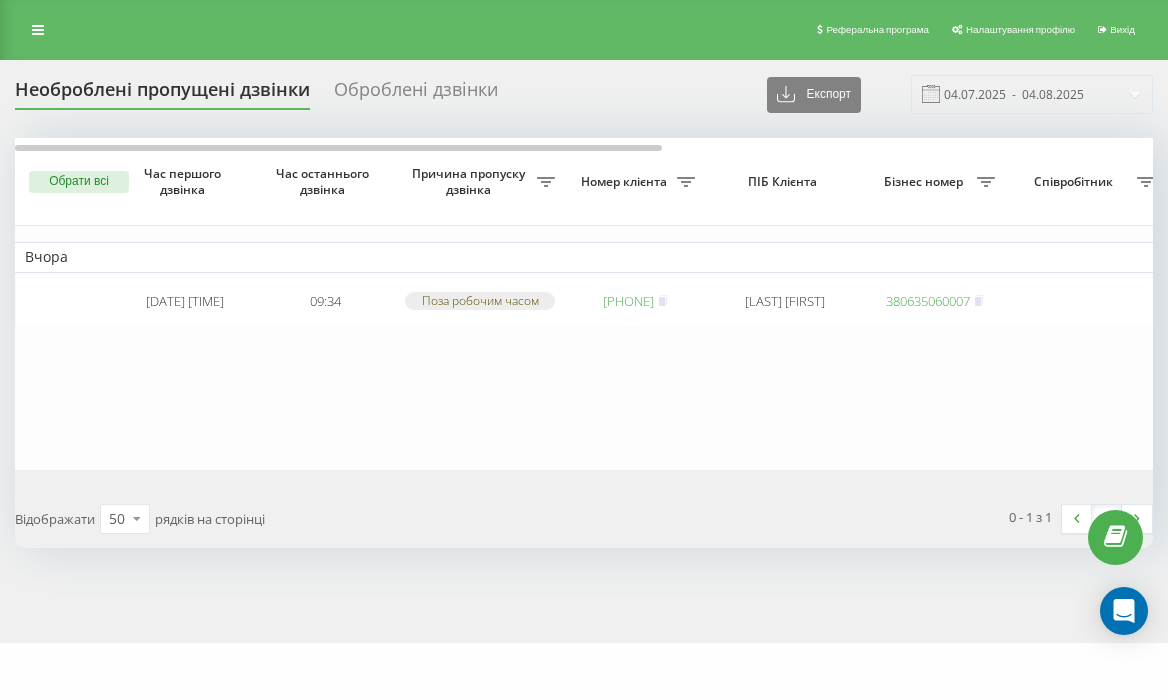 click on "Вчора 2025-08-03 09:34:14 09:34 Поза робочим часом 380969221192 Ковалевський Артем 380635060007 2 0 день тому ято ком юа Обробити Не вдалося зв'язатися Зв'язався з клієнтом за допомогою іншого каналу Клієнт передзвонив сам з іншого номера Інший варіант" at bounding box center (1015, 303) 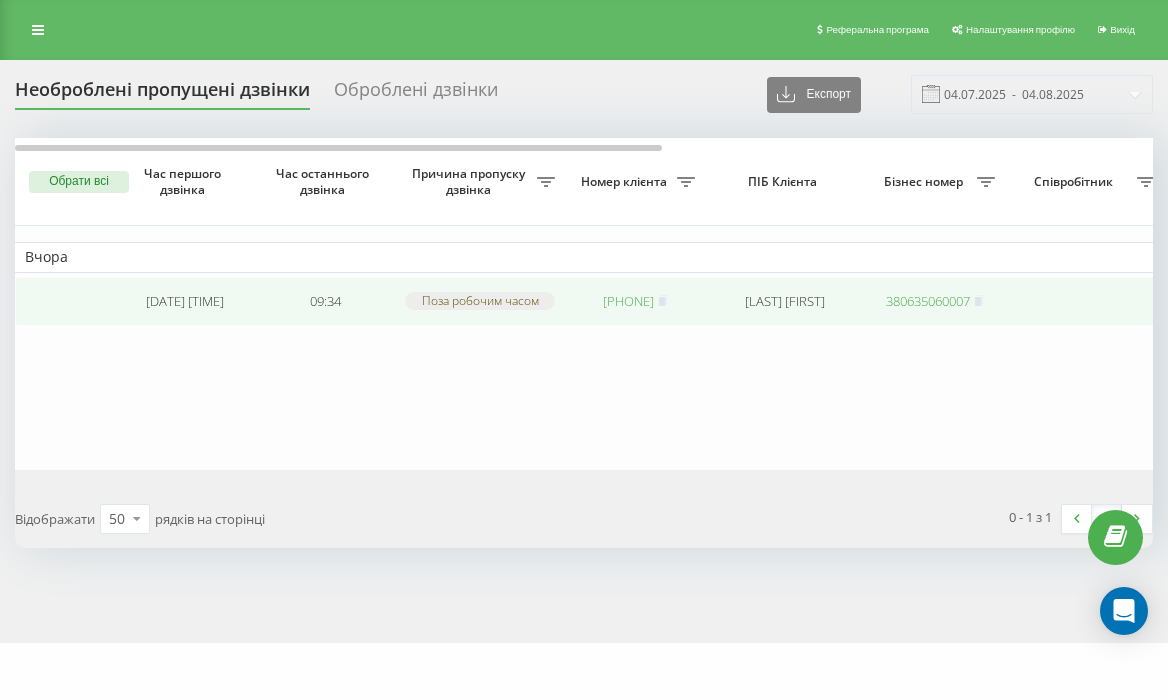 click on "380969221192" at bounding box center (628, 301) 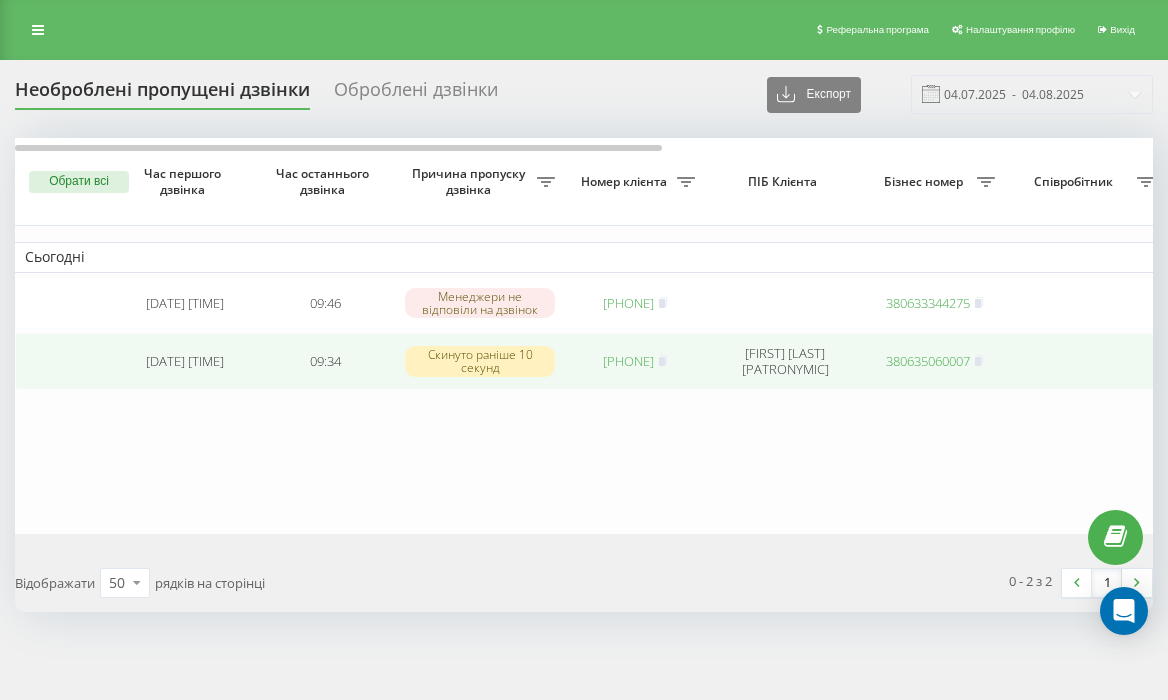 scroll, scrollTop: 0, scrollLeft: 0, axis: both 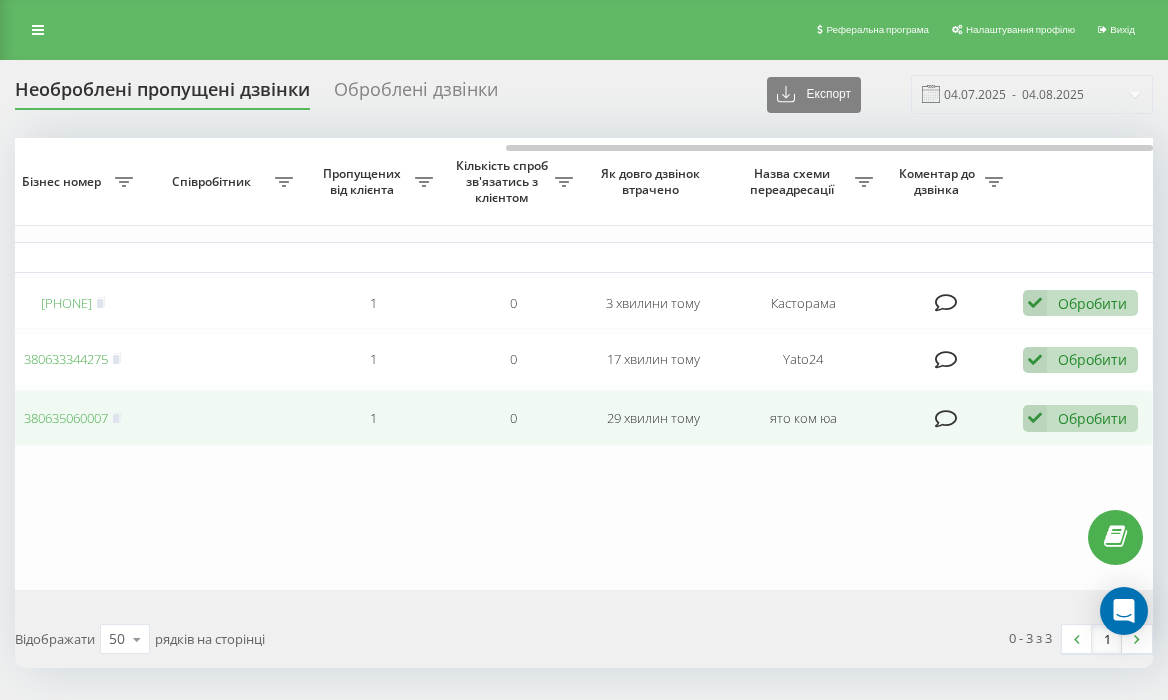 click on "Обробити" at bounding box center (1092, 418) 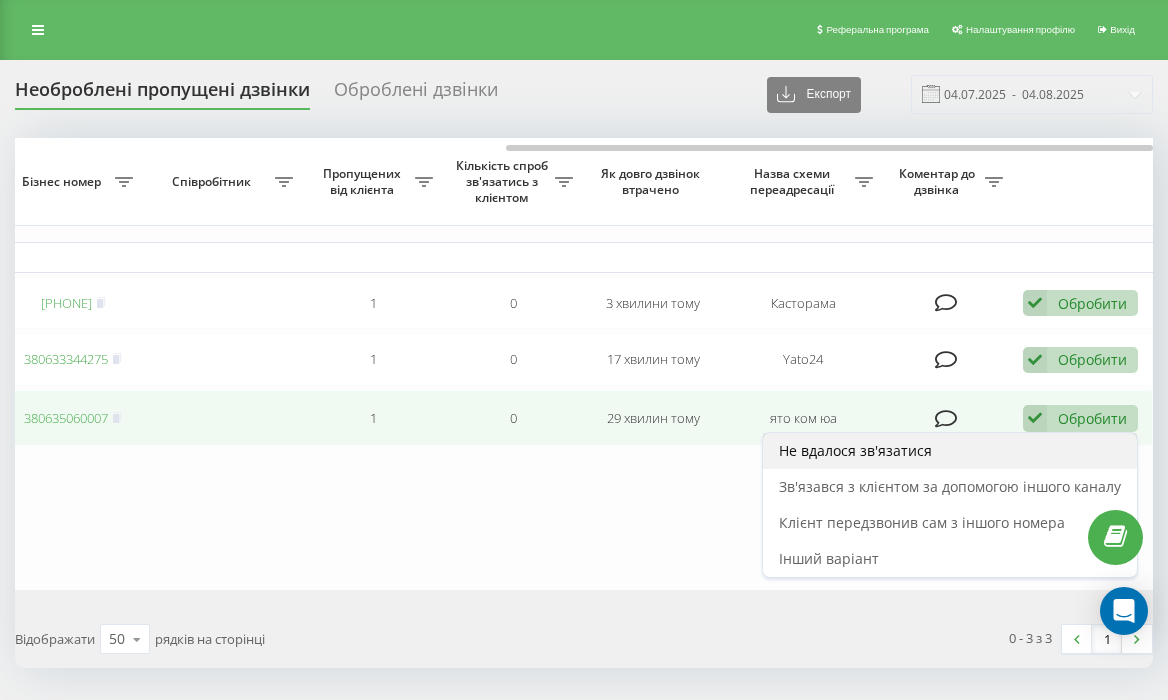 click on "Не вдалося зв'язатися" at bounding box center (950, 451) 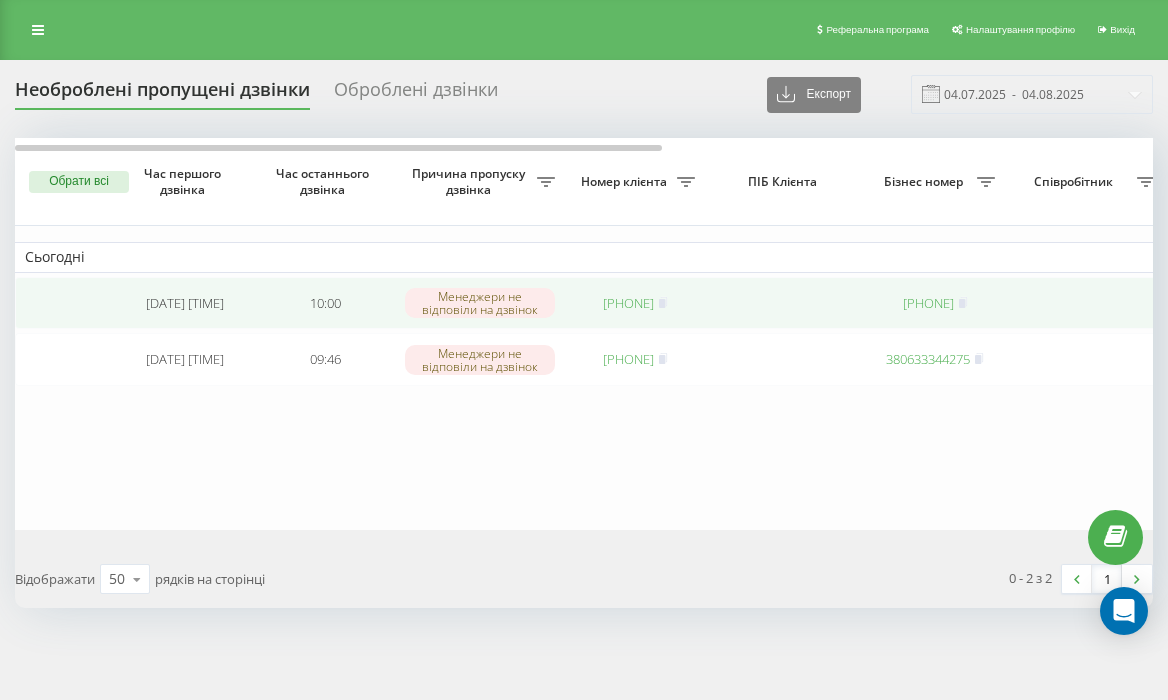 click on "380673179749" at bounding box center (628, 303) 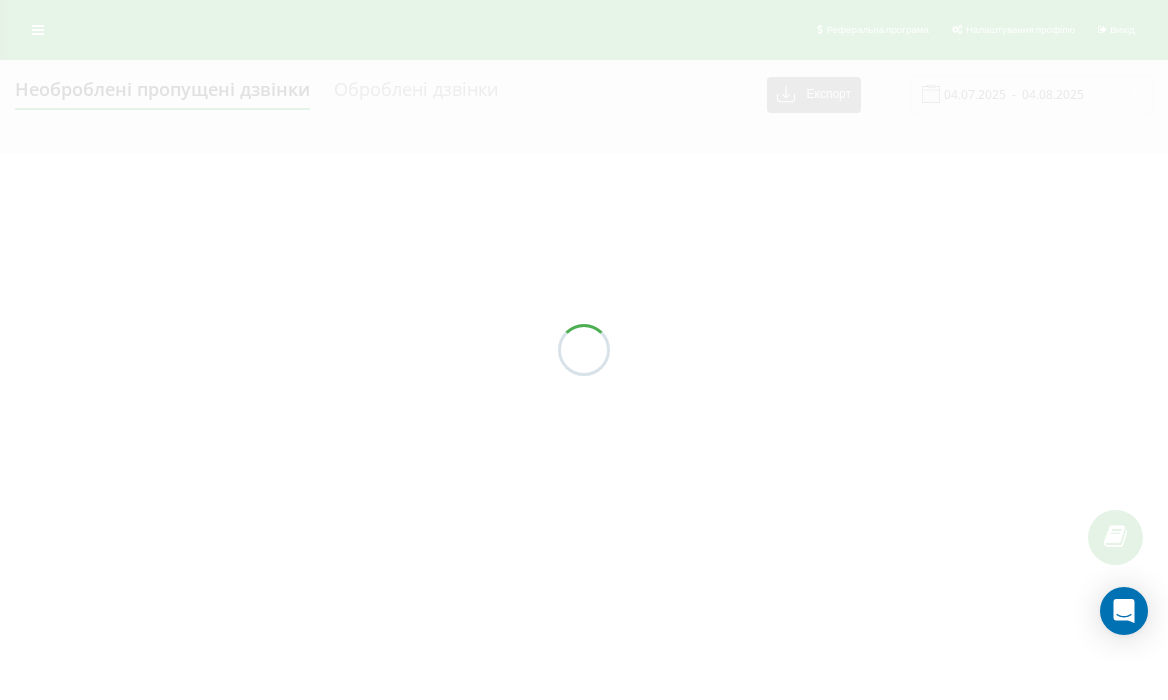 scroll, scrollTop: 0, scrollLeft: 0, axis: both 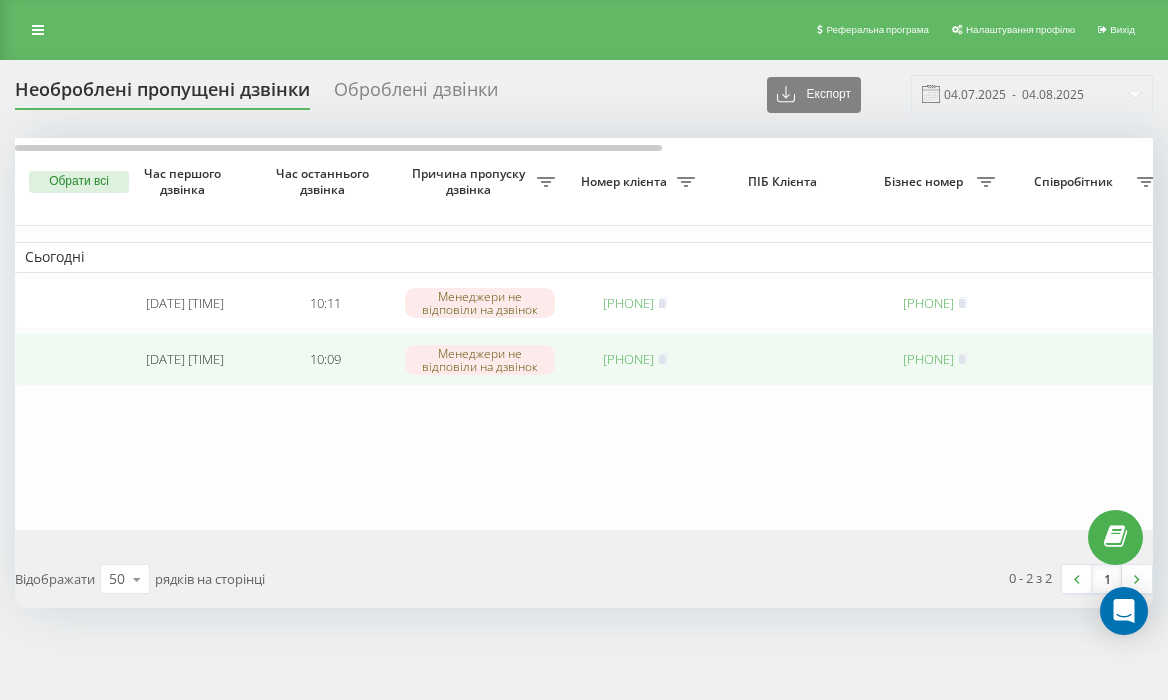 click on "[PHONE]" at bounding box center (628, 359) 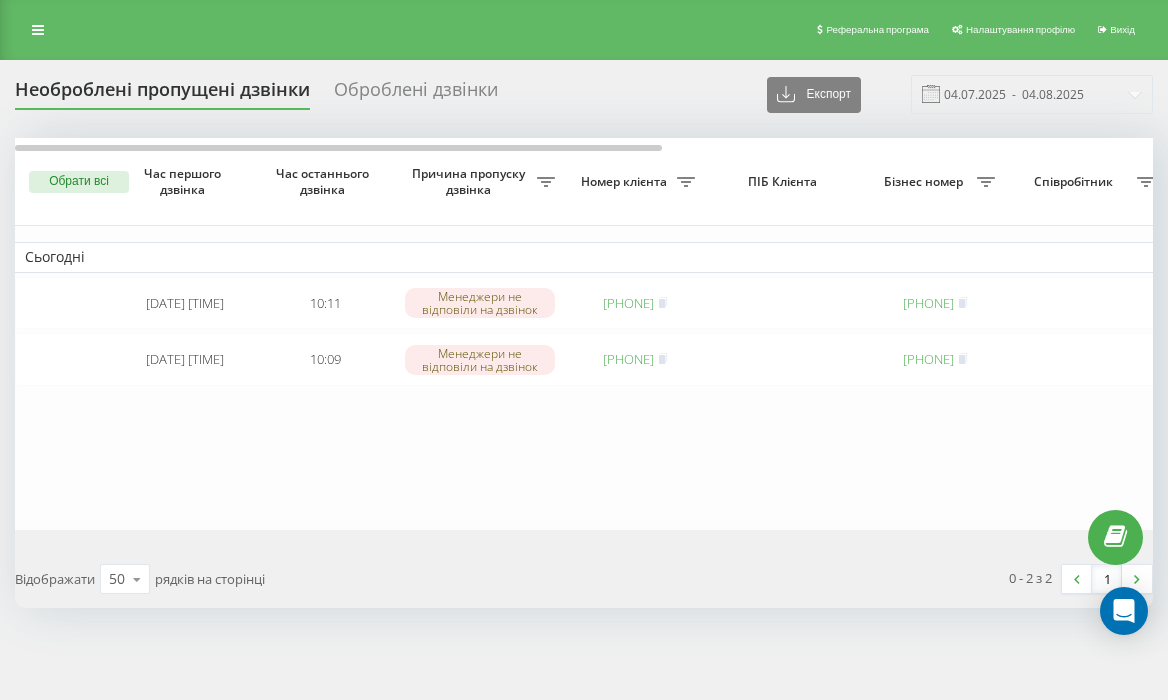 click on "Сьогодні [DATE] [TIME] Менеджери не відповіли на дзвінок [PHONE] [PHONE] 1 0 2 хвилини тому еліт шоп Обробити Не вдалося зв'язатися Зв'язався з клієнтом за допомогою іншого каналу Клієнт передзвонив сам з іншого номера Інший варіант [DATE] [TIME] Менеджери не відповіли на дзвінок [PHONE] [PHONE] 1 0 3 хвилини тому Yato24 Обробити Не вдалося зв'язатися Зв'язався з клієнтом за допомогою іншого каналу Клієнт передзвонив сам з іншого номера Інший варіант" at bounding box center [1015, 334] 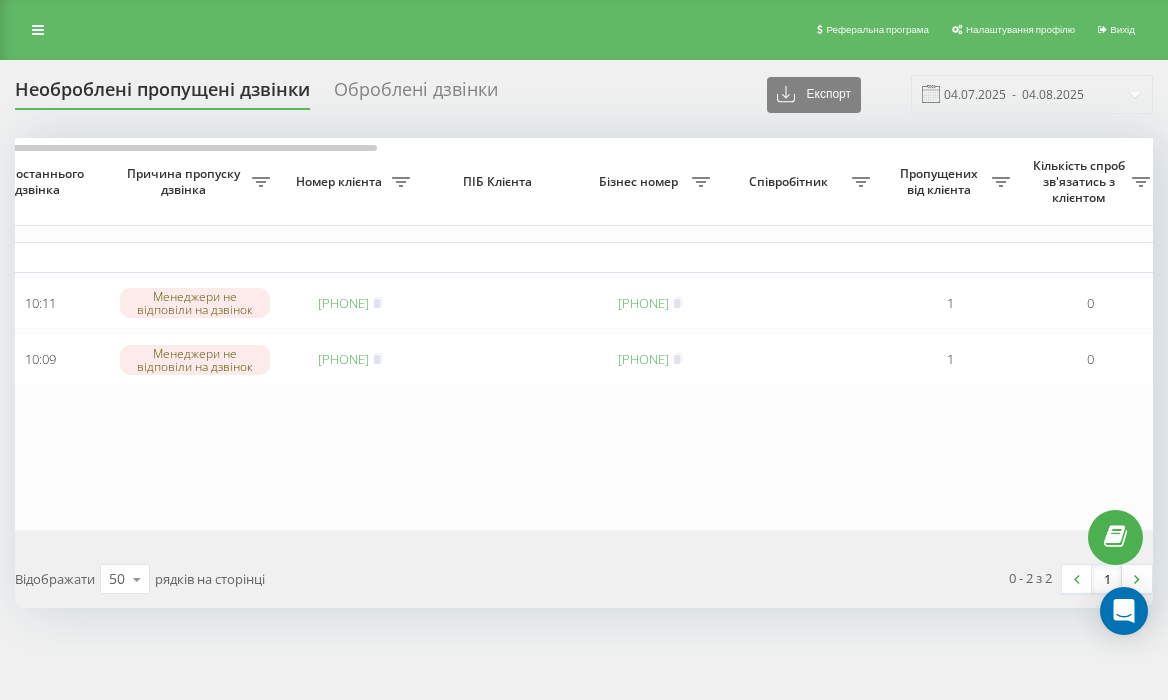 scroll, scrollTop: 0, scrollLeft: 0, axis: both 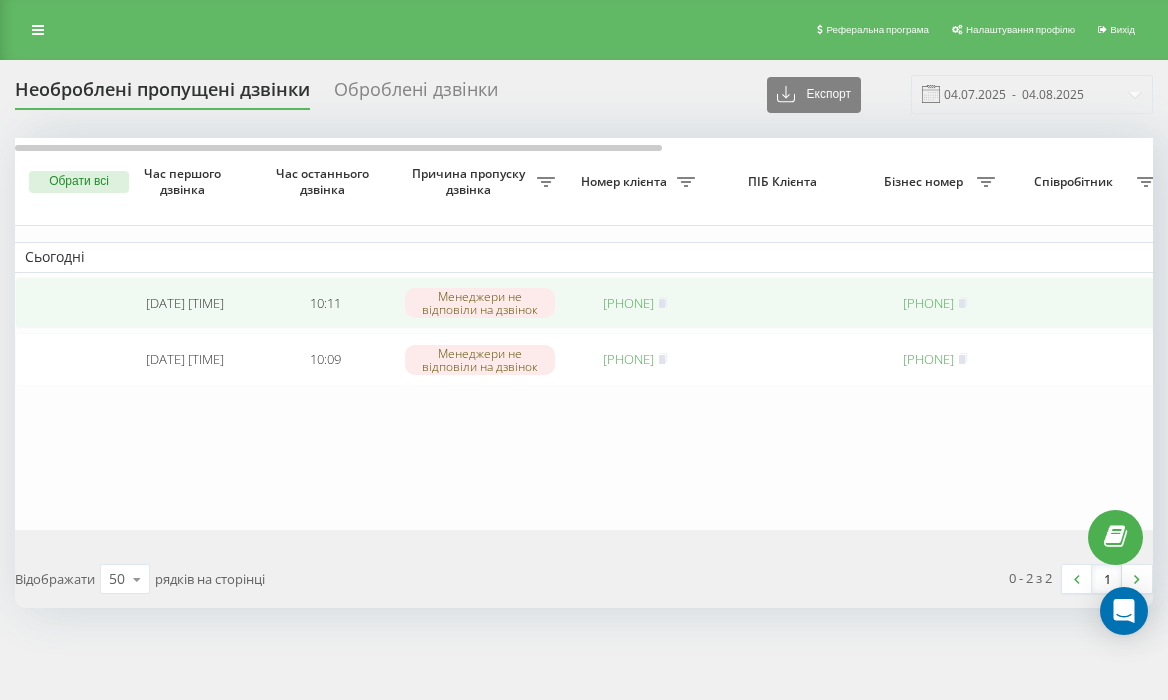 click on "380734911352" at bounding box center [628, 303] 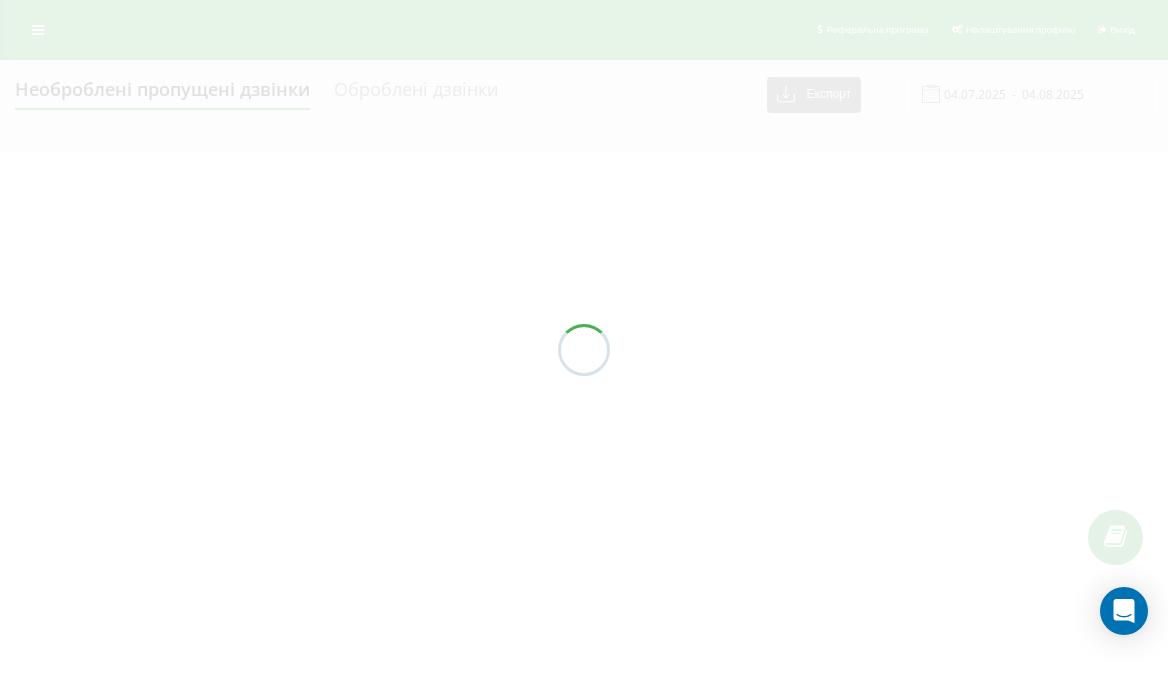 scroll, scrollTop: 0, scrollLeft: 0, axis: both 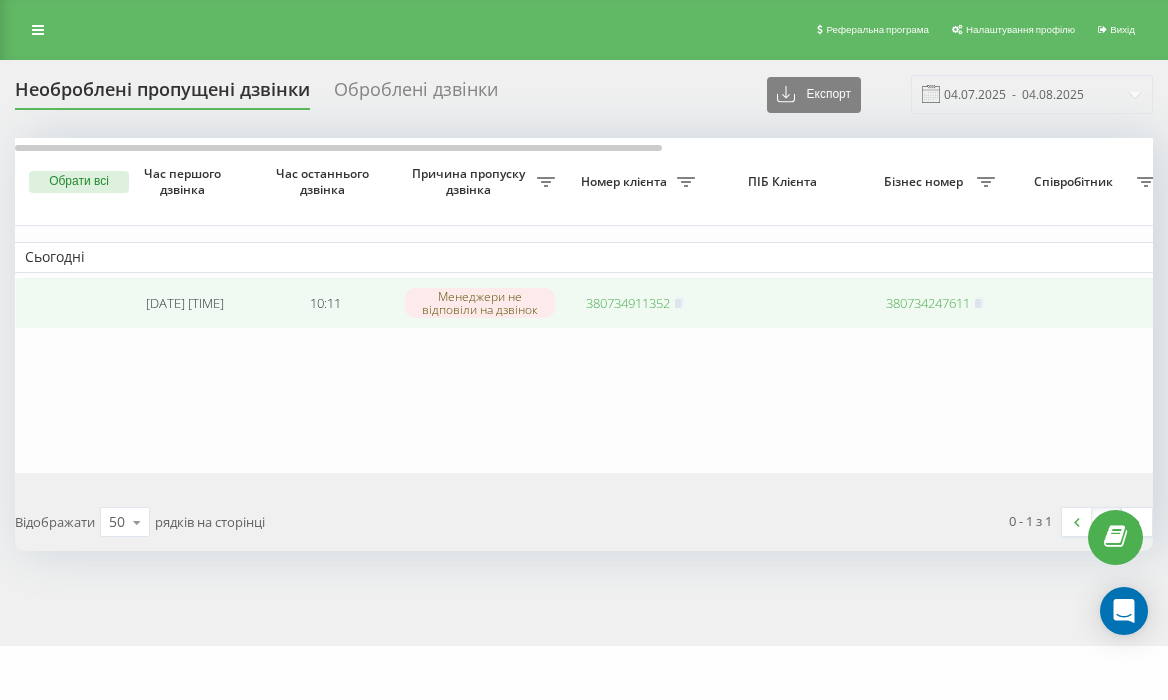 click on "380734911352" at bounding box center (628, 303) 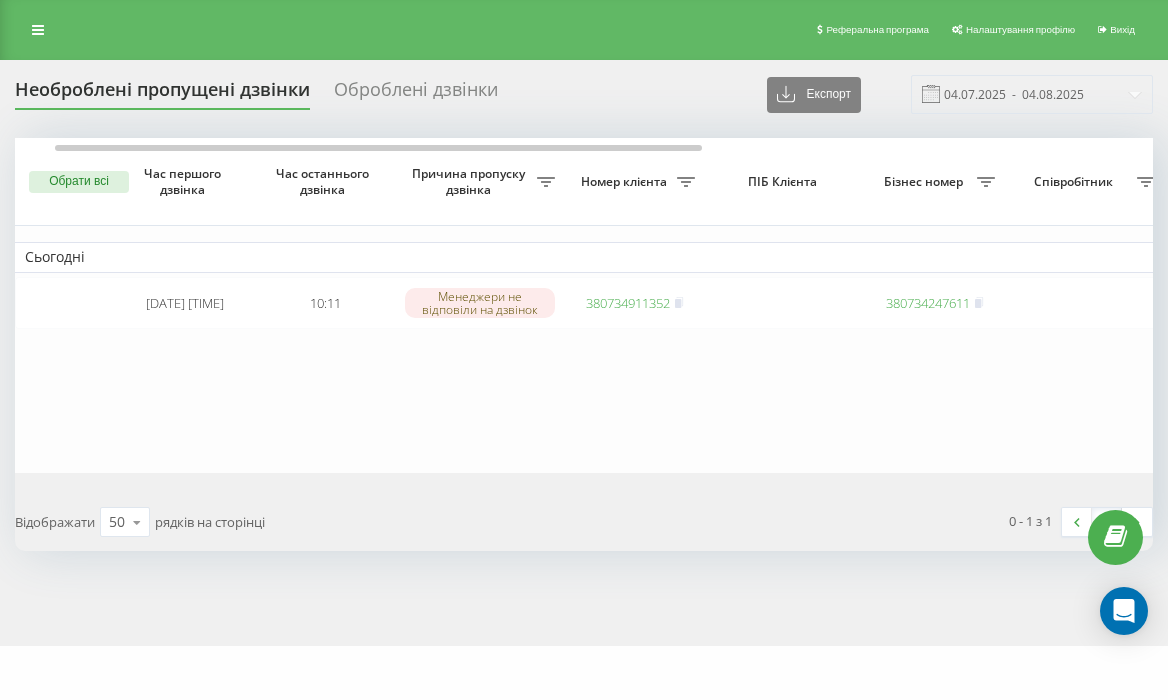 scroll, scrollTop: 0, scrollLeft: 862, axis: horizontal 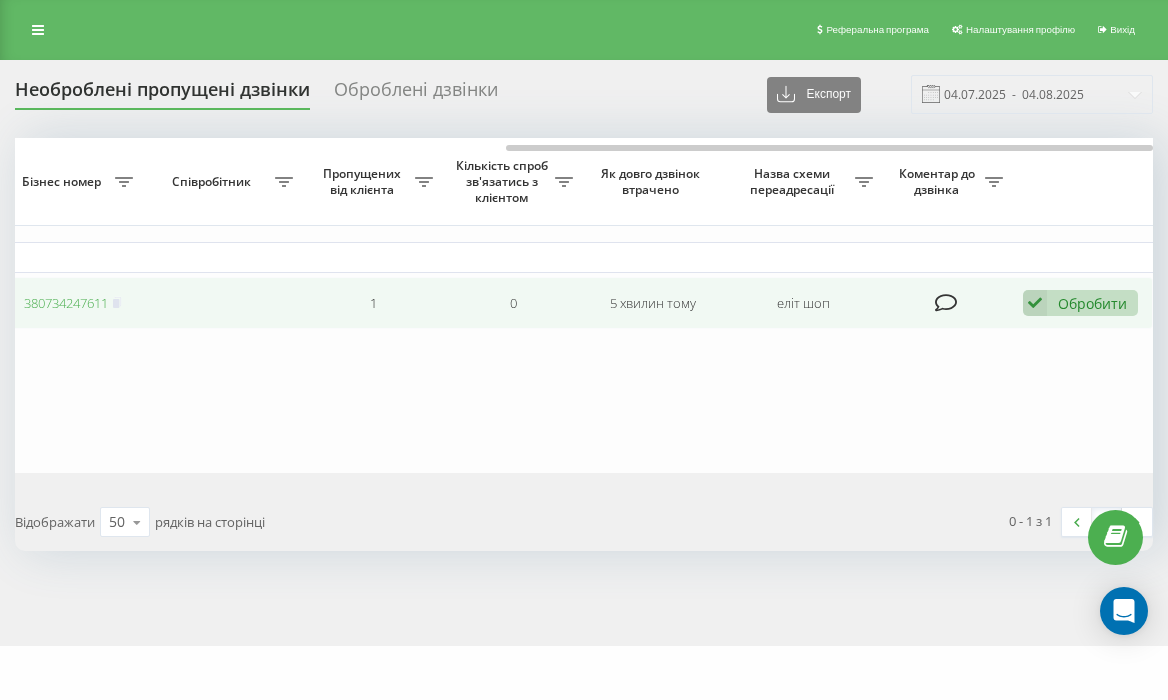 click on "Обробити Не вдалося зв'язатися Зв'язався з клієнтом за допомогою іншого каналу Клієнт передзвонив сам з іншого номера Інший варіант" at bounding box center (1080, 303) 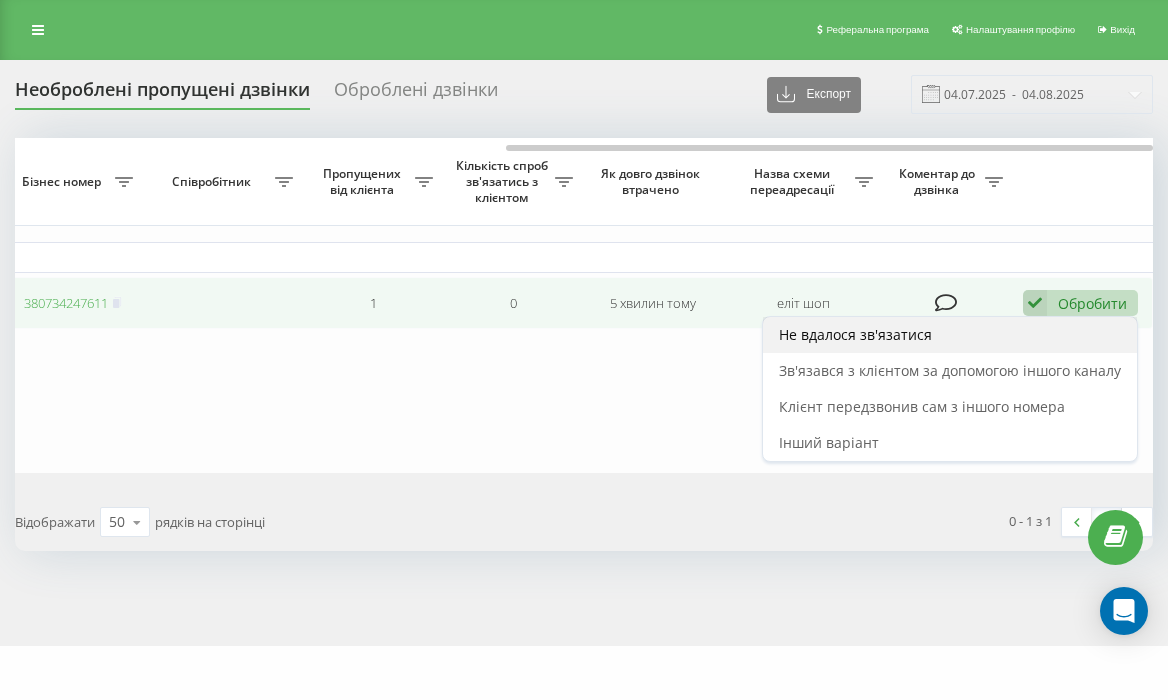 click on "Не вдалося зв'язатися" at bounding box center [950, 335] 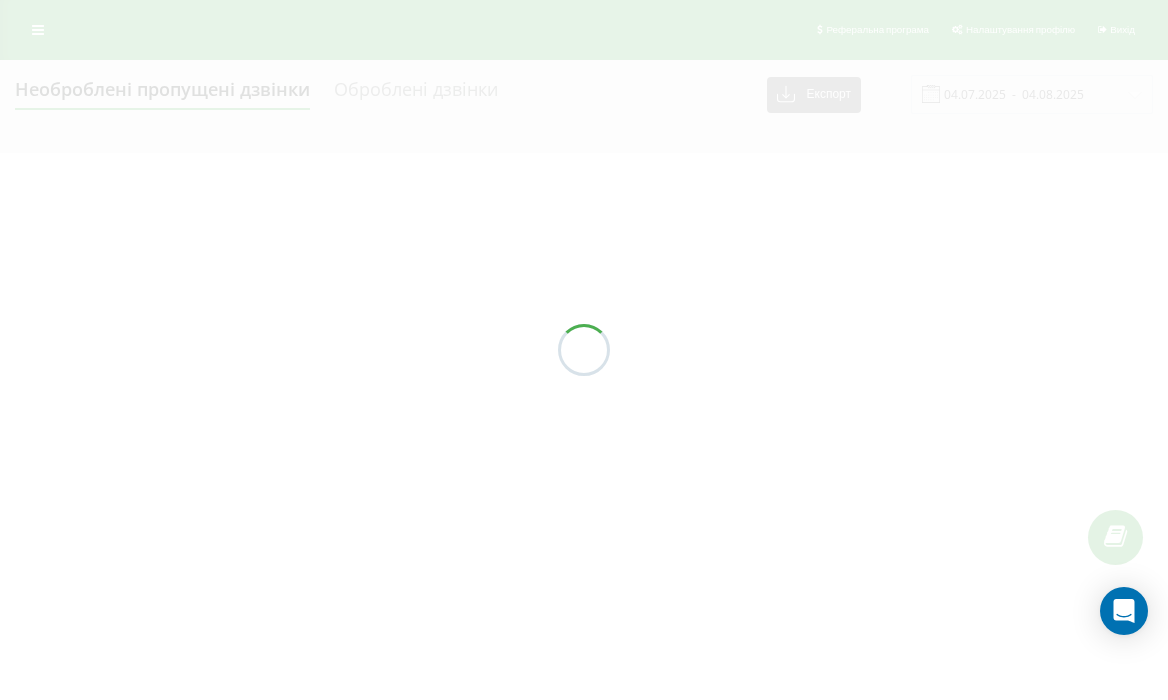 scroll, scrollTop: 0, scrollLeft: 0, axis: both 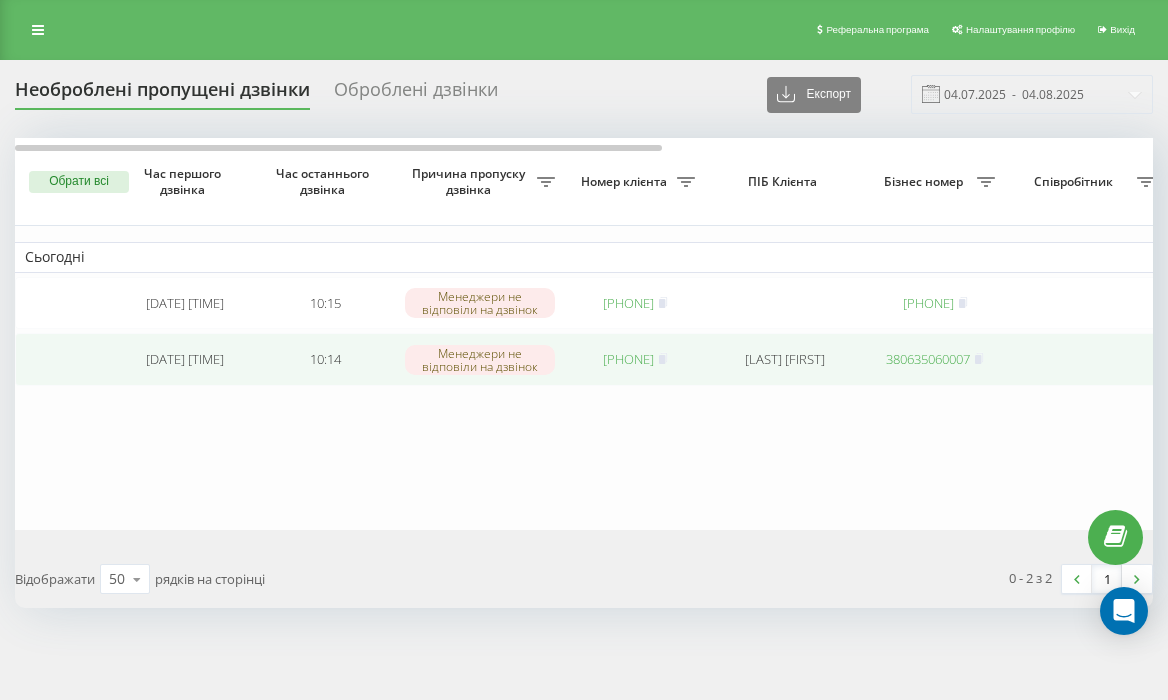 click on "[PHONE]" at bounding box center [628, 359] 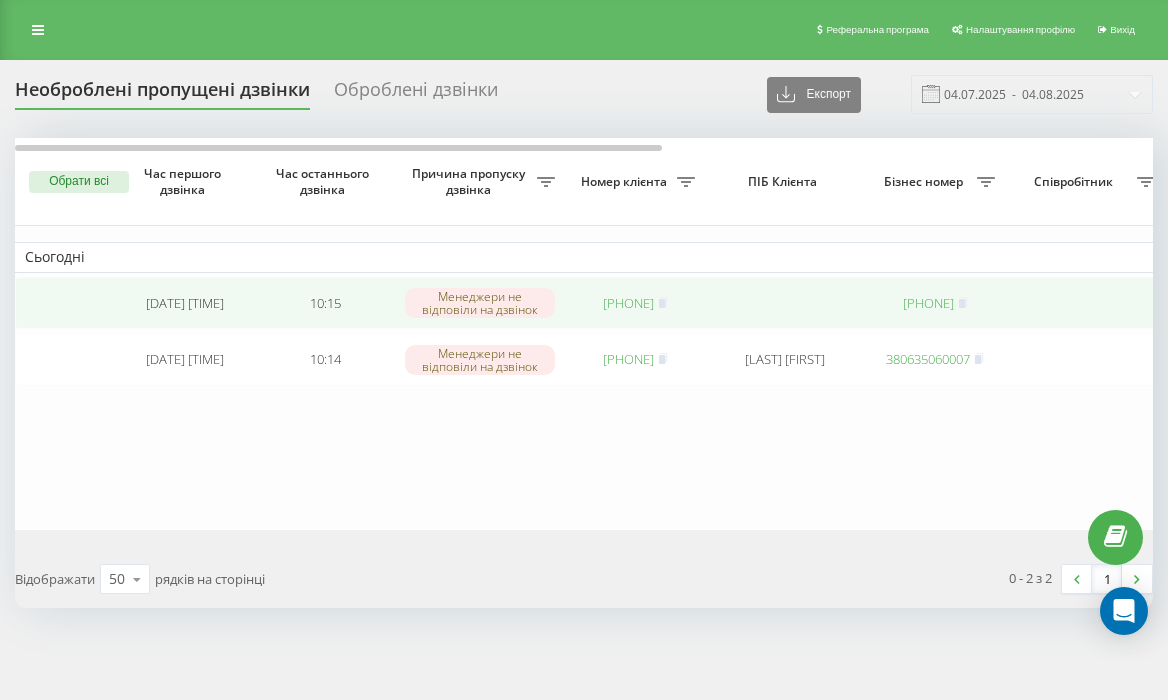 click on "380961455588" at bounding box center [628, 303] 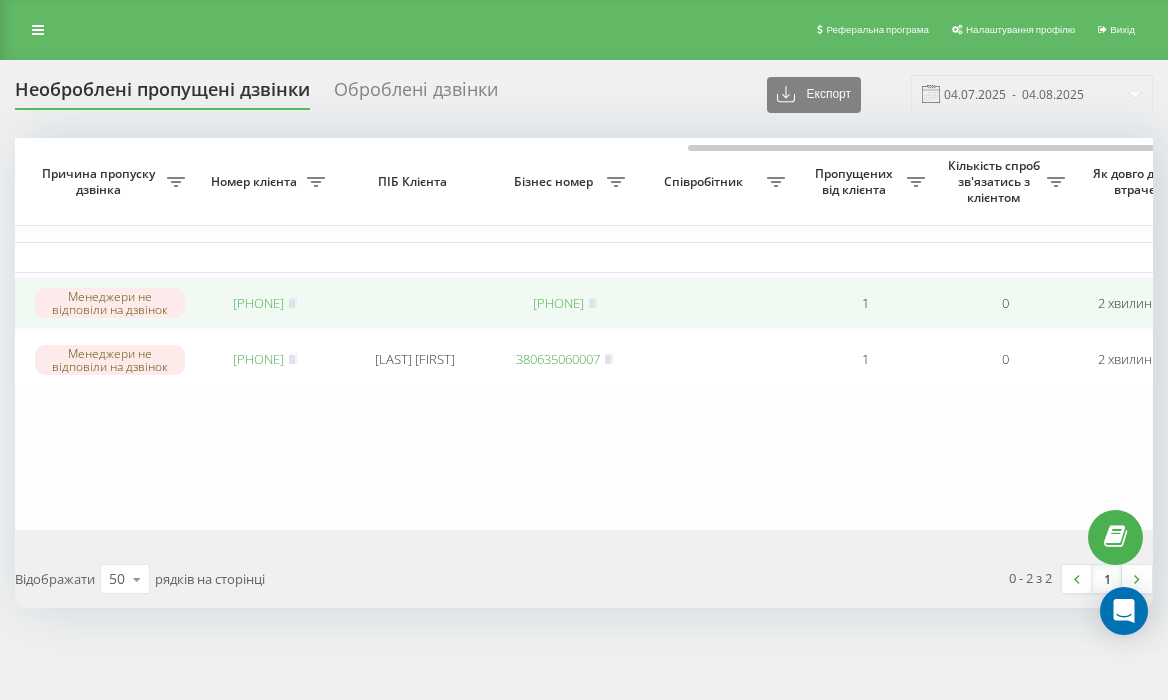 scroll, scrollTop: 0, scrollLeft: 192, axis: horizontal 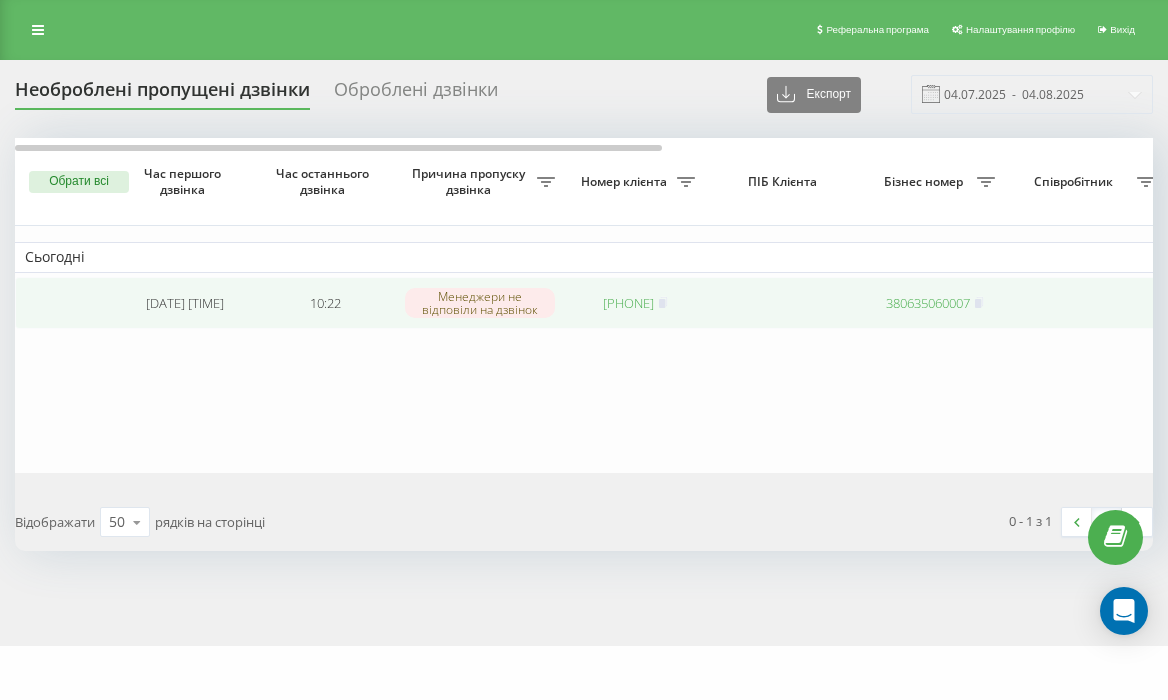 click on "380961455588" at bounding box center [628, 303] 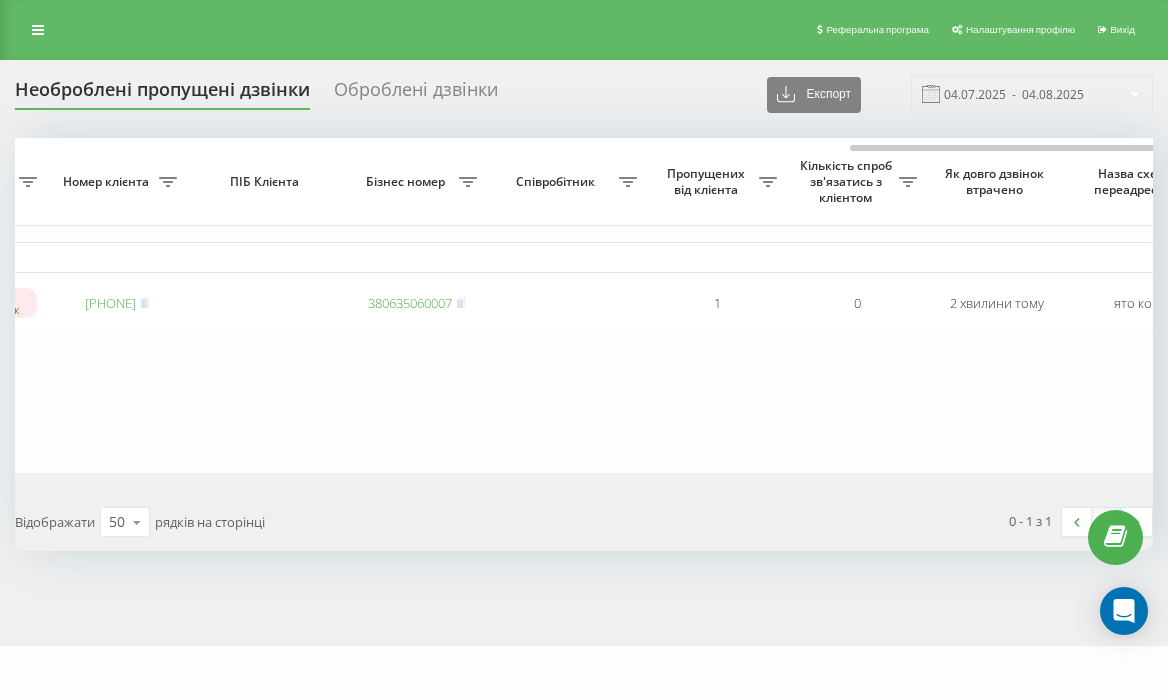 scroll, scrollTop: 0, scrollLeft: 862, axis: horizontal 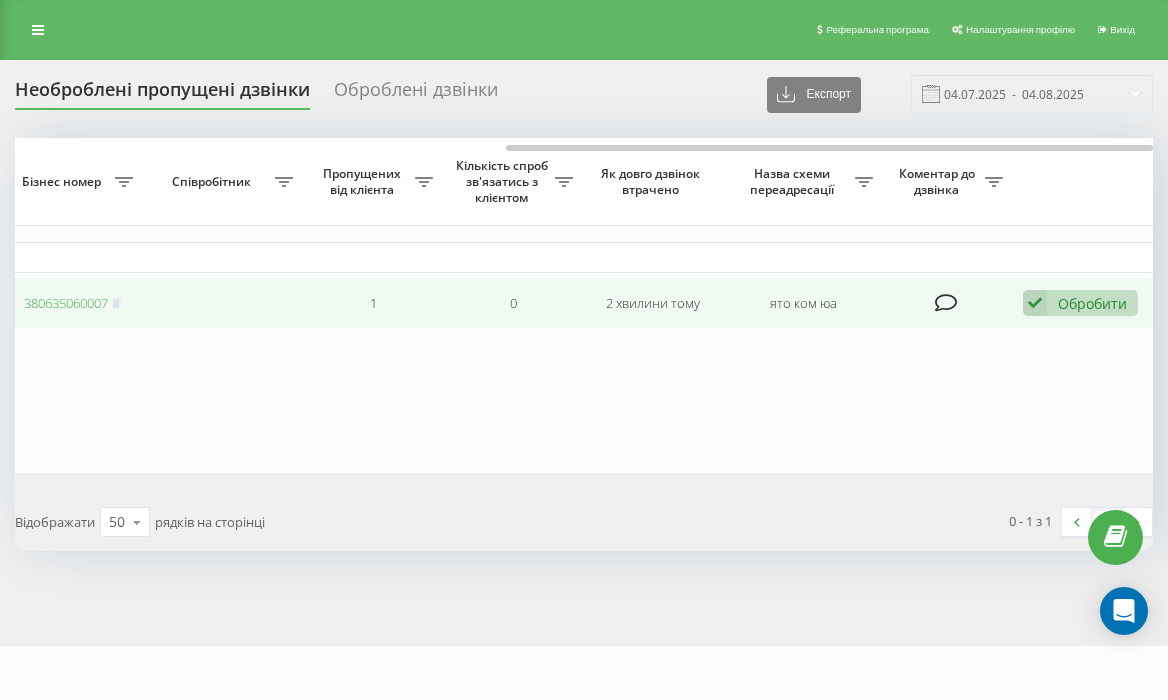 click on "Обробити Не вдалося зв'язатися Зв'язався з клієнтом за допомогою іншого каналу Клієнт передзвонив сам з іншого номера Інший варіант" at bounding box center [1083, 303] 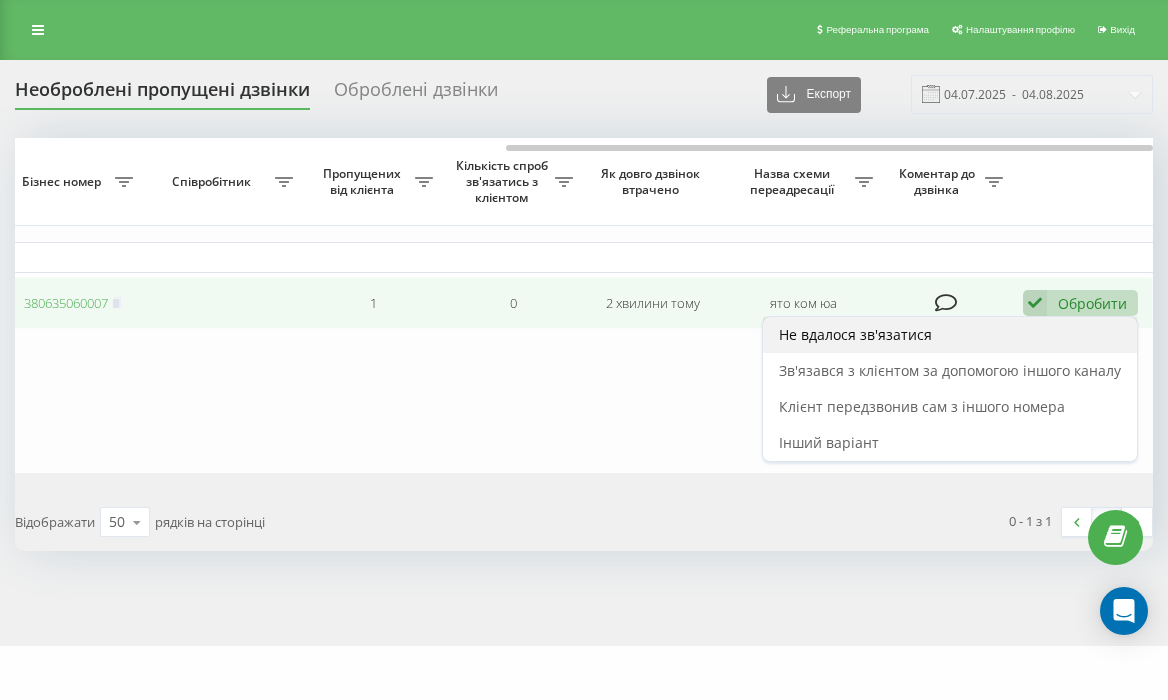 click on "Не вдалося зв'язатися" at bounding box center [950, 335] 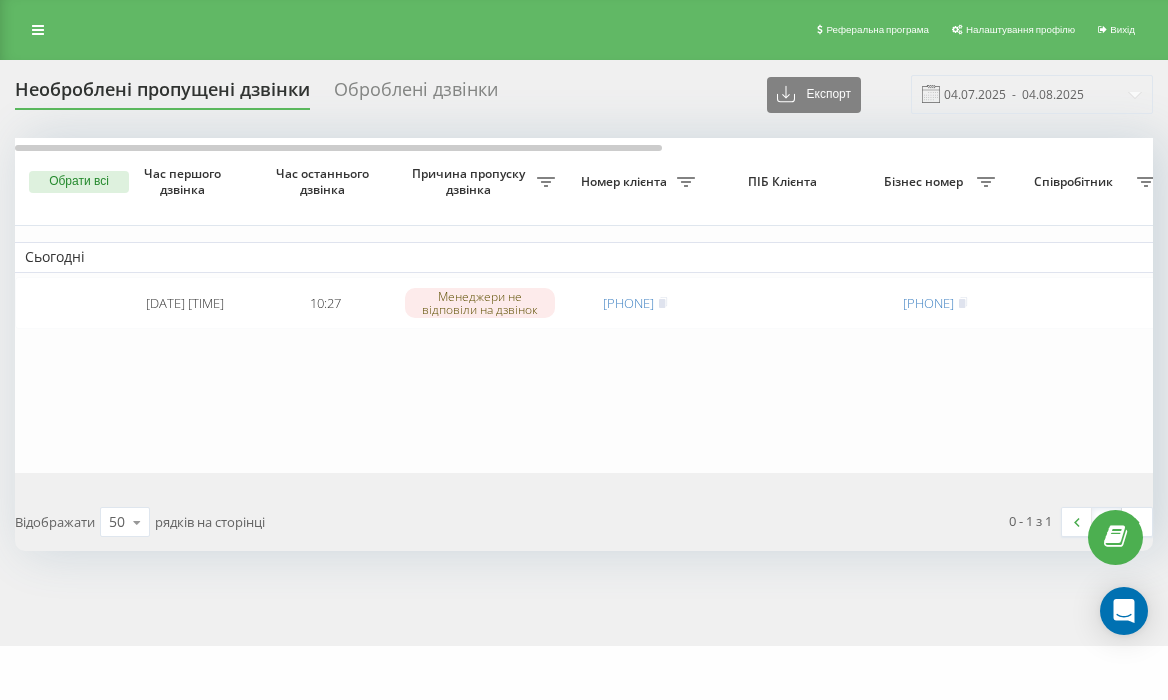 scroll, scrollTop: 0, scrollLeft: 0, axis: both 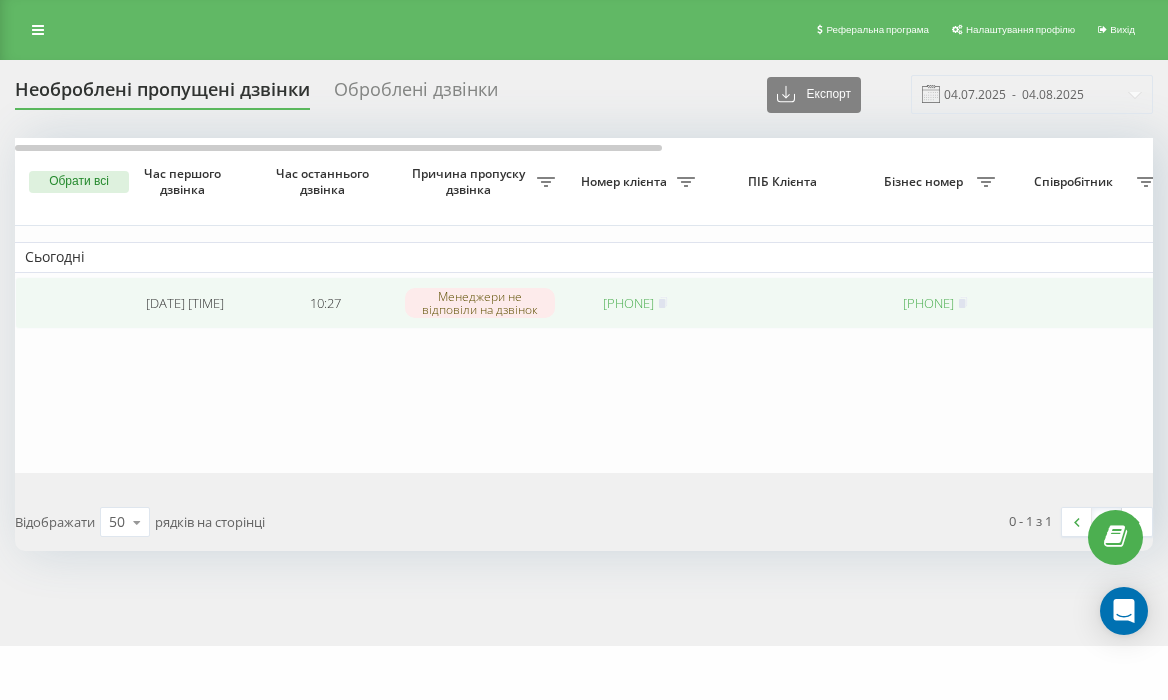 click on "[PHONE]" at bounding box center (628, 303) 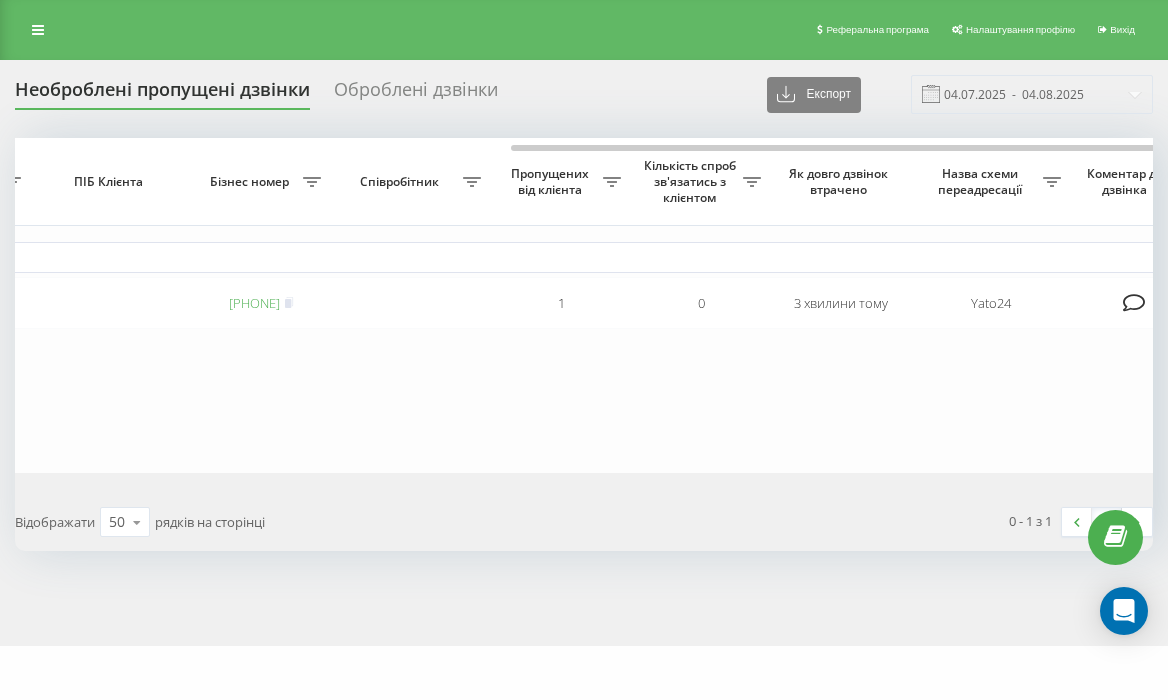scroll, scrollTop: 0, scrollLeft: 862, axis: horizontal 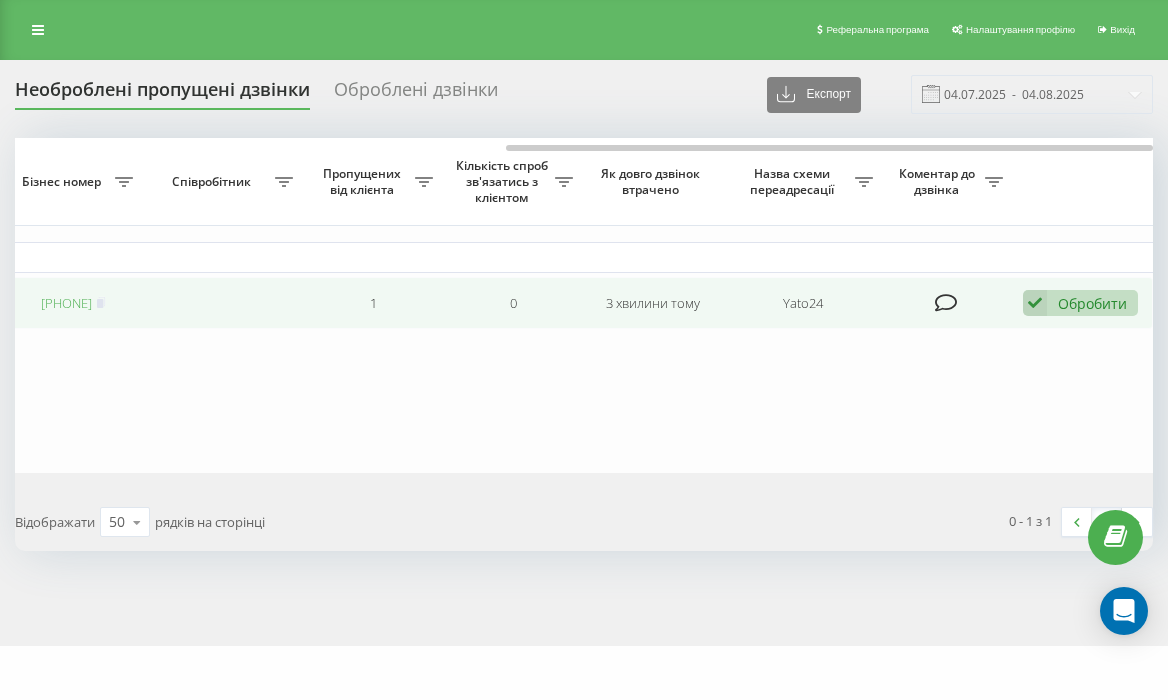 click on "Обробити" at bounding box center (1092, 303) 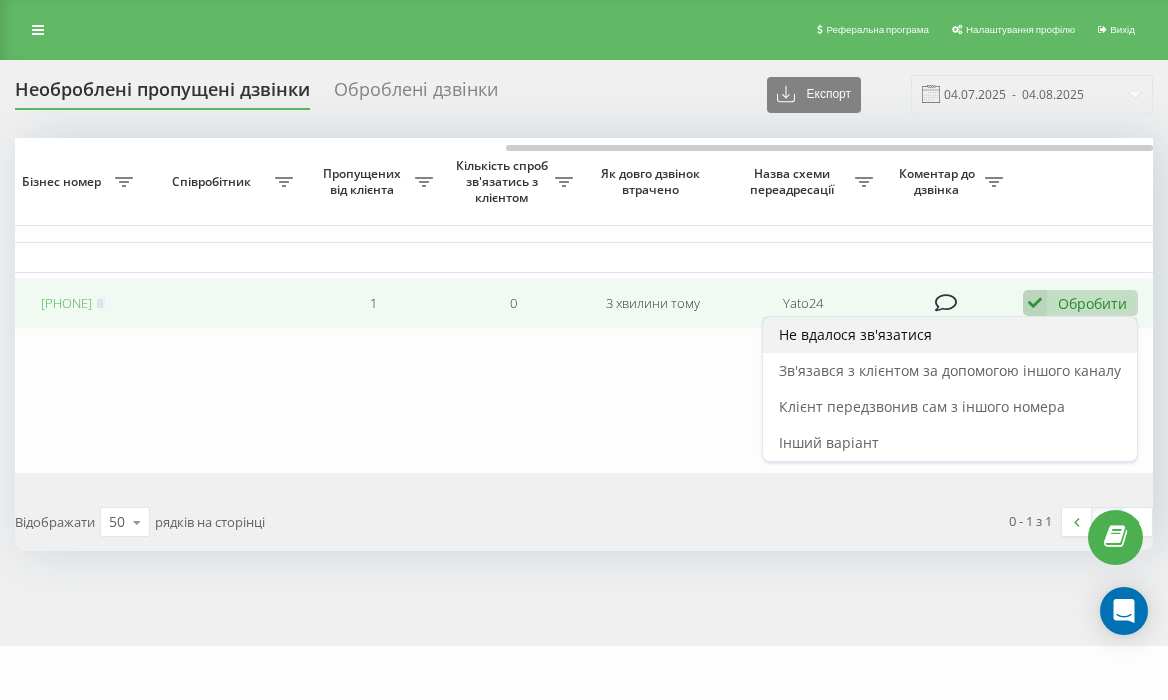 click on "Не вдалося зв'язатися" at bounding box center (950, 335) 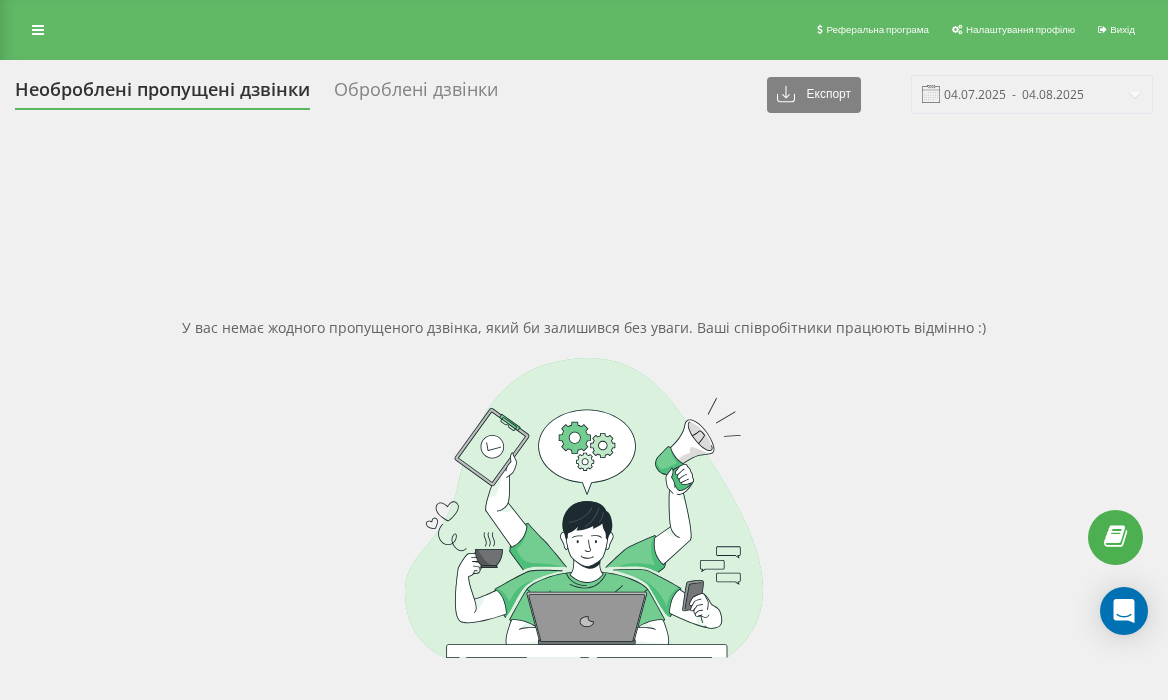 scroll, scrollTop: 0, scrollLeft: 0, axis: both 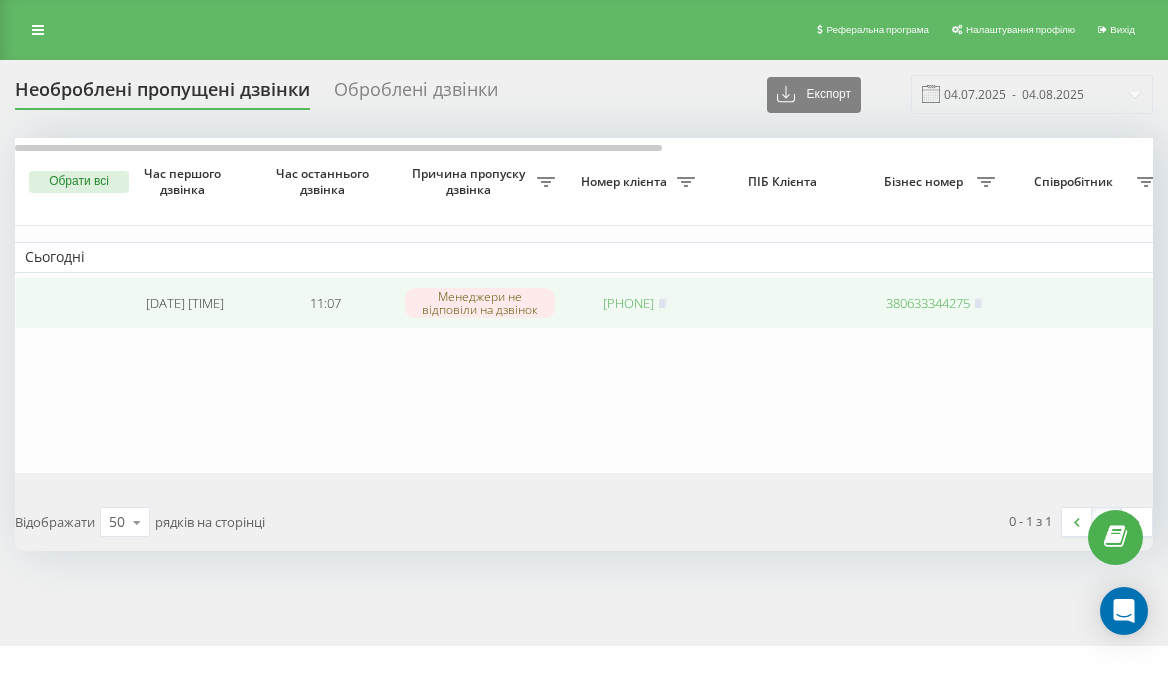 click on "[PHONE]" at bounding box center [628, 303] 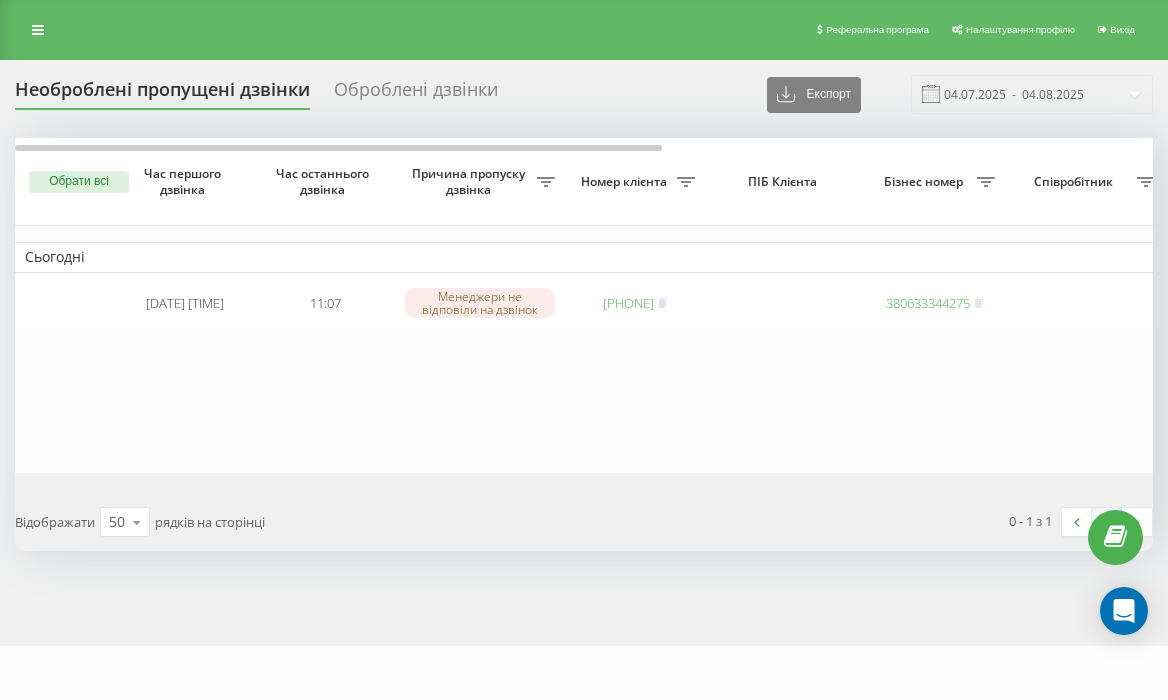 click on "Сьогодні [DATE] [TIME] [TIME] Менеджери не відповіли на дзвінок [PHONE] [PHONE] 1 0 5 хвилин тому Yato24 Обробити Не вдалося зв'язатися Зв'язався з клієнтом за допомогою іншого каналу Клієнт передзвонив сам з іншого номера Інший варіант" at bounding box center (1015, 305) 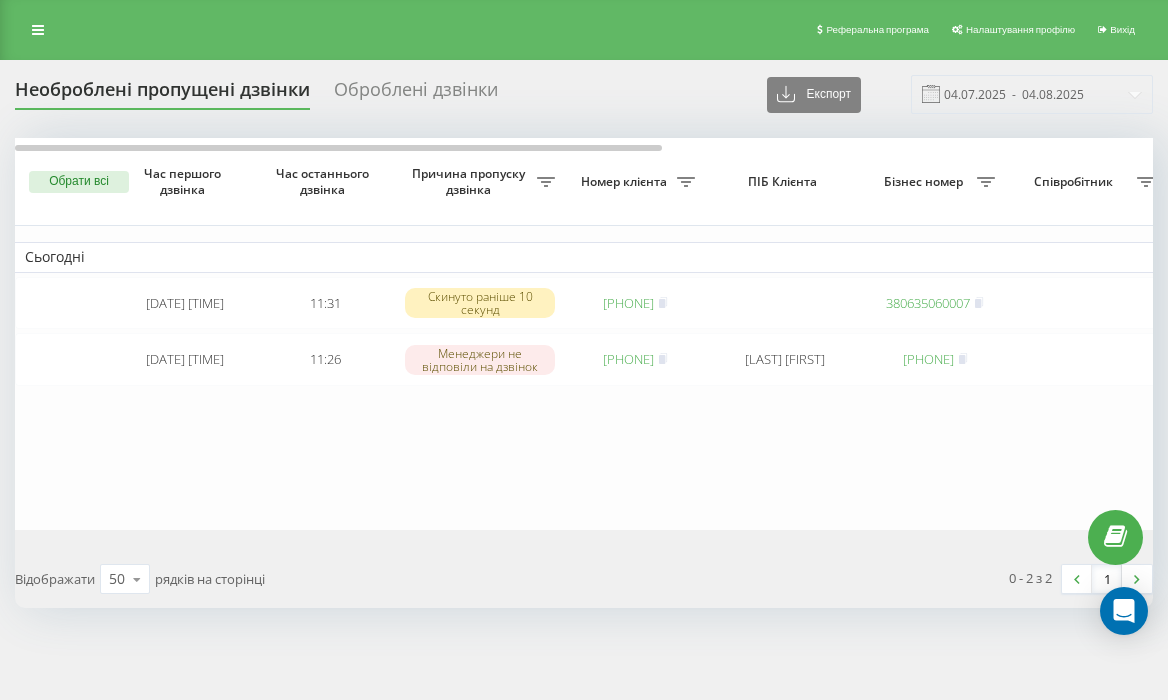 scroll, scrollTop: 0, scrollLeft: 0, axis: both 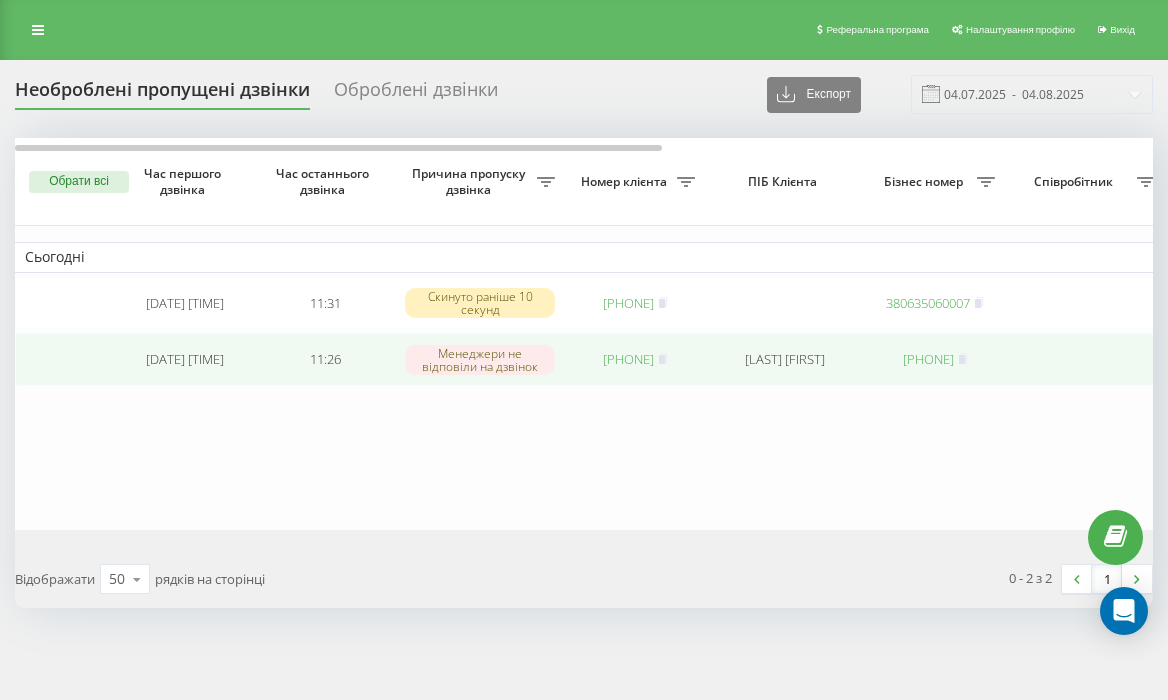 click on "380977702373" at bounding box center (628, 359) 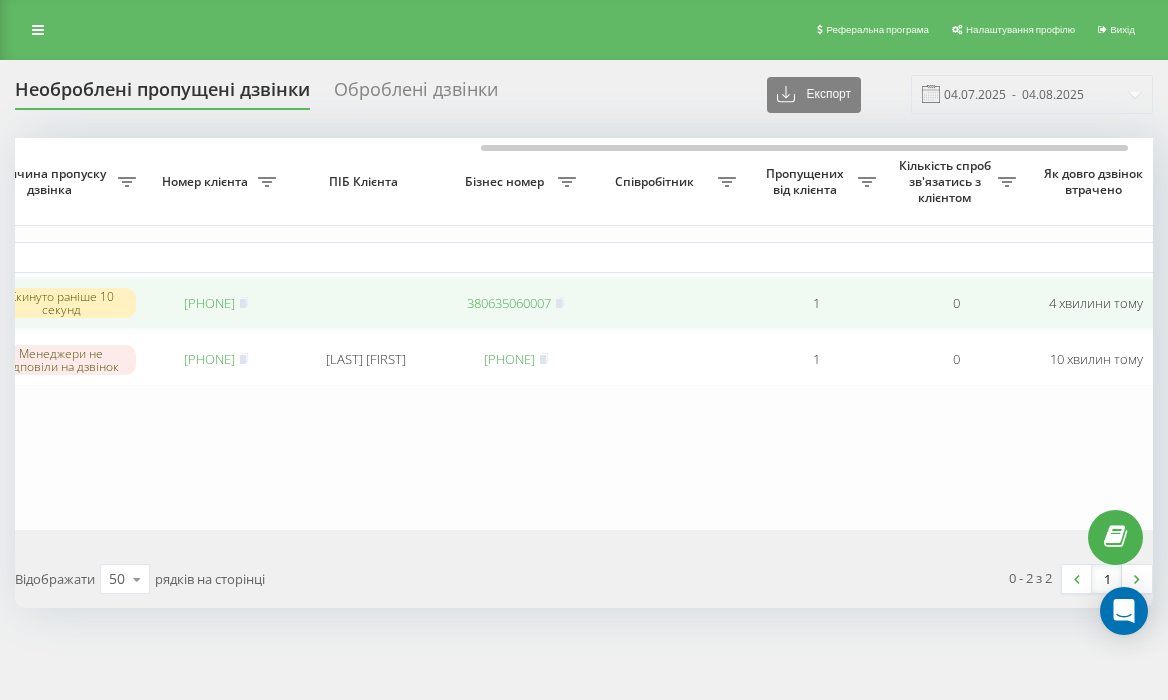scroll, scrollTop: 0, scrollLeft: 862, axis: horizontal 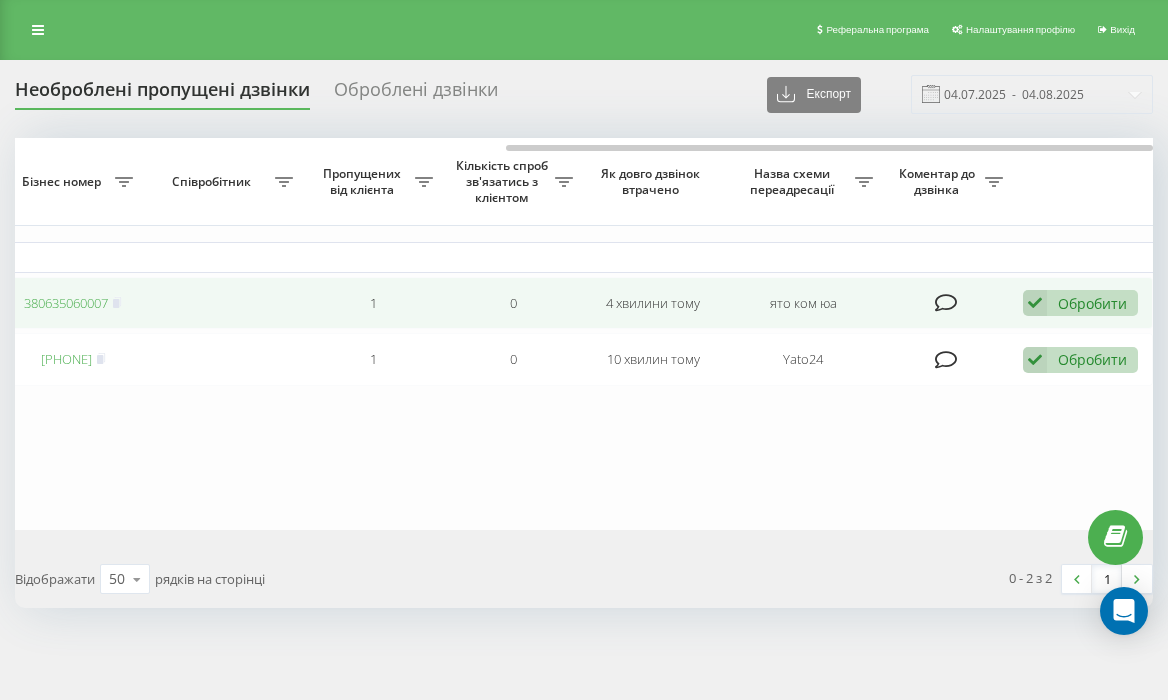 click on "Обробити" at bounding box center (1092, 303) 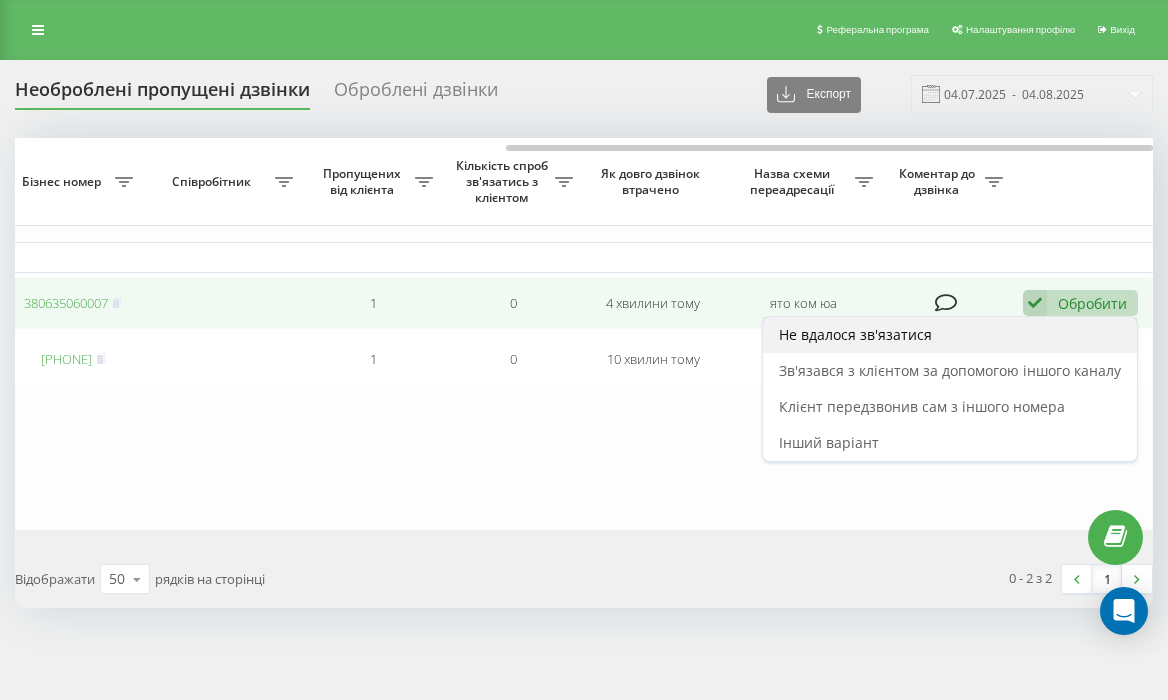 click on "Не вдалося зв'язатися" at bounding box center (950, 335) 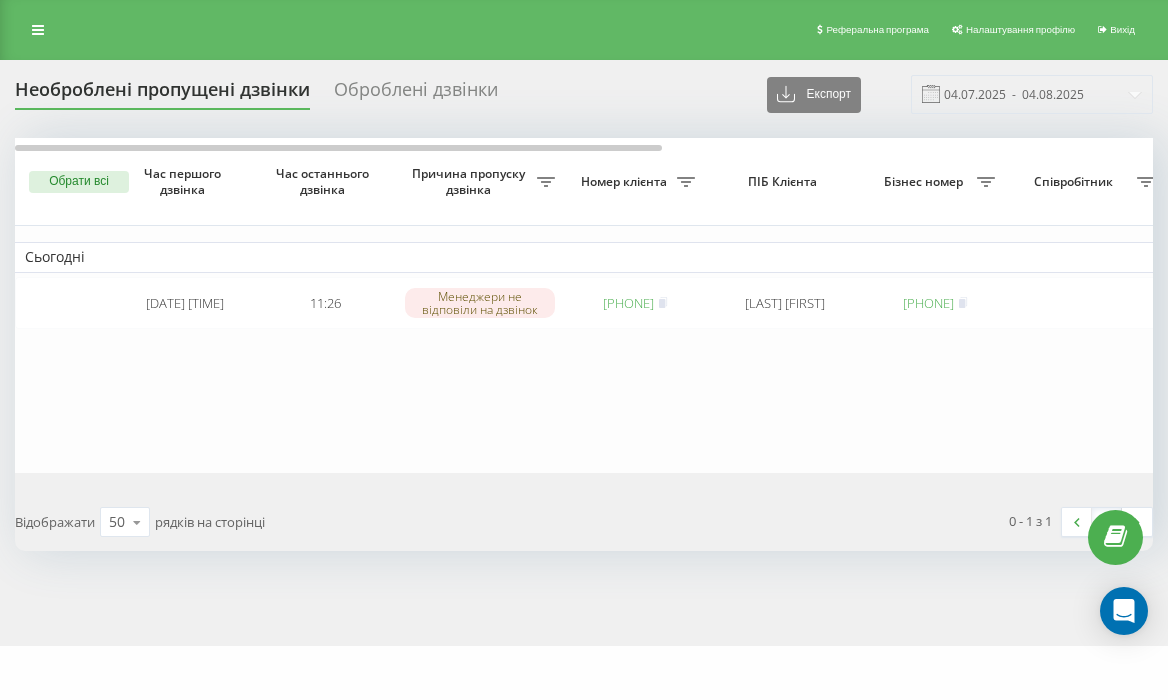 click on "Сьогодні 2025-08-04 11:26:18 11:26 Менеджери не відповіли на дзвінок 380977702373 левчук юрій 380688880645 1 0 11 хвилин тому Yato24 Обробити Не вдалося зв'язатися Зв'язався з клієнтом за допомогою іншого каналу Клієнт передзвонив сам з іншого номера Інший варіант" at bounding box center (1015, 305) 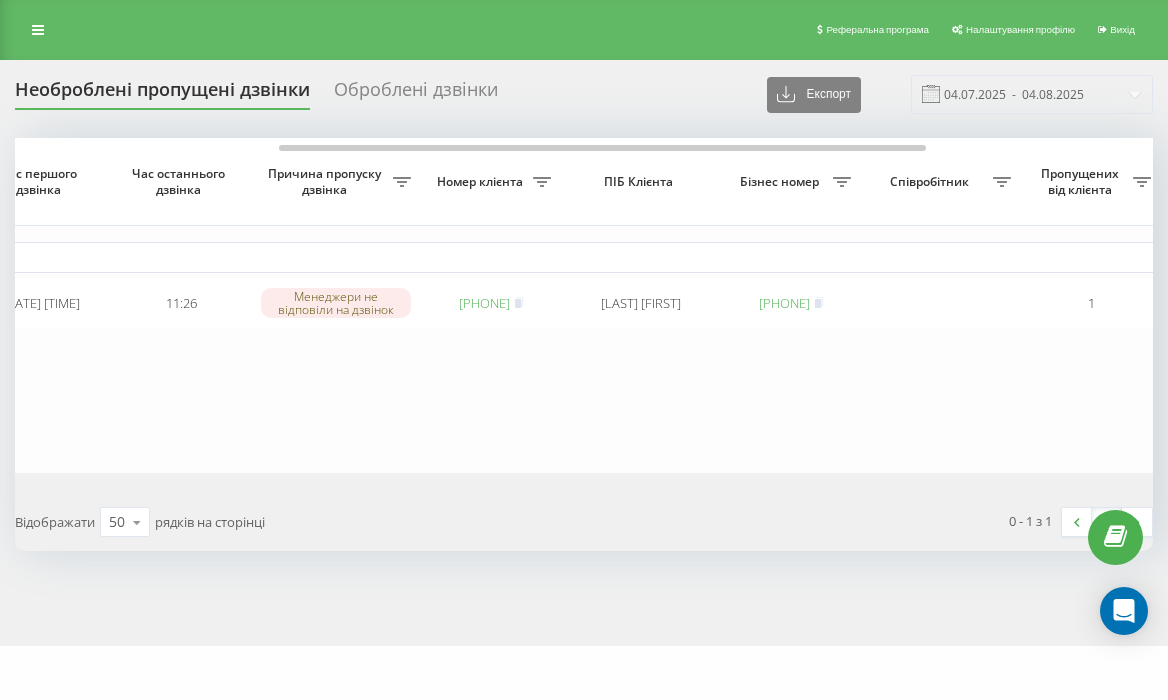 scroll, scrollTop: 0, scrollLeft: 0, axis: both 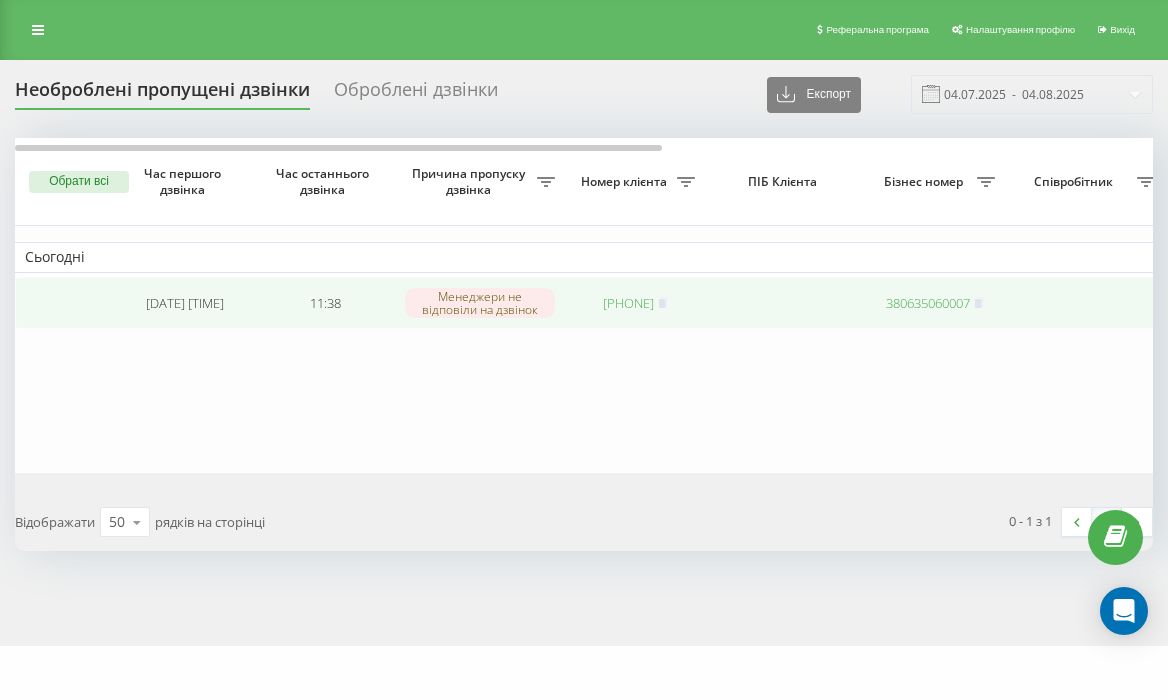 click on "[PHONE]" at bounding box center (628, 303) 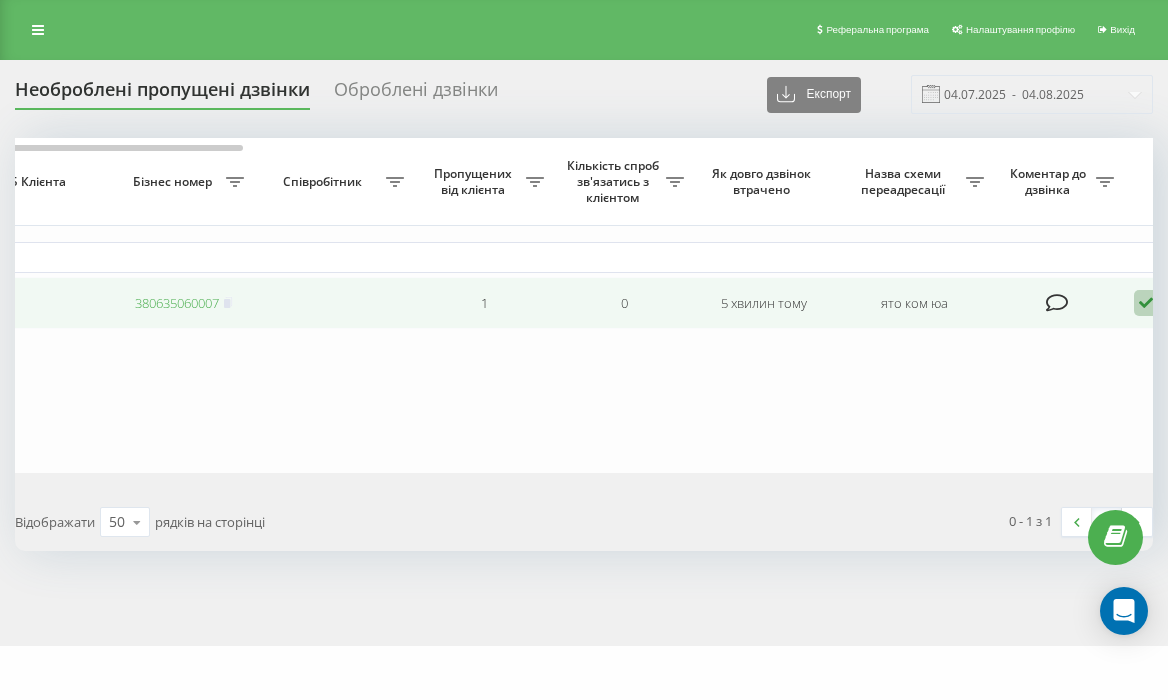 scroll, scrollTop: 0, scrollLeft: 862, axis: horizontal 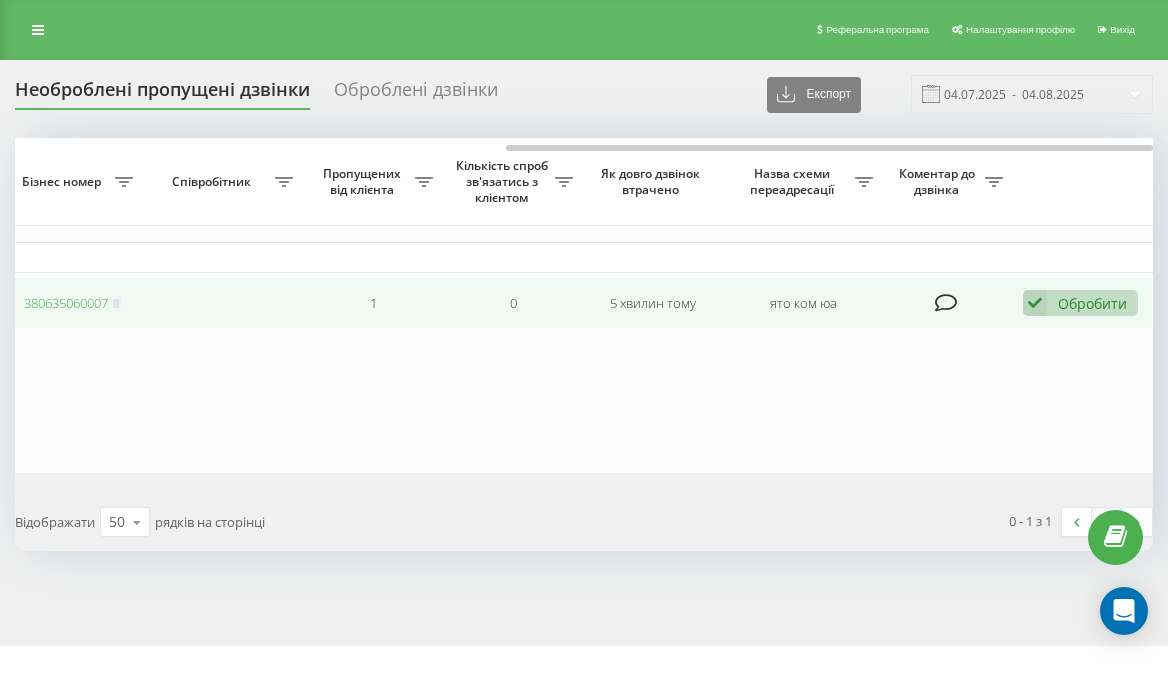 click at bounding box center (1035, 303) 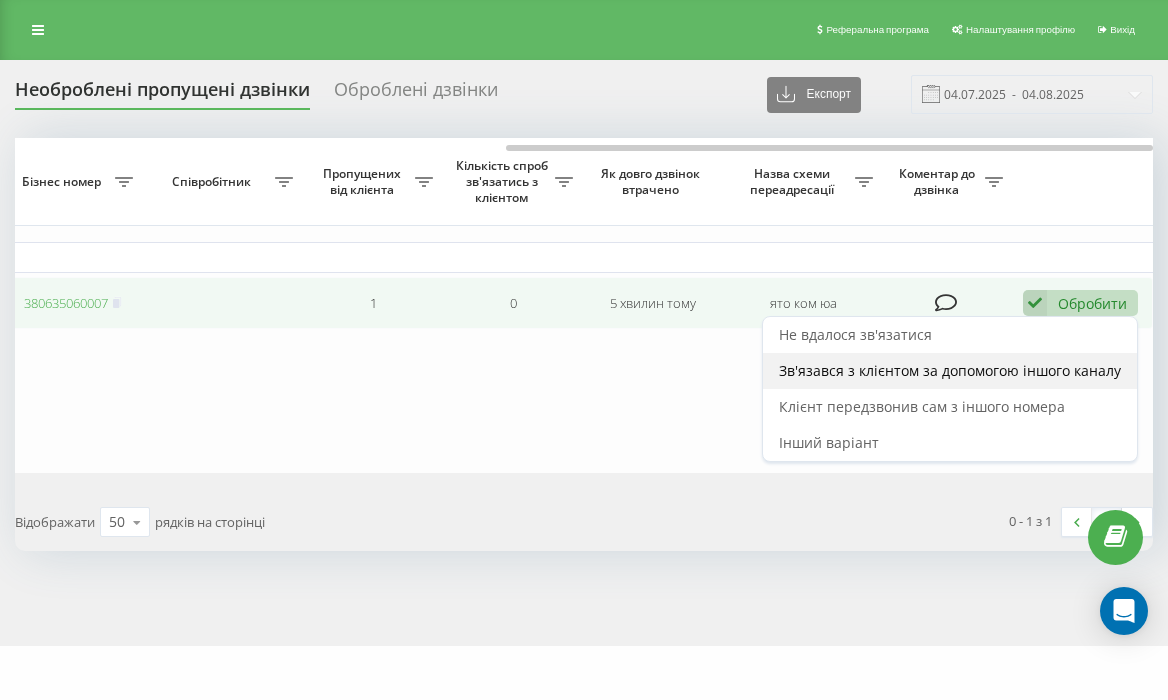 click on "Зв'язався з клієнтом за допомогою іншого каналу" at bounding box center (950, 371) 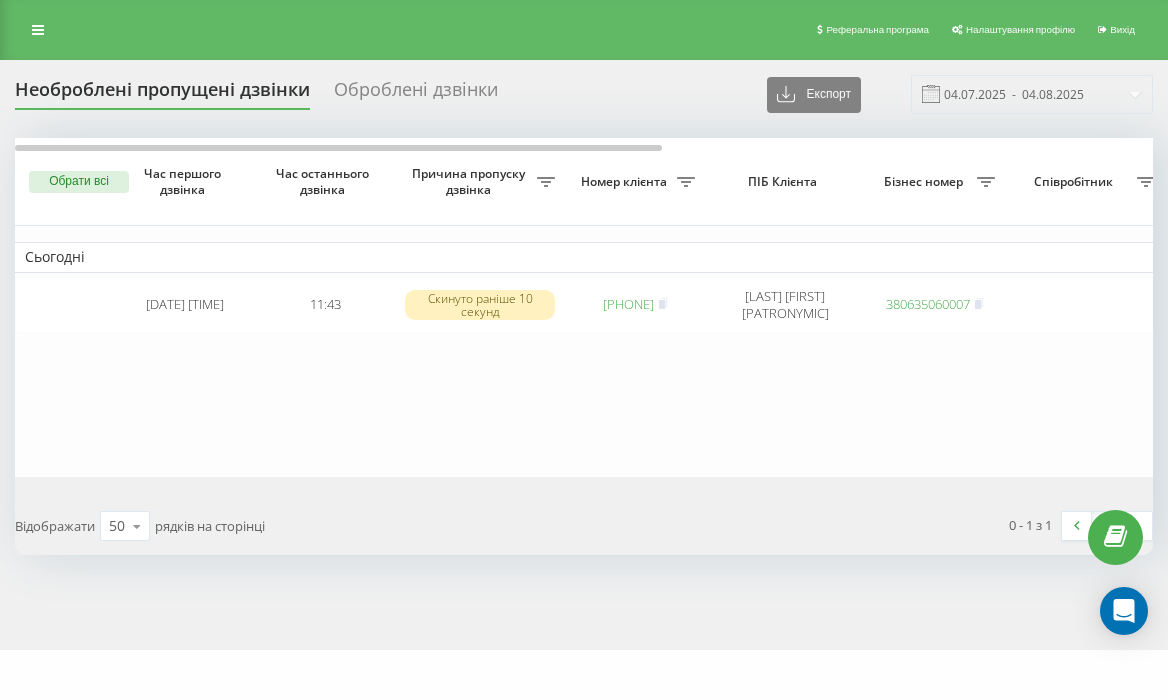 scroll, scrollTop: 0, scrollLeft: 0, axis: both 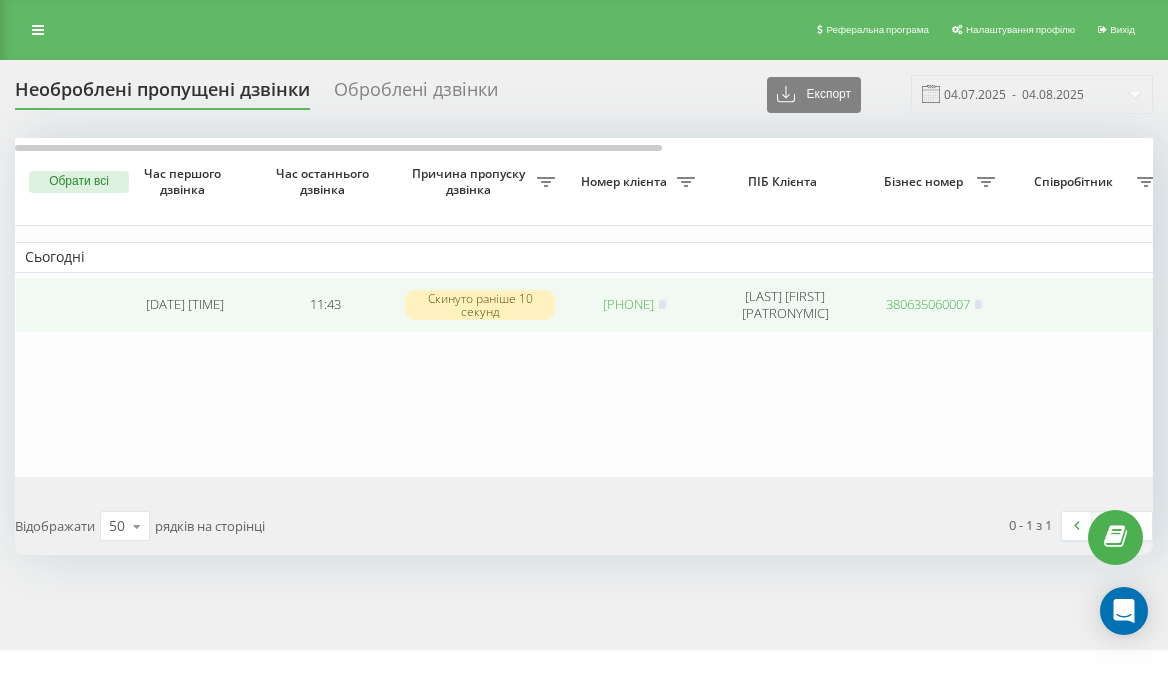 click on "[LAST] [FIRST] [PATRONYMIC]" at bounding box center (785, 305) 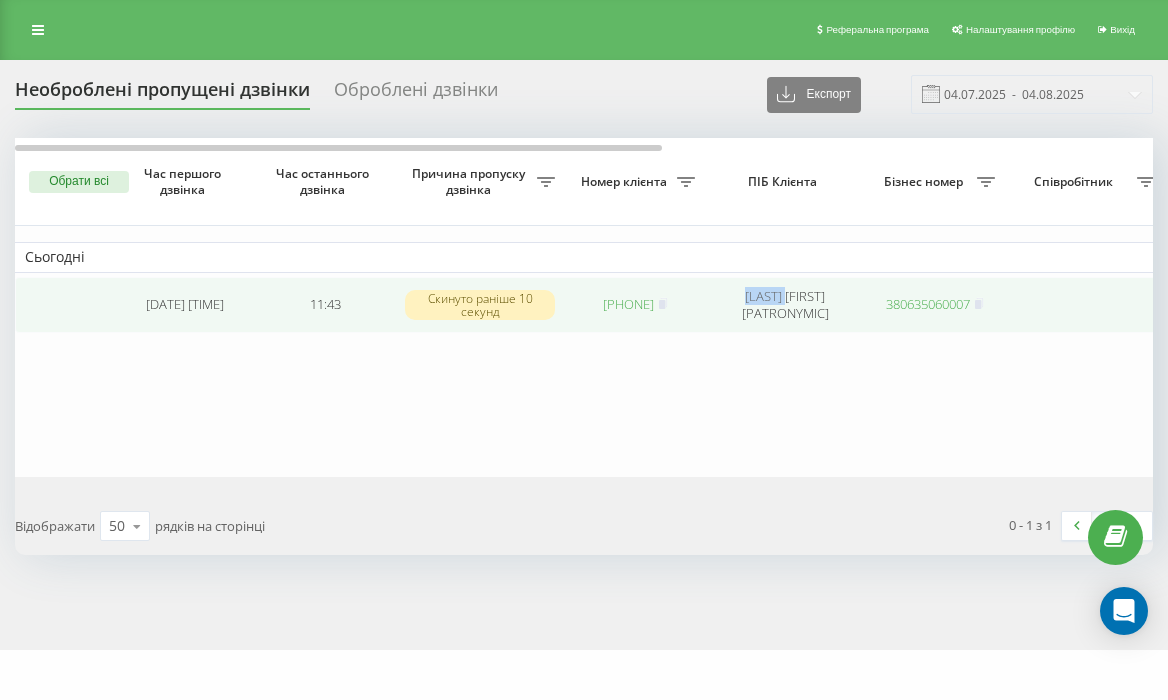 click on "[LAST] [FIRST] [PATRONYMIC]" at bounding box center [785, 305] 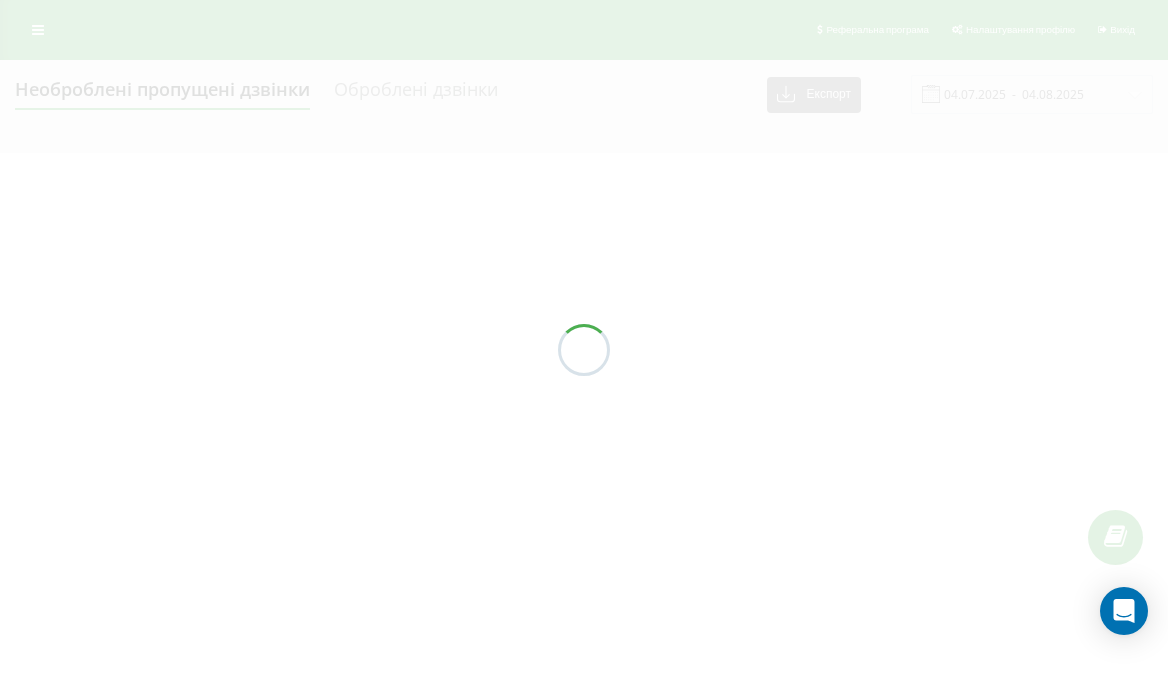 scroll, scrollTop: 0, scrollLeft: 0, axis: both 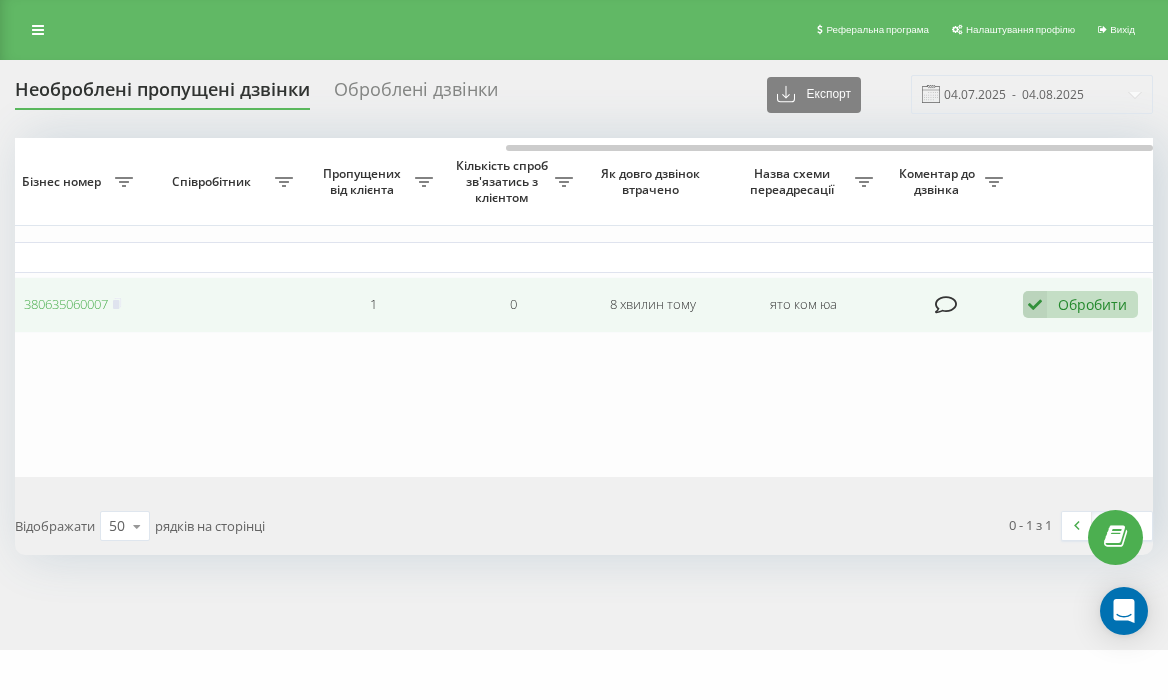 click on "Обробити" at bounding box center (1092, 304) 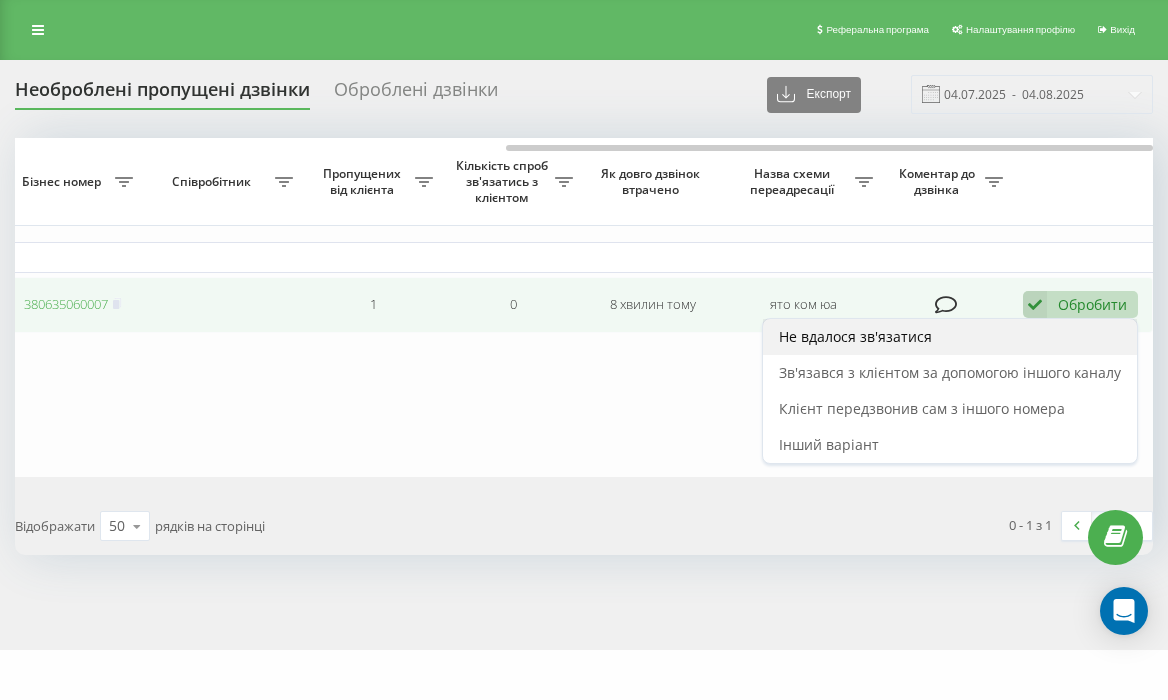 click on "Не вдалося зв'язатися" at bounding box center (950, 337) 